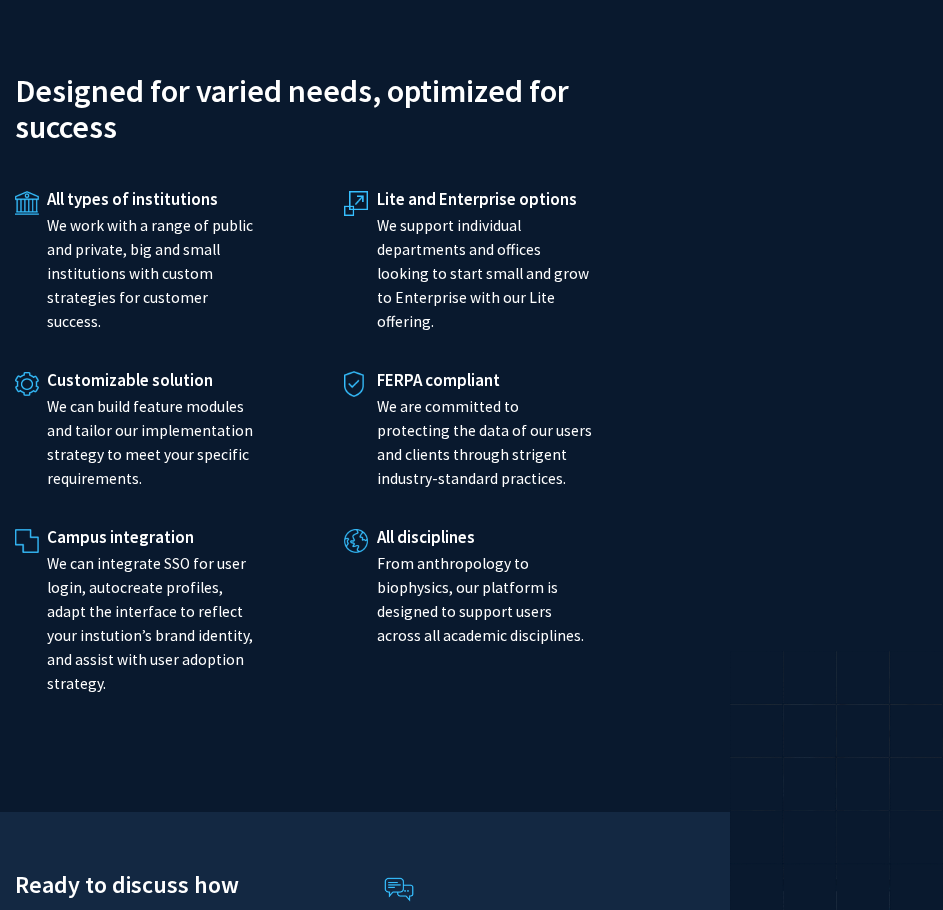 scroll, scrollTop: 5150, scrollLeft: 0, axis: vertical 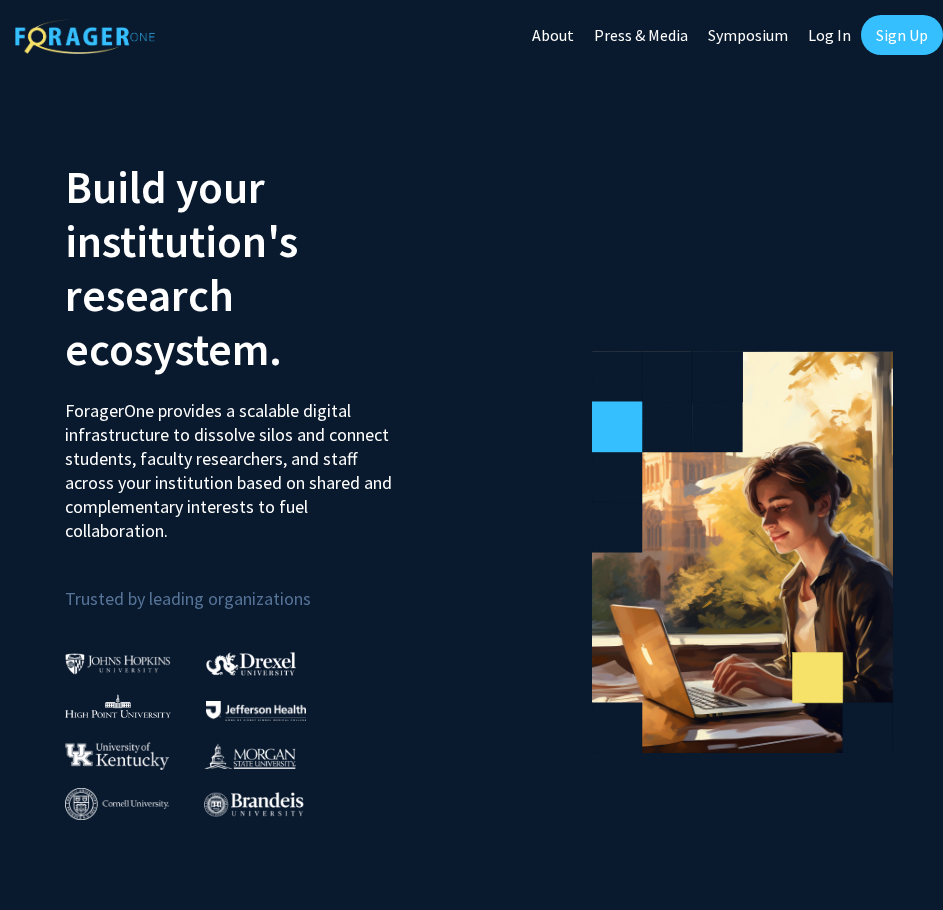 click on "Log In" 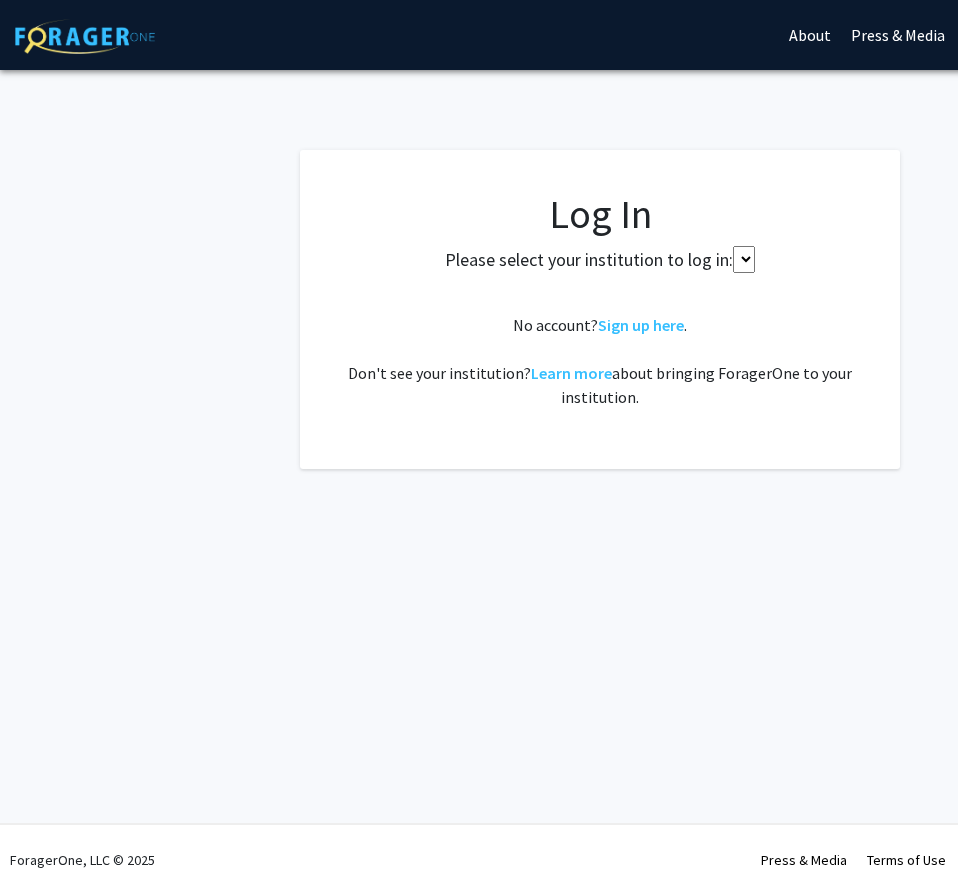 select 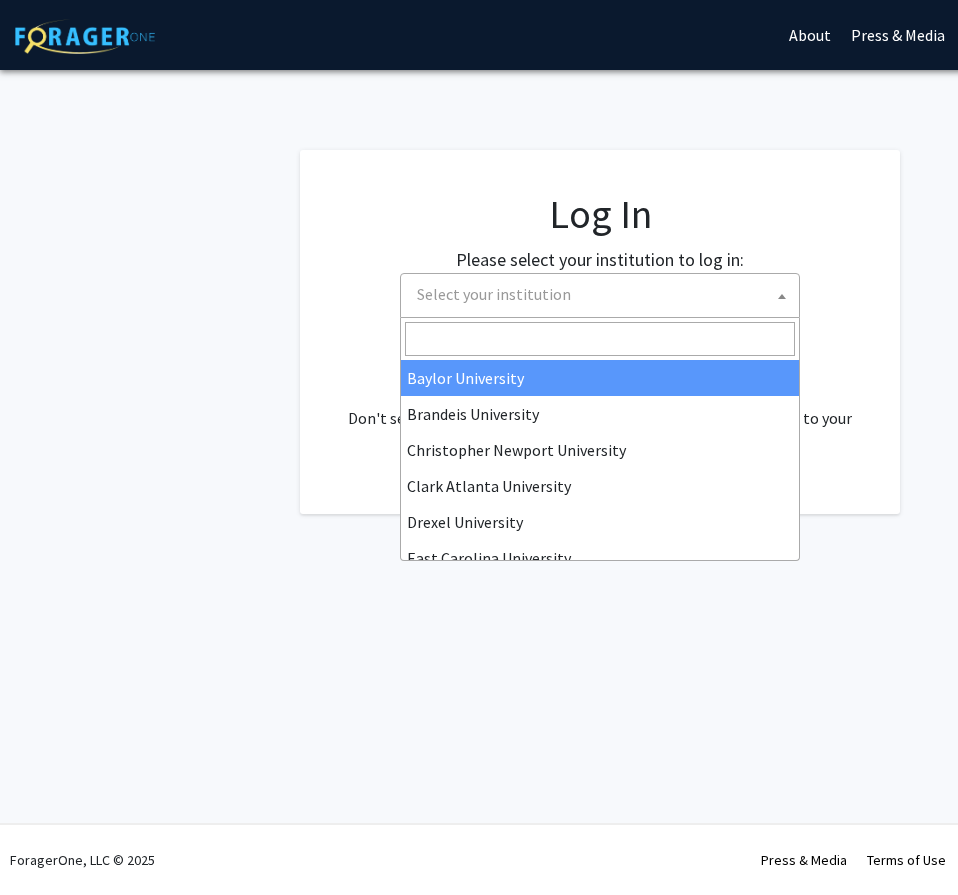 click on "Select your institution" at bounding box center (604, 294) 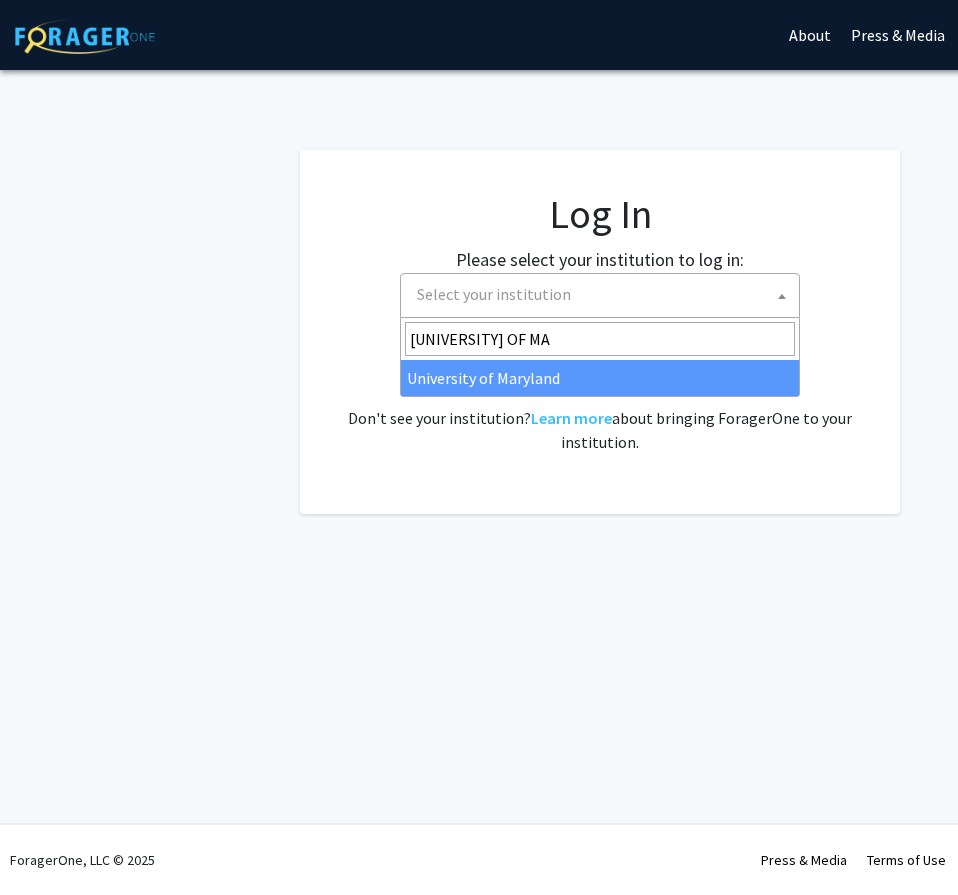 type on "UNIVERSITY OF MA" 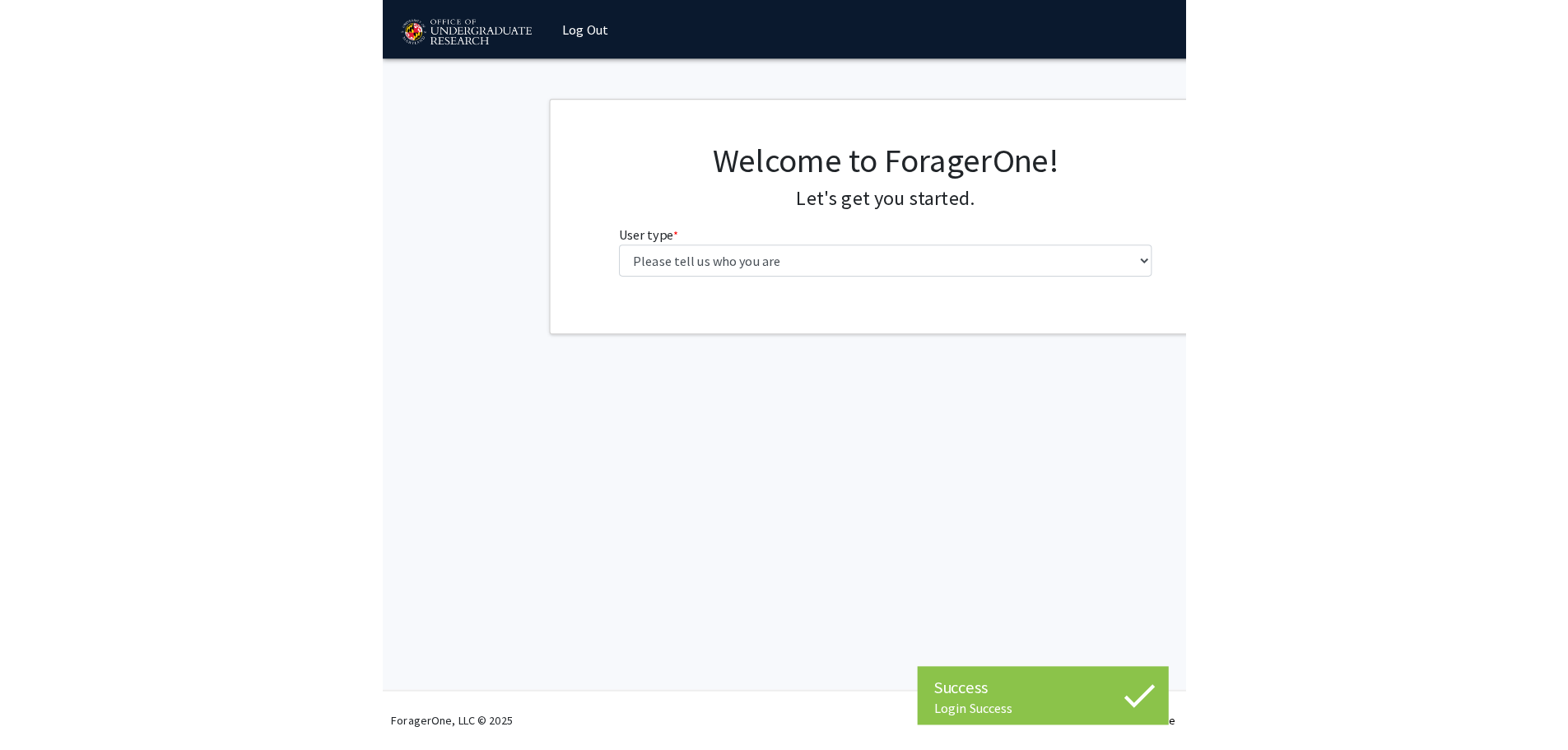 scroll, scrollTop: 0, scrollLeft: 0, axis: both 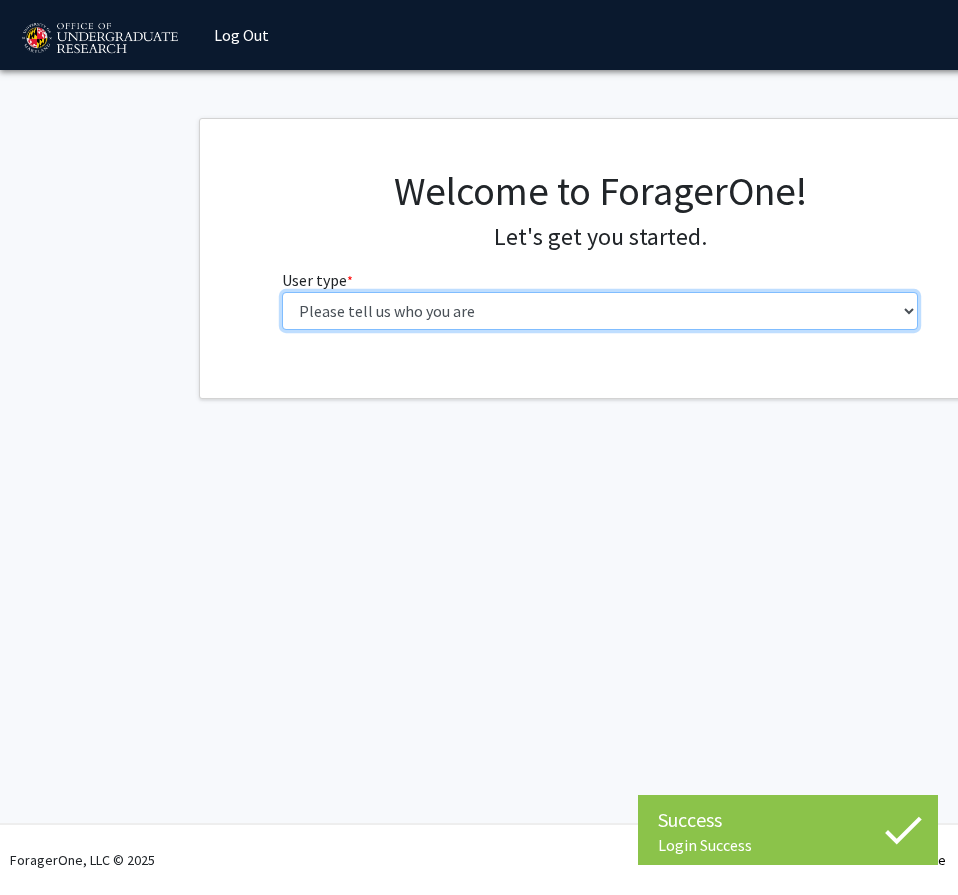 click on "Please tell us who you are  Undergraduate Student   Master's Student   Doctoral Candidate (PhD, MD, DMD, PharmD, etc.)   Postdoctoral Researcher / Research Staff / Medical Resident / Medical Fellow   Faculty   Administrative Staff" at bounding box center [600, 311] 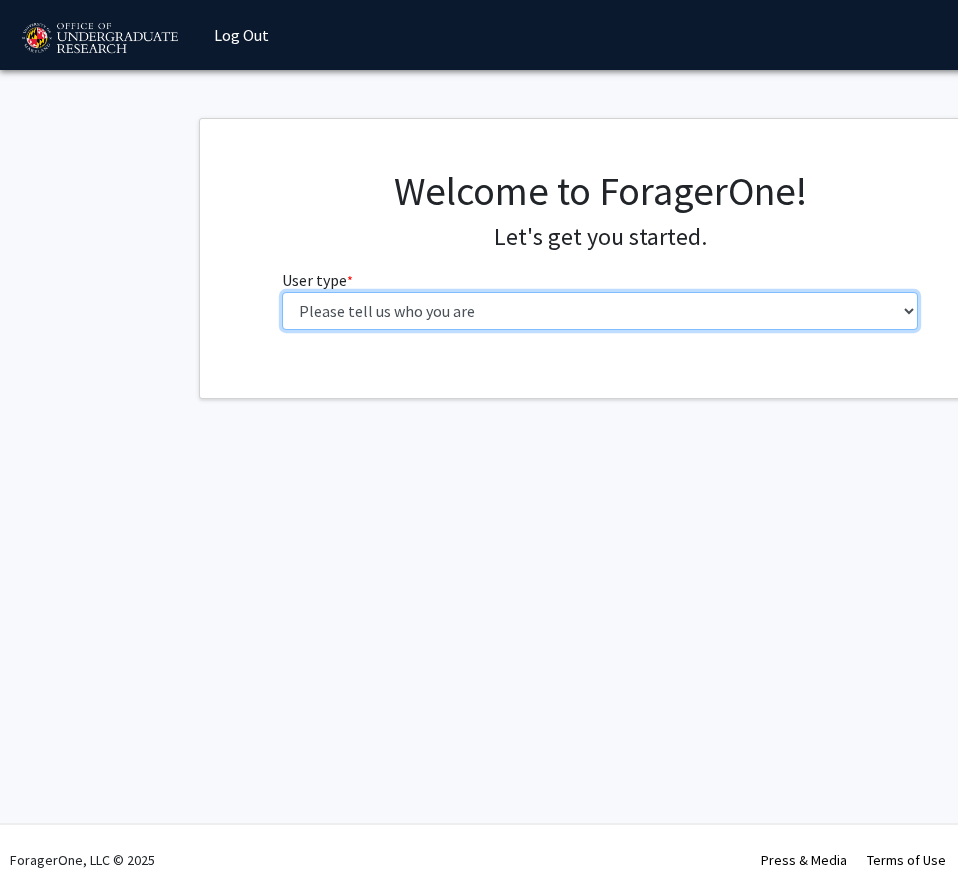 select on "1: undergrad" 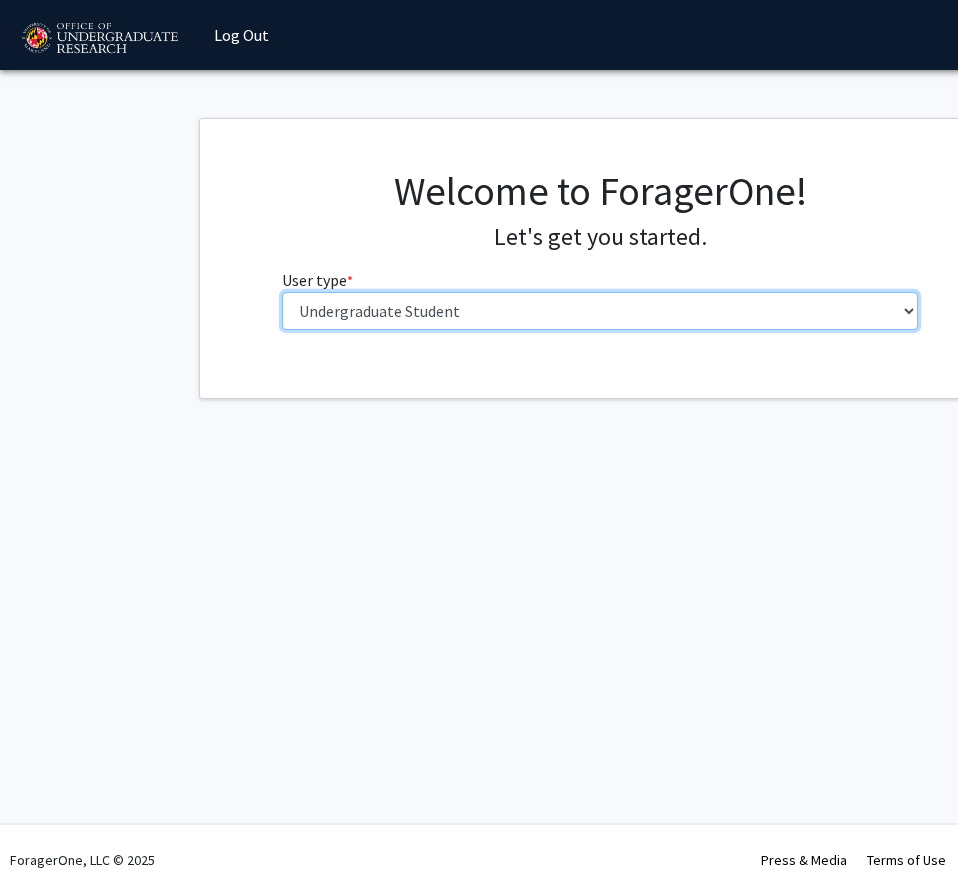 click on "Please tell us who you are  Undergraduate Student   Master's Student   Doctoral Candidate (PhD, MD, DMD, PharmD, etc.)   Postdoctoral Researcher / Research Staff / Medical Resident / Medical Fellow   Faculty   Administrative Staff" at bounding box center (600, 311) 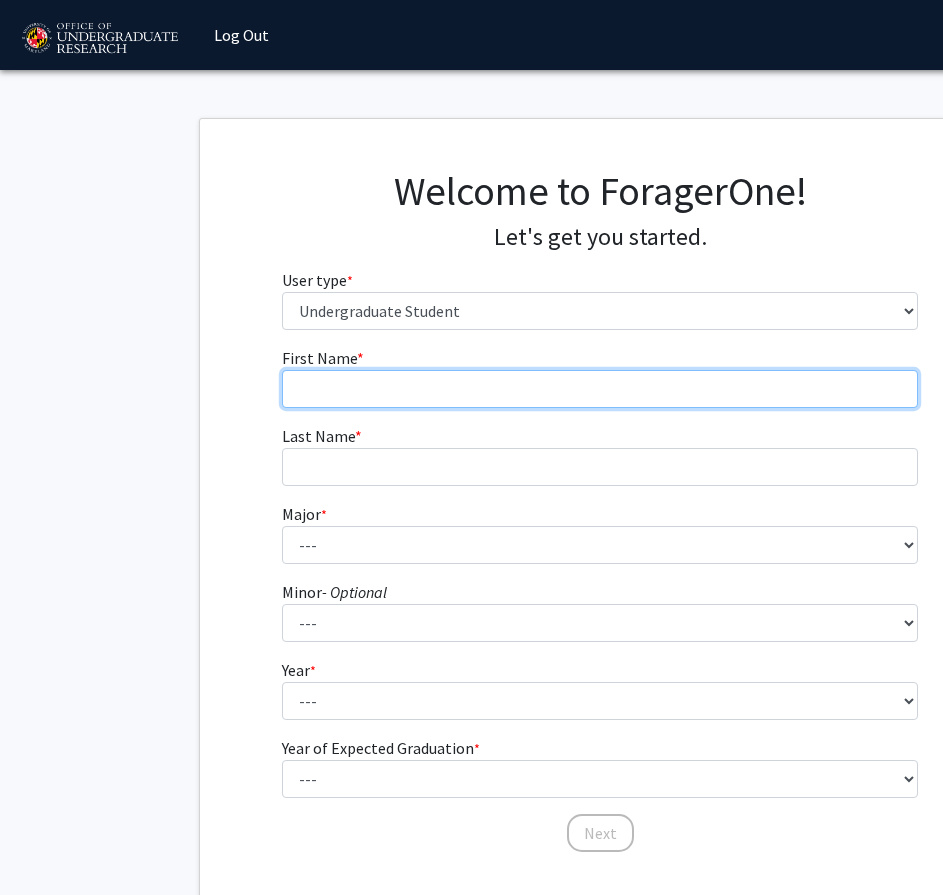 click on "First Name * required" at bounding box center [600, 389] 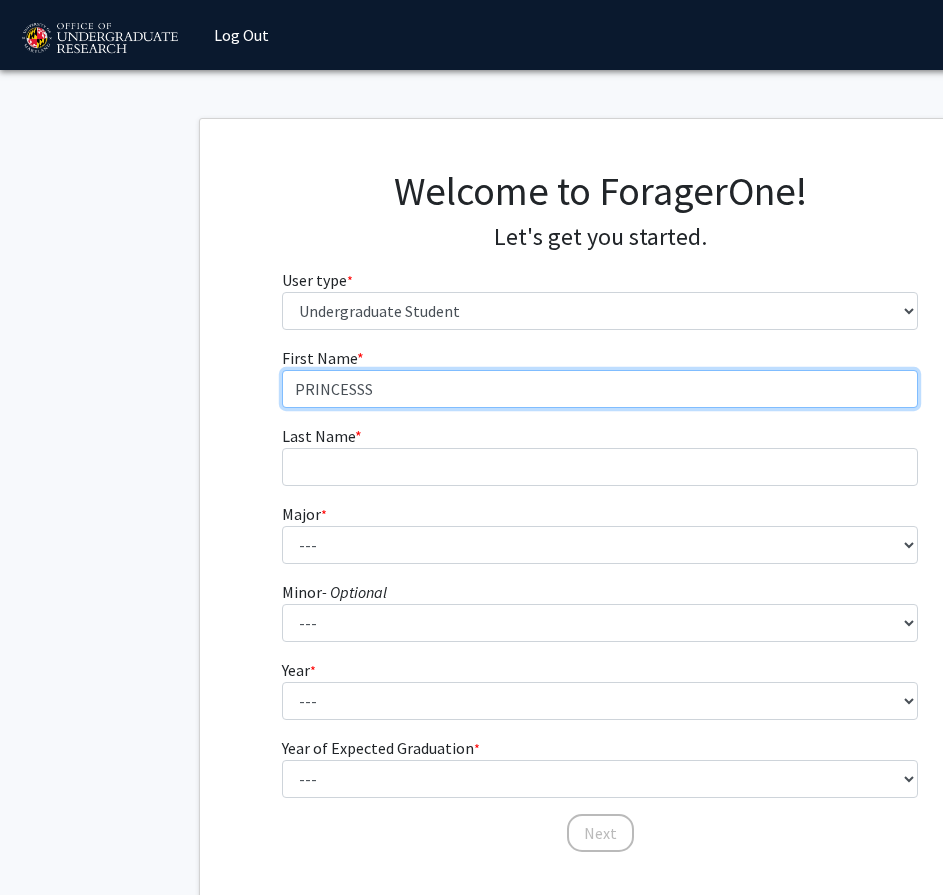 type on "PRINCESSS" 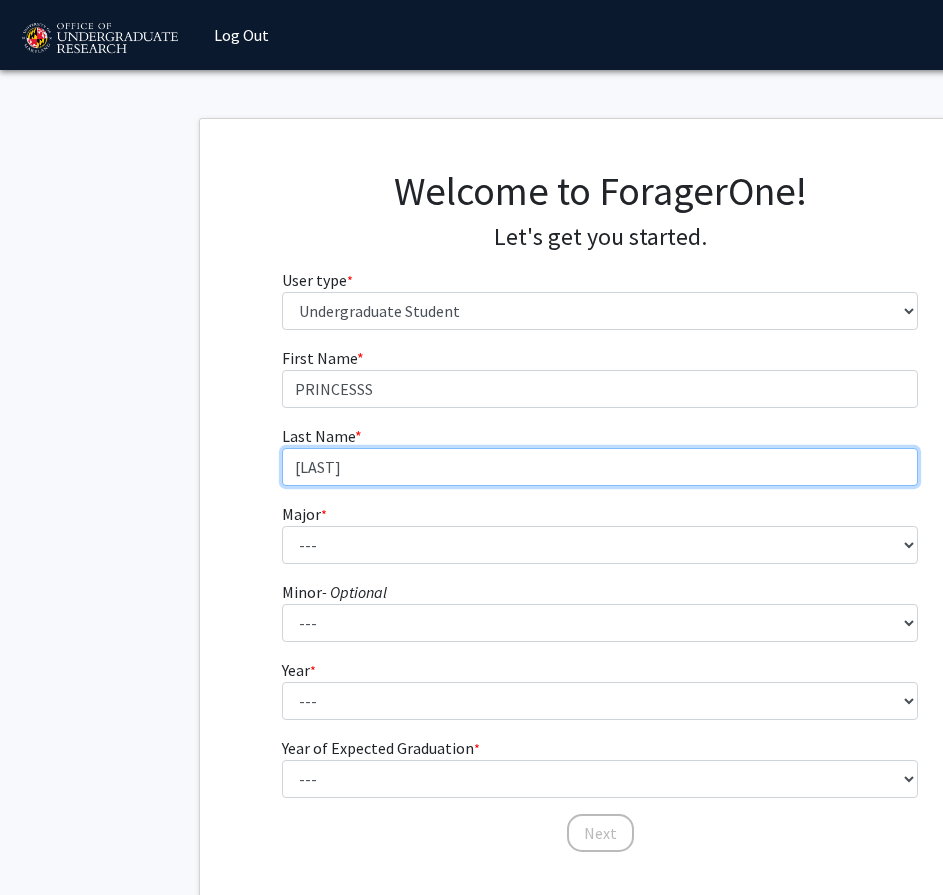 type on "[LAST]" 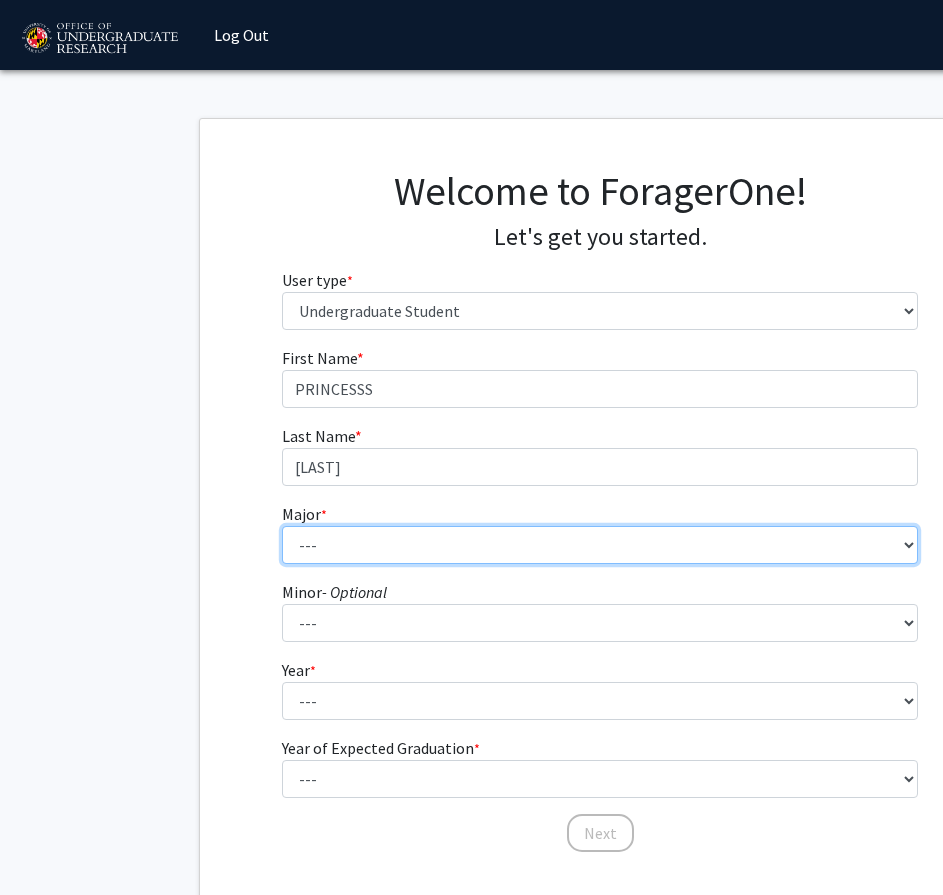 click on "---  Accounting   Aerospace Engineering   African American and Africana Studies   Agricultural and Resource Economics   Agricultural Science and Technology   American Studies   Animal Sciences   Anthropology   Arabic Studies   Architecture   Art History   Astronomy   Atmospheric and Oceanic Science   Biochemistry   Biocomputational Engineering   Bioengineering   Biological Sciences   Central European, Russian and Eurasian Studies   Chemical Engineering   Chemistry   Chinese   Cinema and Media Studies   Cinema and Media Studies   Civil Engineering   Classical Languages and Literatures   Communication   Computer Engineering   Computer Science   Criminology and Criminal Justice   Cyber-Physical Systems Engineering   Dance   Early Childhood/Early Childhood Special Education   Economics   Electrical Engineering   Elementary Education   Elementary/Middle Special Education   English Language and Literature   Environmental Science and Policy   Environmental Science and Technology   Family Science   Finance   Geology" at bounding box center (600, 545) 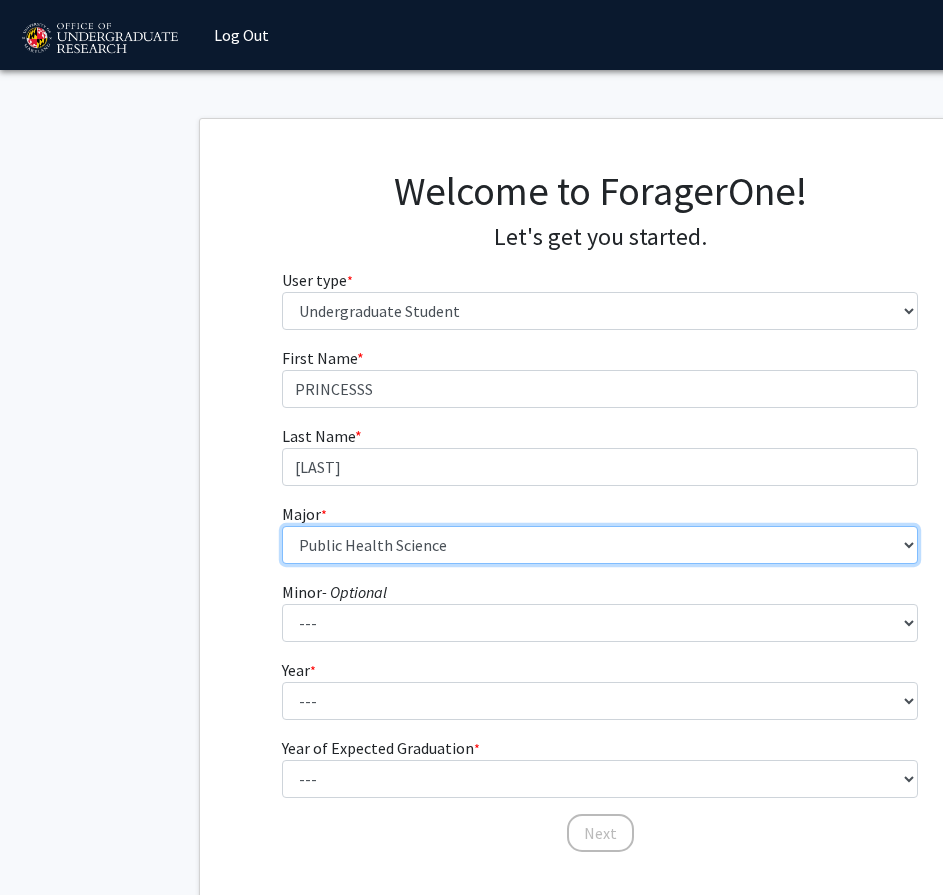 click on "---  Accounting   Aerospace Engineering   African American and Africana Studies   Agricultural and Resource Economics   Agricultural Science and Technology   American Studies   Animal Sciences   Anthropology   Arabic Studies   Architecture   Art History   Astronomy   Atmospheric and Oceanic Science   Biochemistry   Biocomputational Engineering   Bioengineering   Biological Sciences   Central European, Russian and Eurasian Studies   Chemical Engineering   Chemistry   Chinese   Cinema and Media Studies   Cinema and Media Studies   Civil Engineering   Classical Languages and Literatures   Communication   Computer Engineering   Computer Science   Criminology and Criminal Justice   Cyber-Physical Systems Engineering   Dance   Early Childhood/Early Childhood Special Education   Economics   Electrical Engineering   Elementary Education   Elementary/Middle Special Education   English Language and Literature   Environmental Science and Policy   Environmental Science and Technology   Family Science   Finance   Geology" at bounding box center (600, 545) 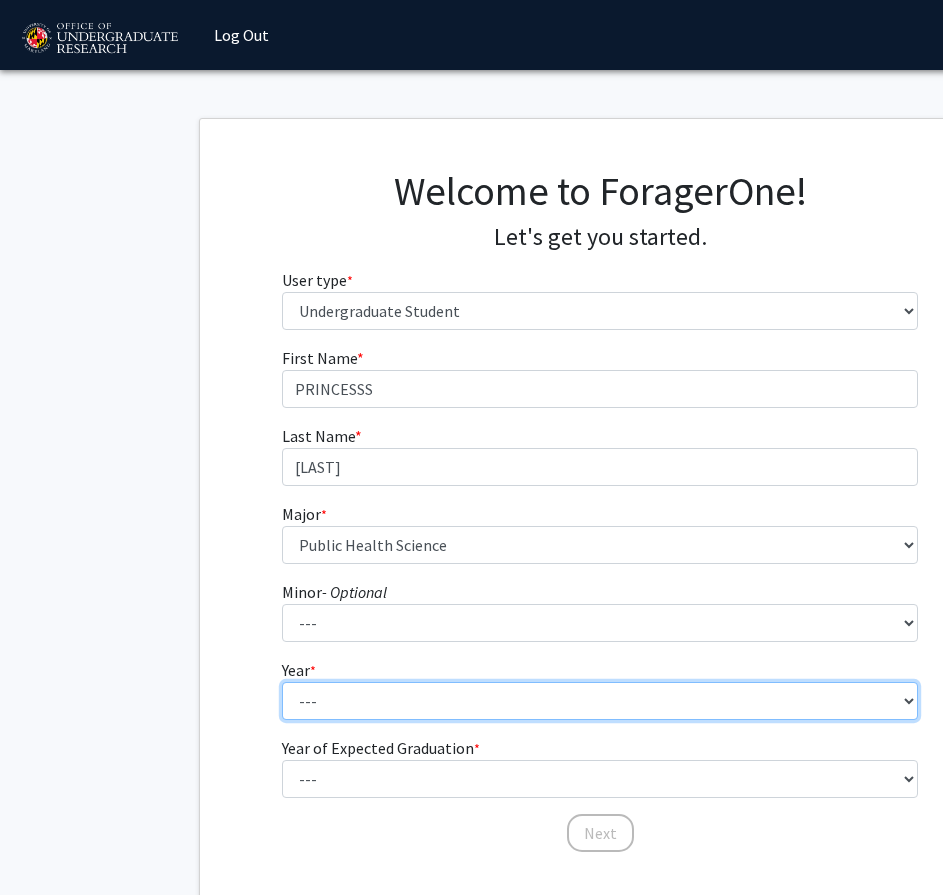 click on "---  First-year   Sophomore   Junior   Senior   Postbaccalaureate Certificate" at bounding box center [600, 701] 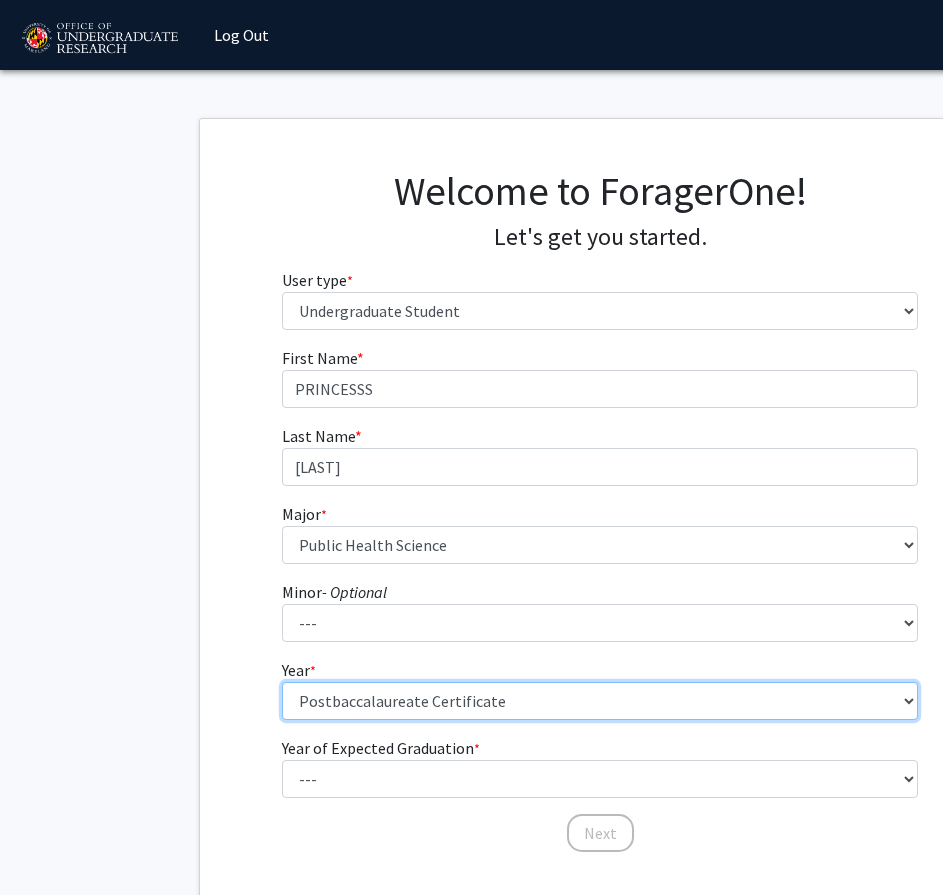 click on "---  First-year   Sophomore   Junior   Senior   Postbaccalaureate Certificate" at bounding box center (600, 701) 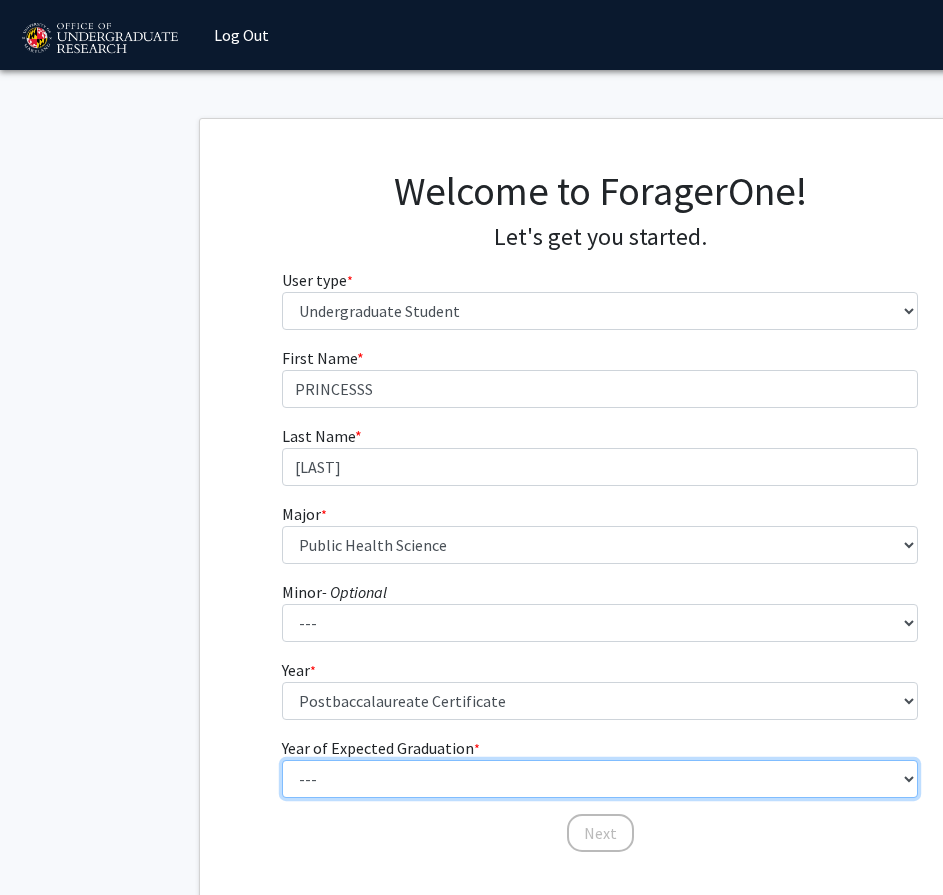 click on "---  2025   2026   2027   2028   2029   2030   2031   2032   2033   2034" at bounding box center [600, 779] 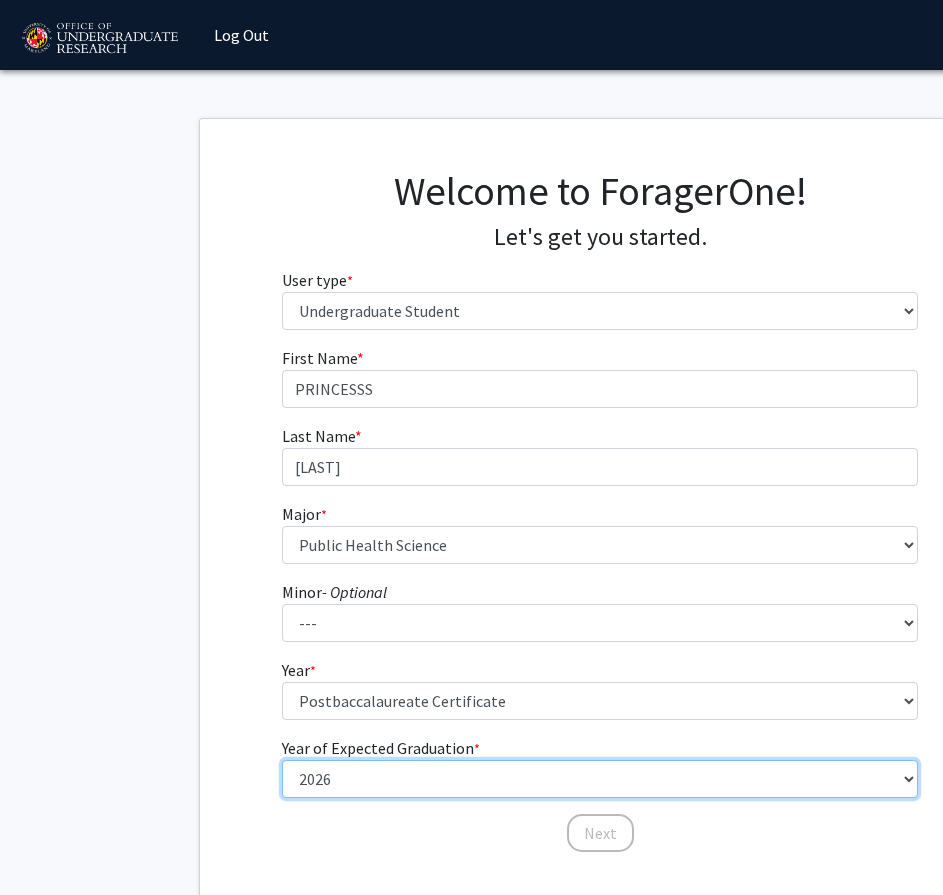 click on "---  2025   2026   2027   2028   2029   2030   2031   2032   2033   2034" at bounding box center (600, 779) 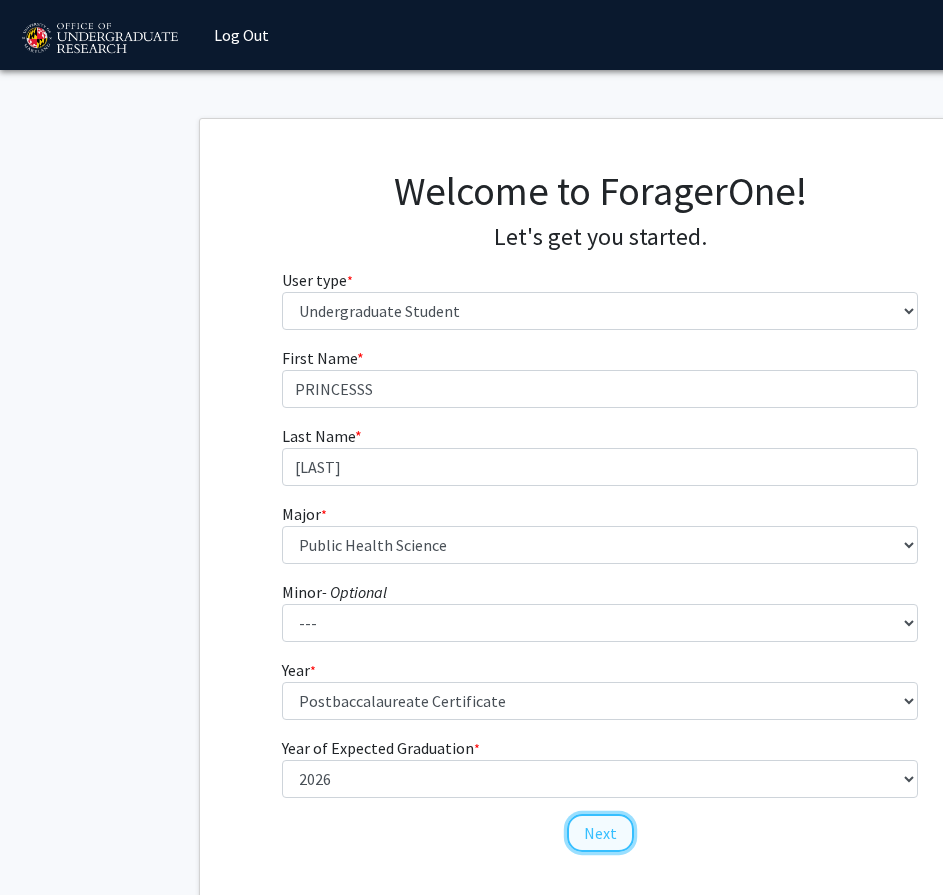 click on "Next" 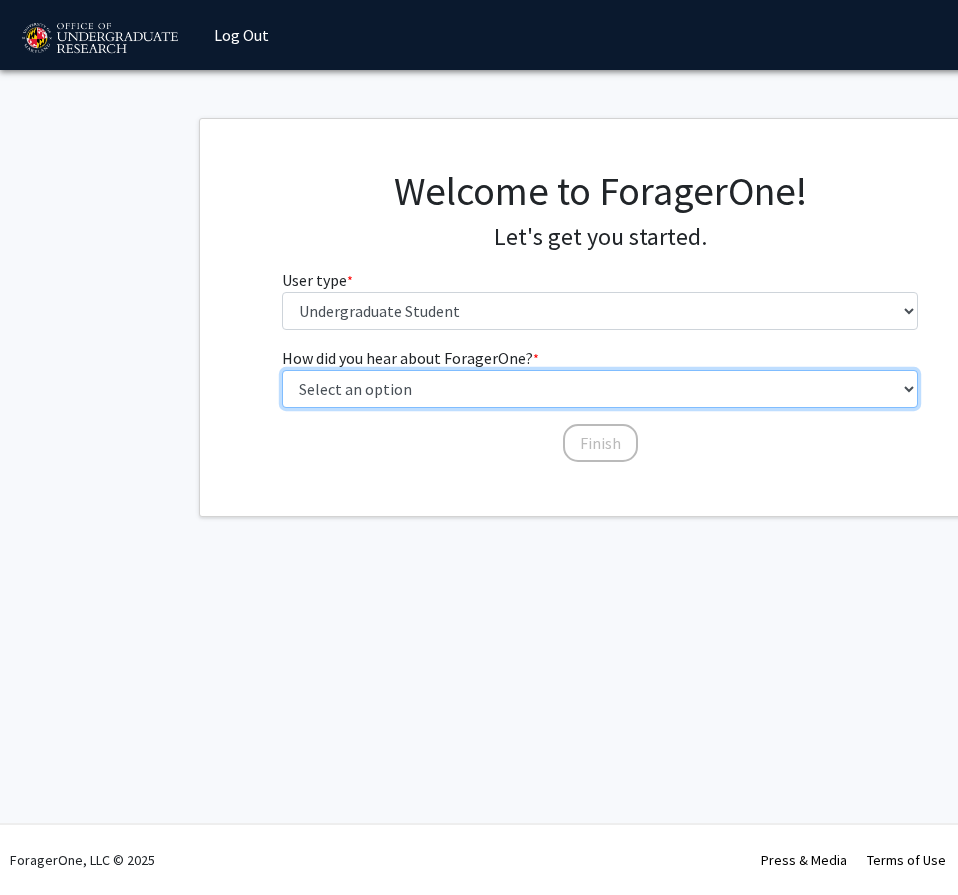 click on "Select an option  Peer/student recommendation   Faculty/staff recommendation   University website   University email or newsletter   Other" at bounding box center (600, 389) 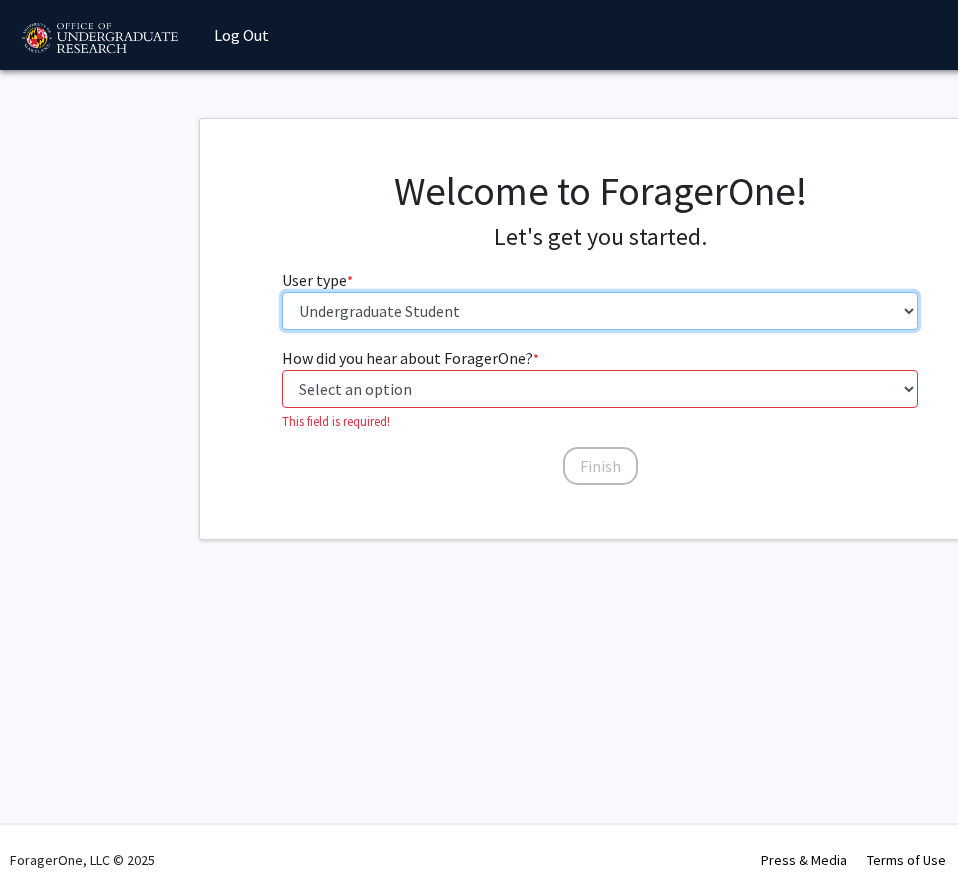 click on "Please tell us who you are  Undergraduate Student   Master's Student   Doctoral Candidate (PhD, MD, DMD, PharmD, etc.)   Postdoctoral Researcher / Research Staff / Medical Resident / Medical Fellow   Faculty   Administrative Staff" at bounding box center [600, 311] 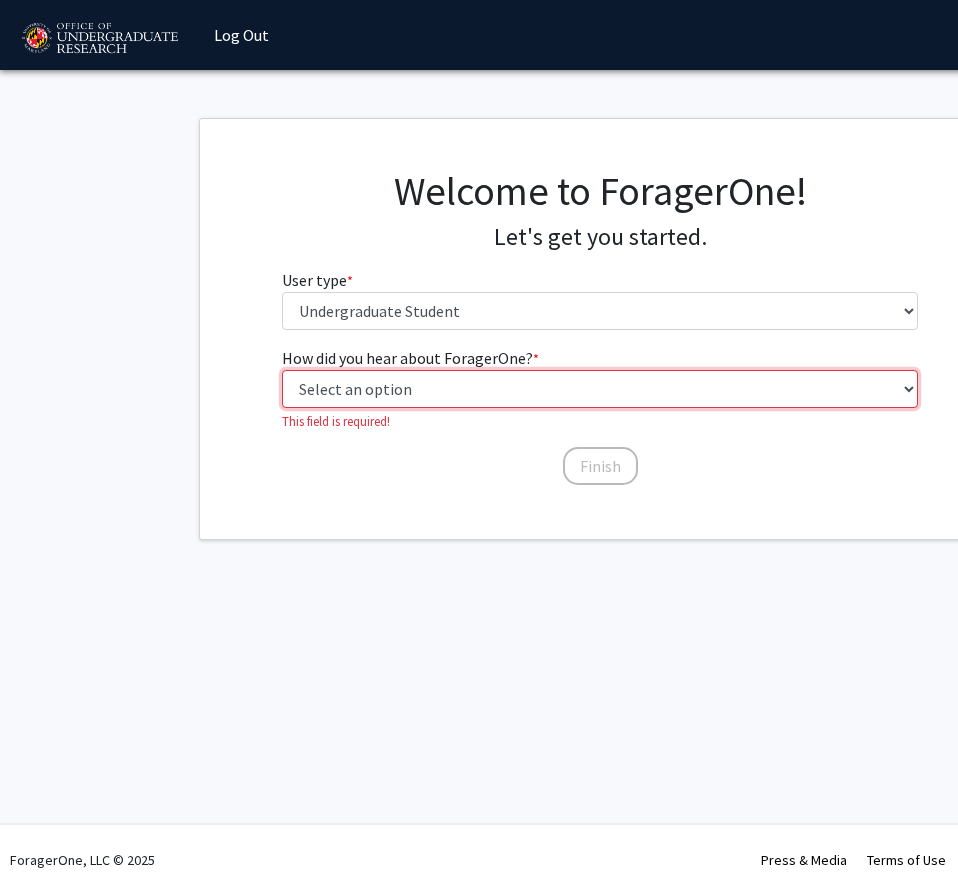 click on "Select an option  Peer/student recommendation   Faculty/staff recommendation   University website   University email or newsletter   Other" at bounding box center [600, 389] 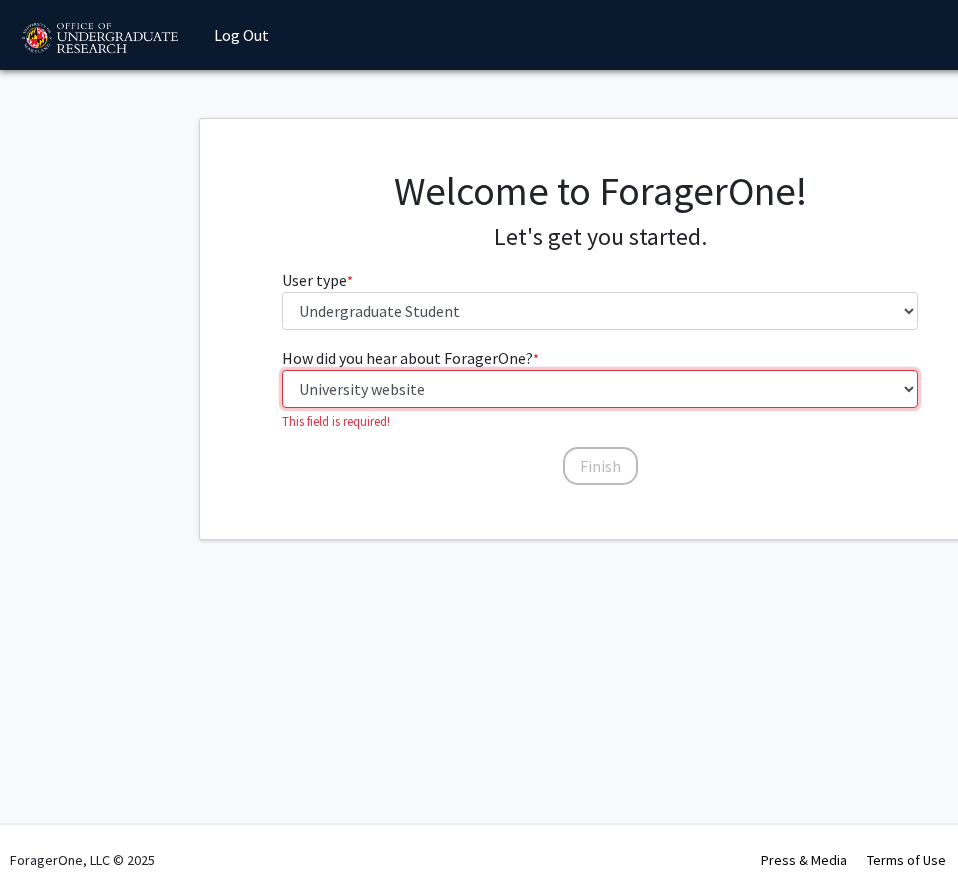 click on "Select an option  Peer/student recommendation   Faculty/staff recommendation   University website   University email or newsletter   Other" at bounding box center (600, 389) 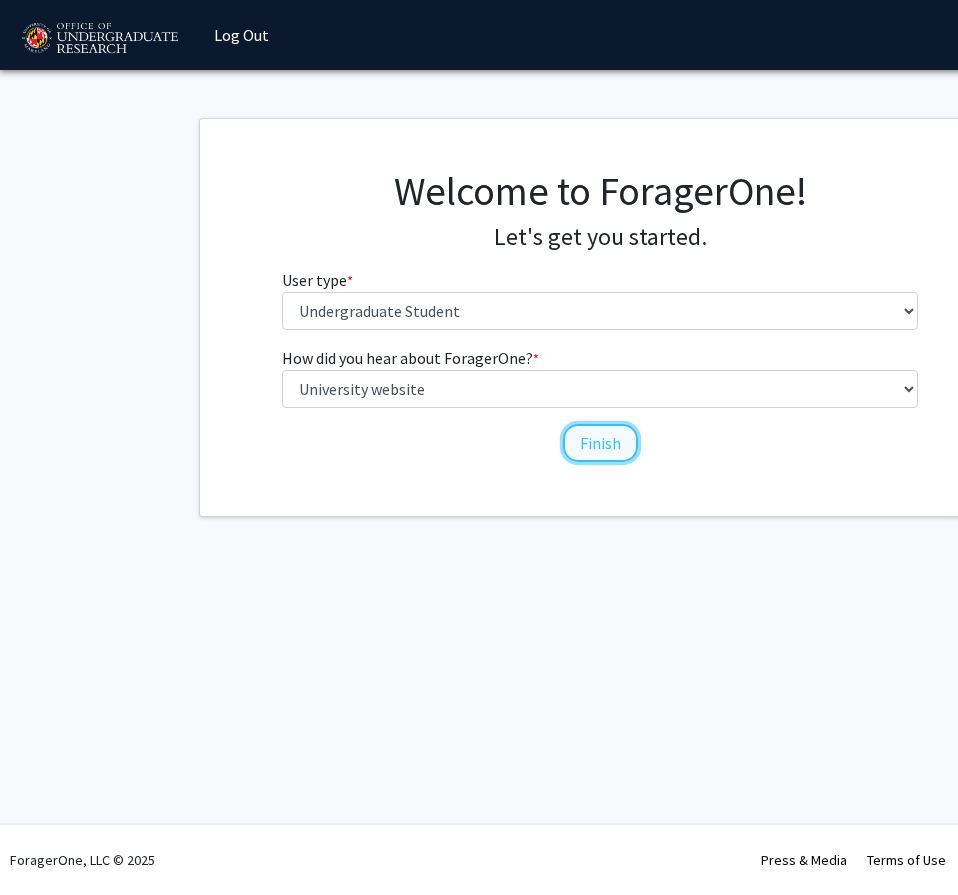 click on "Finish" 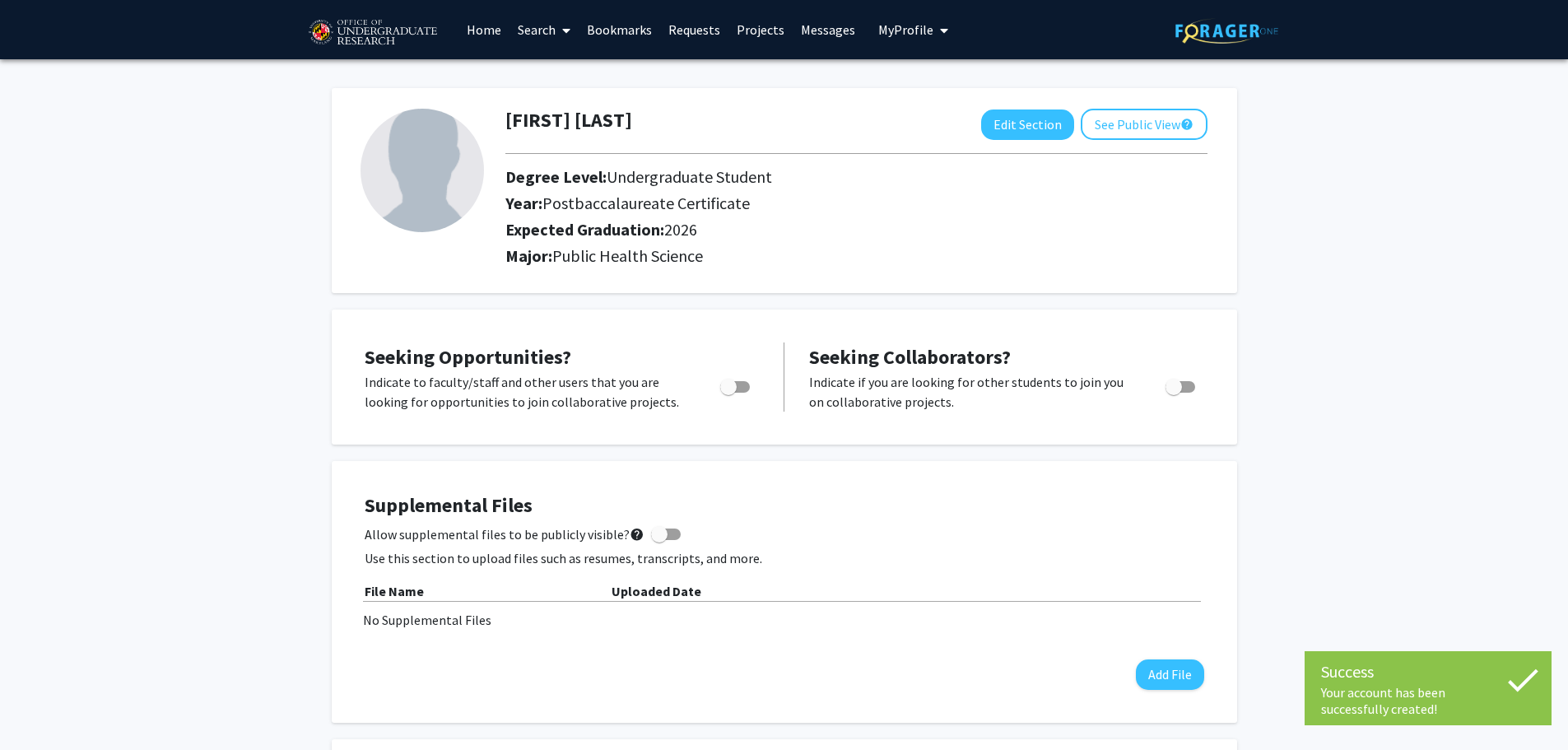 click at bounding box center (732, 387) 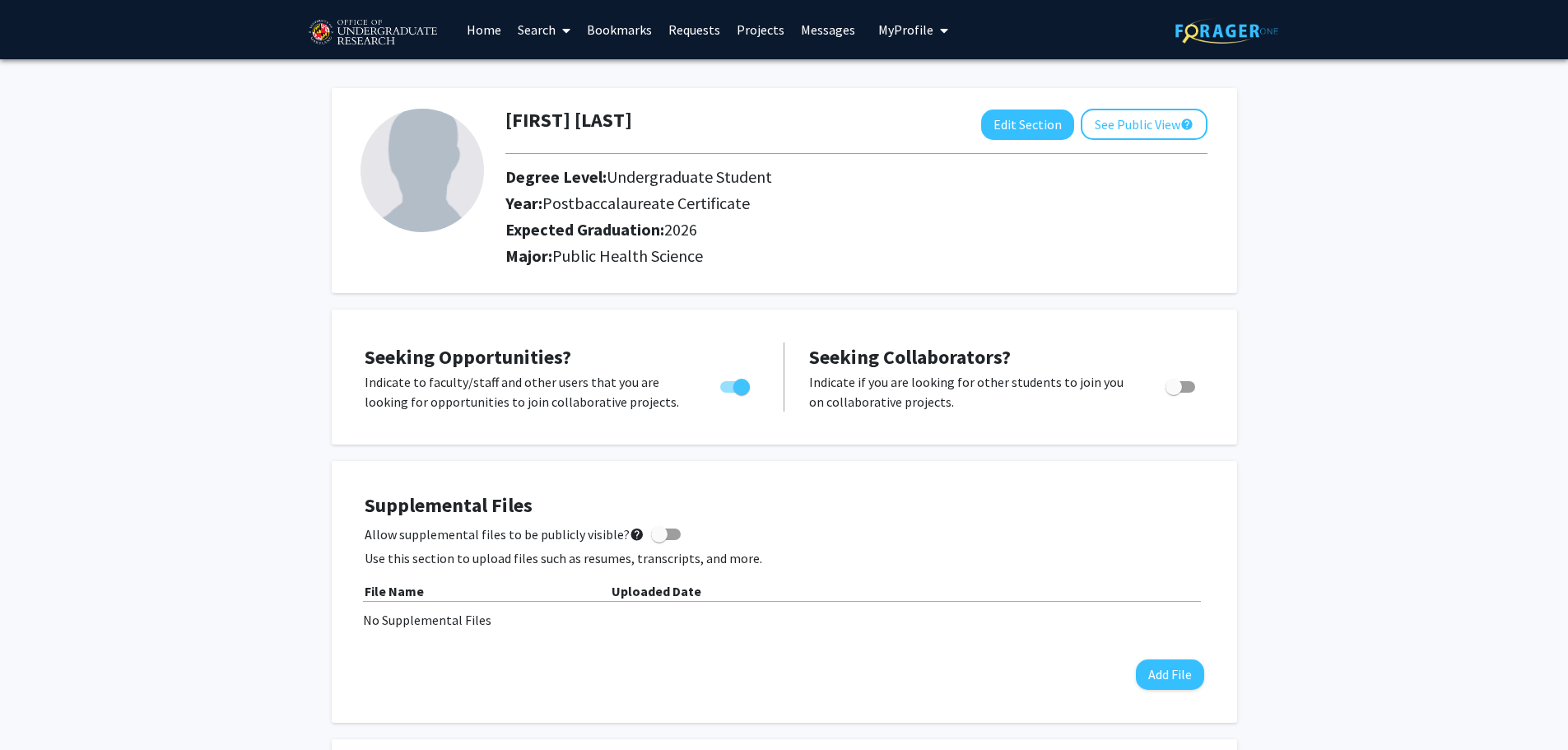 click at bounding box center (666, 534) 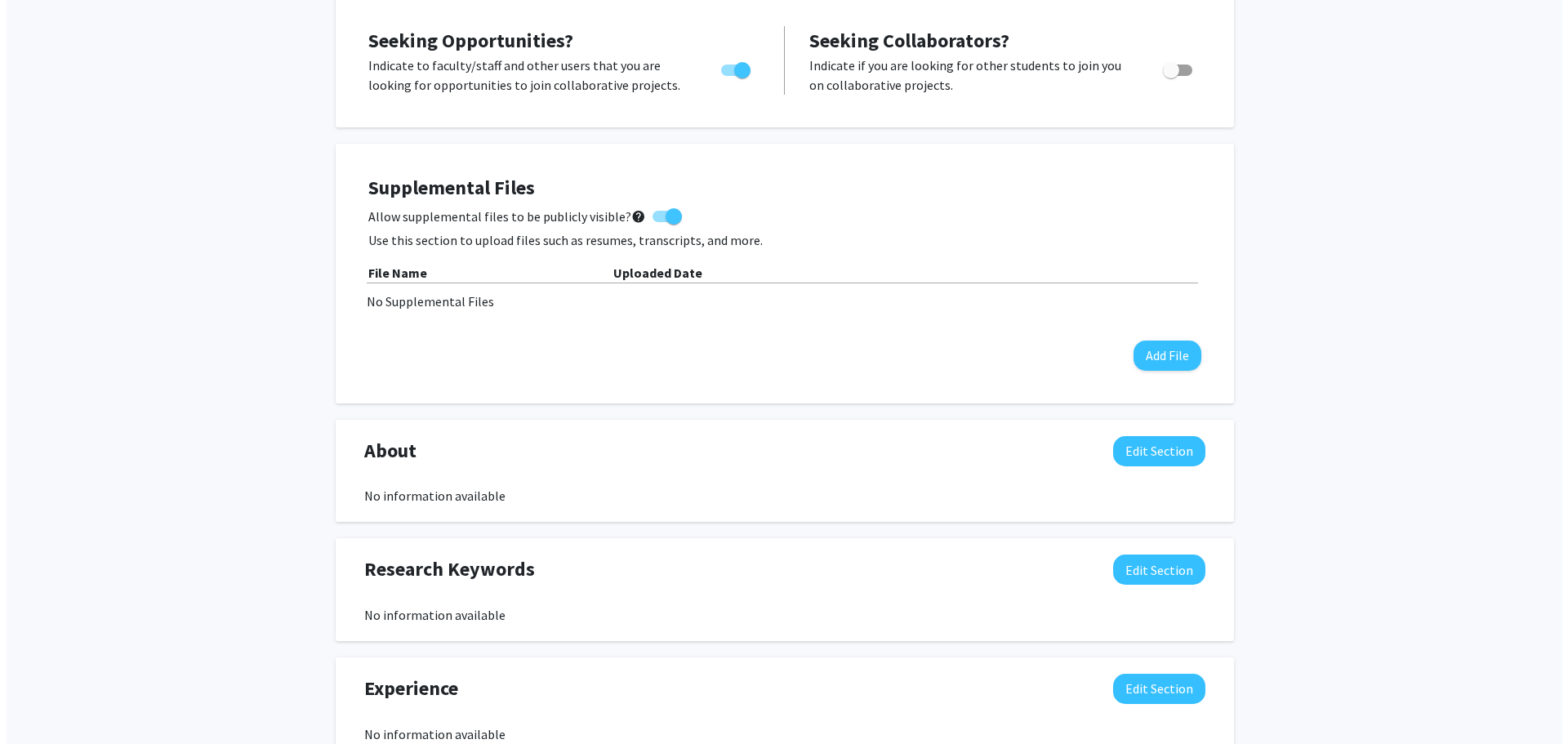 scroll, scrollTop: 327, scrollLeft: 0, axis: vertical 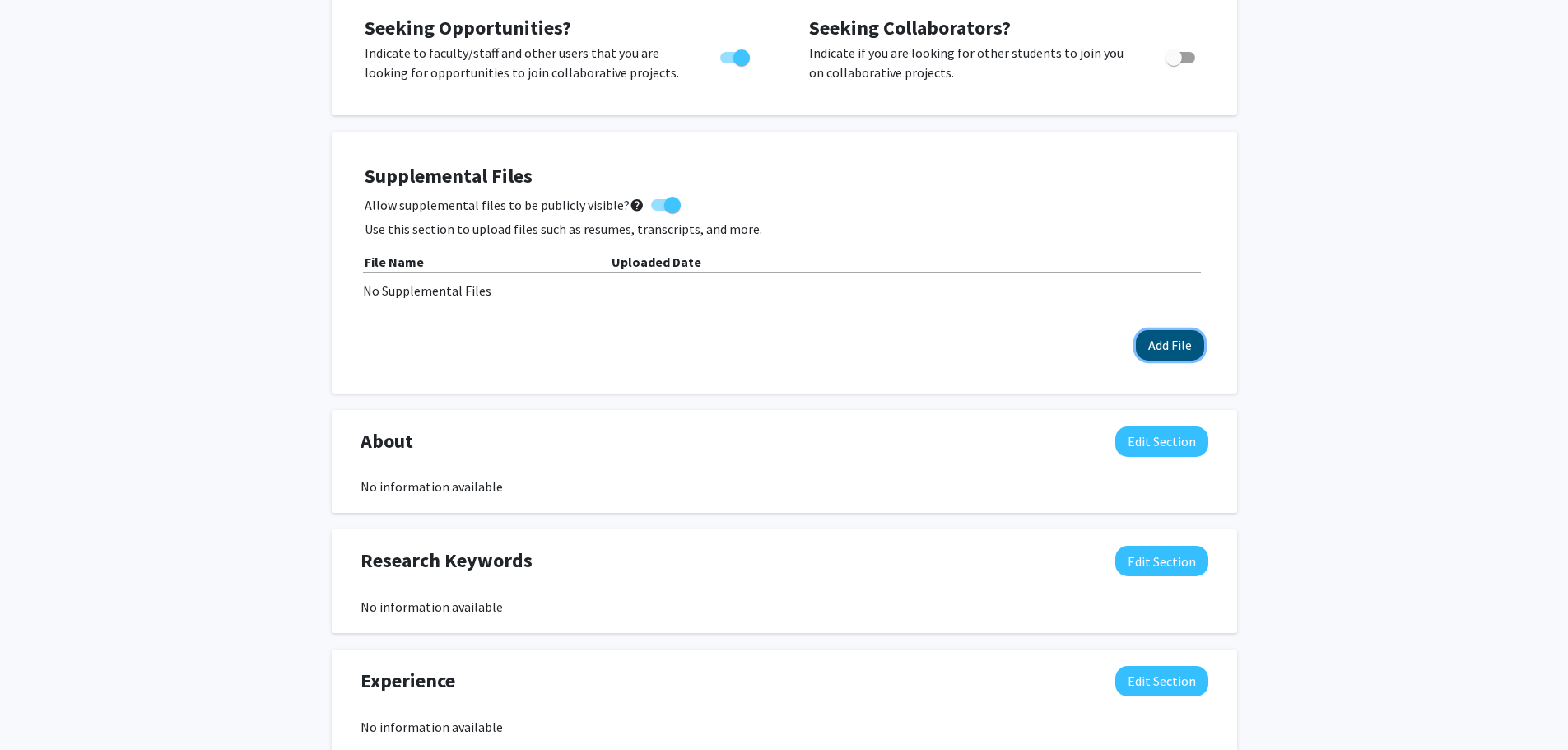 click on "Add File" 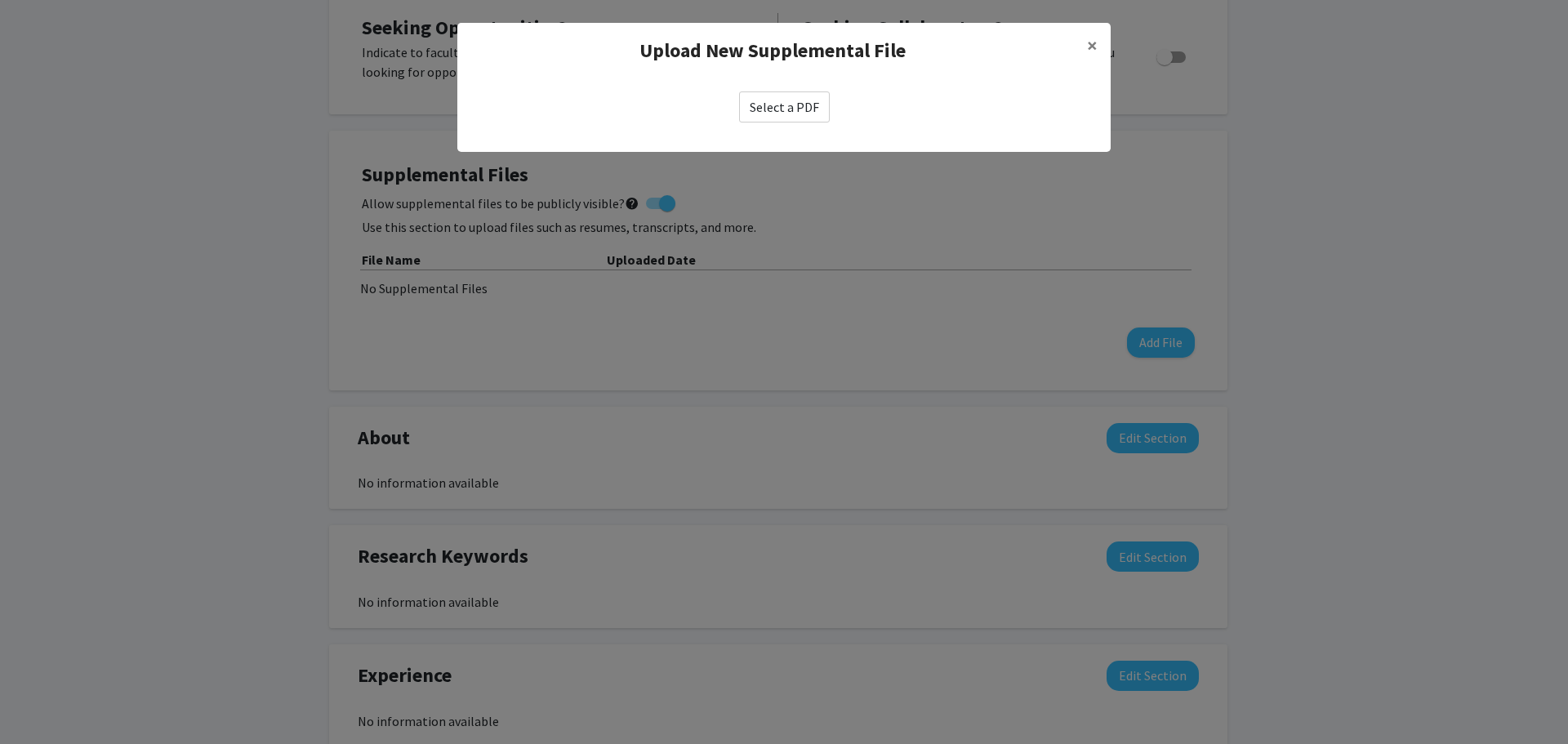 click on "Select a PDF" 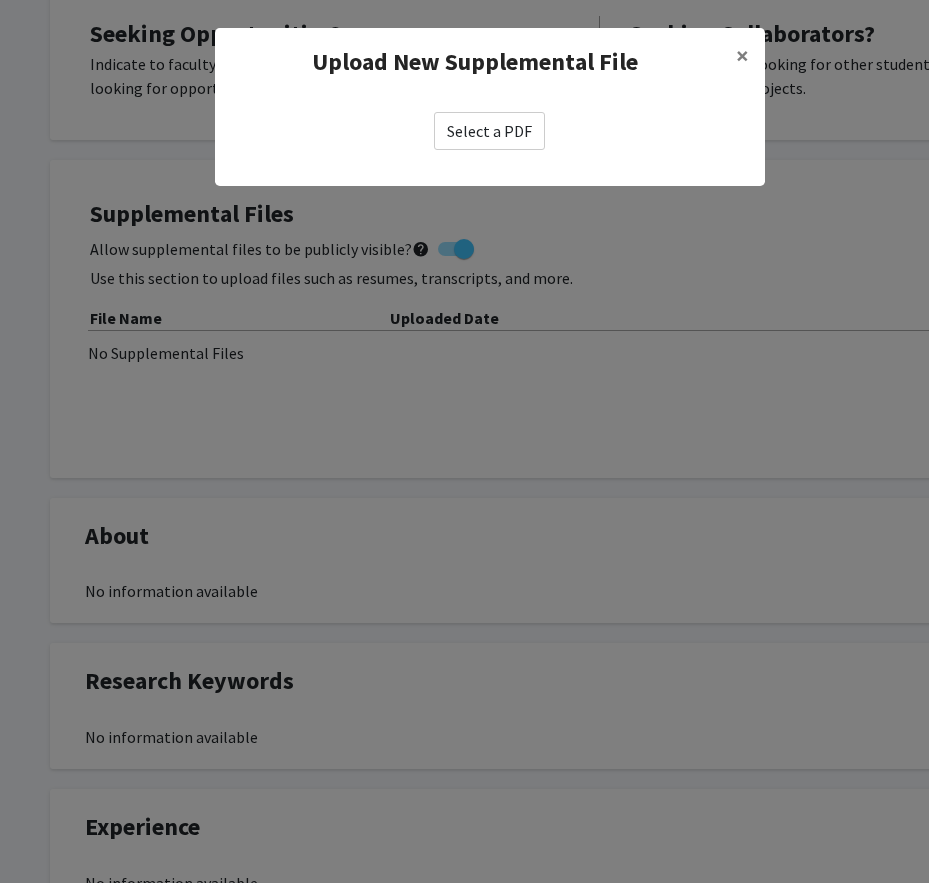 click on "Select a PDF" 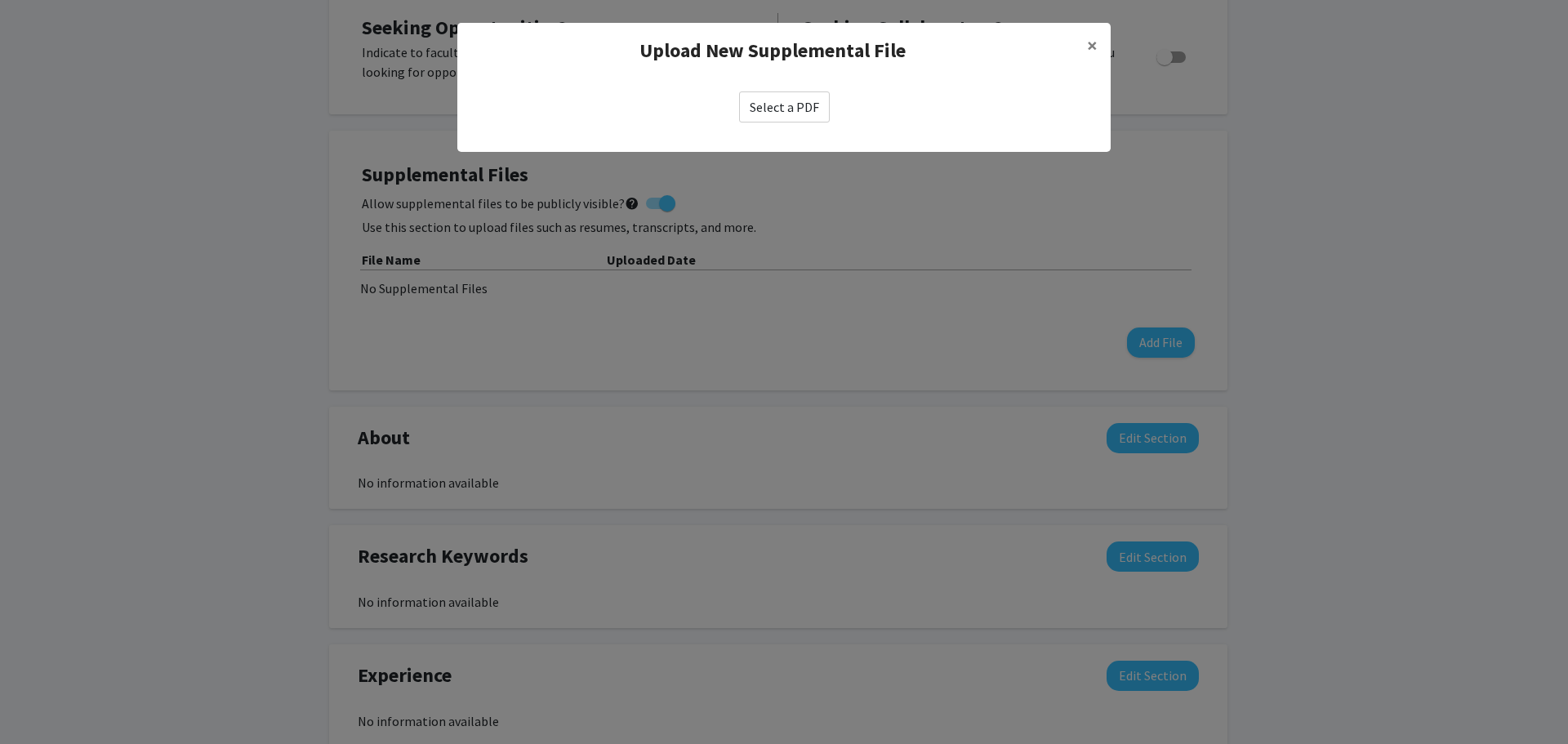 click on "Select a PDF" 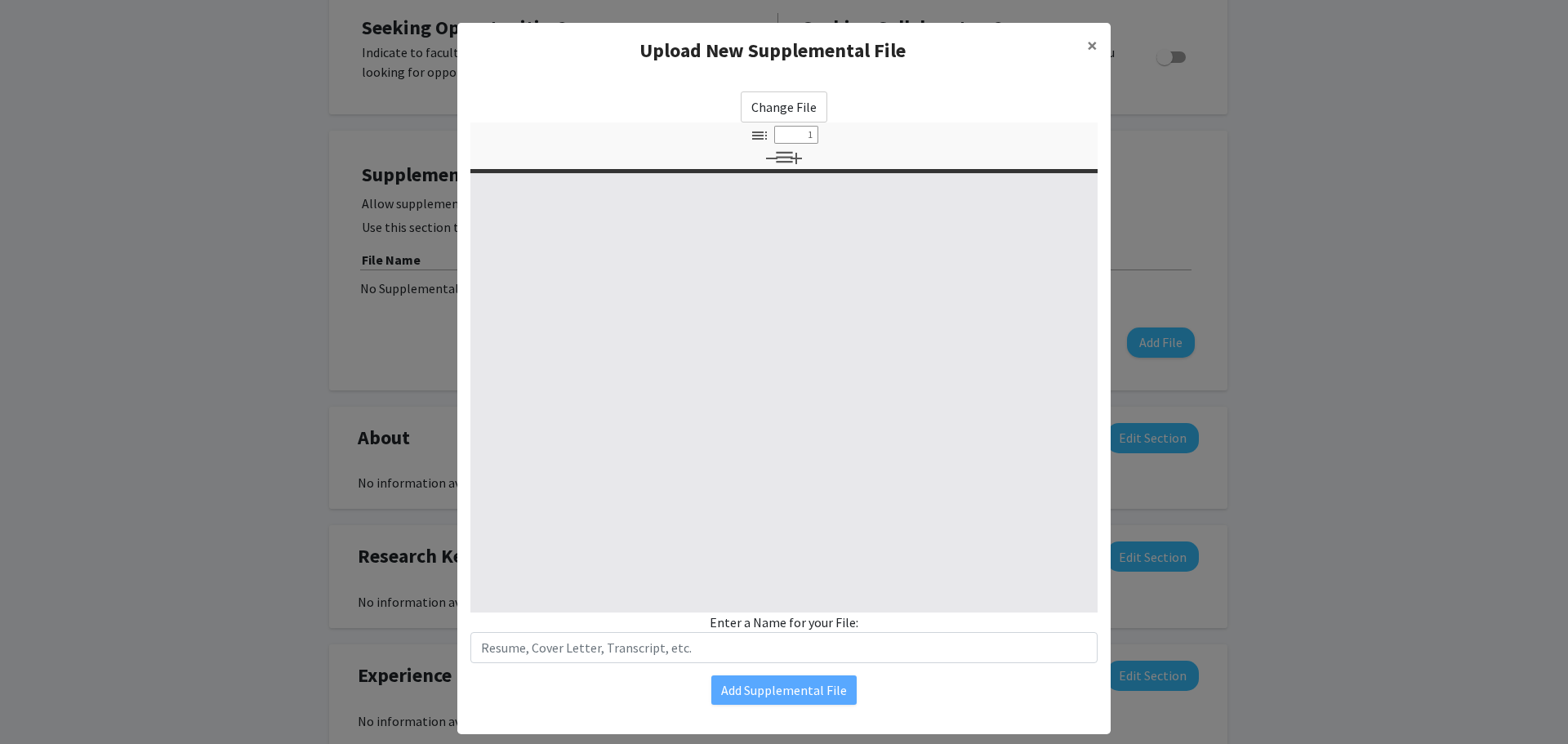 select on "custom" 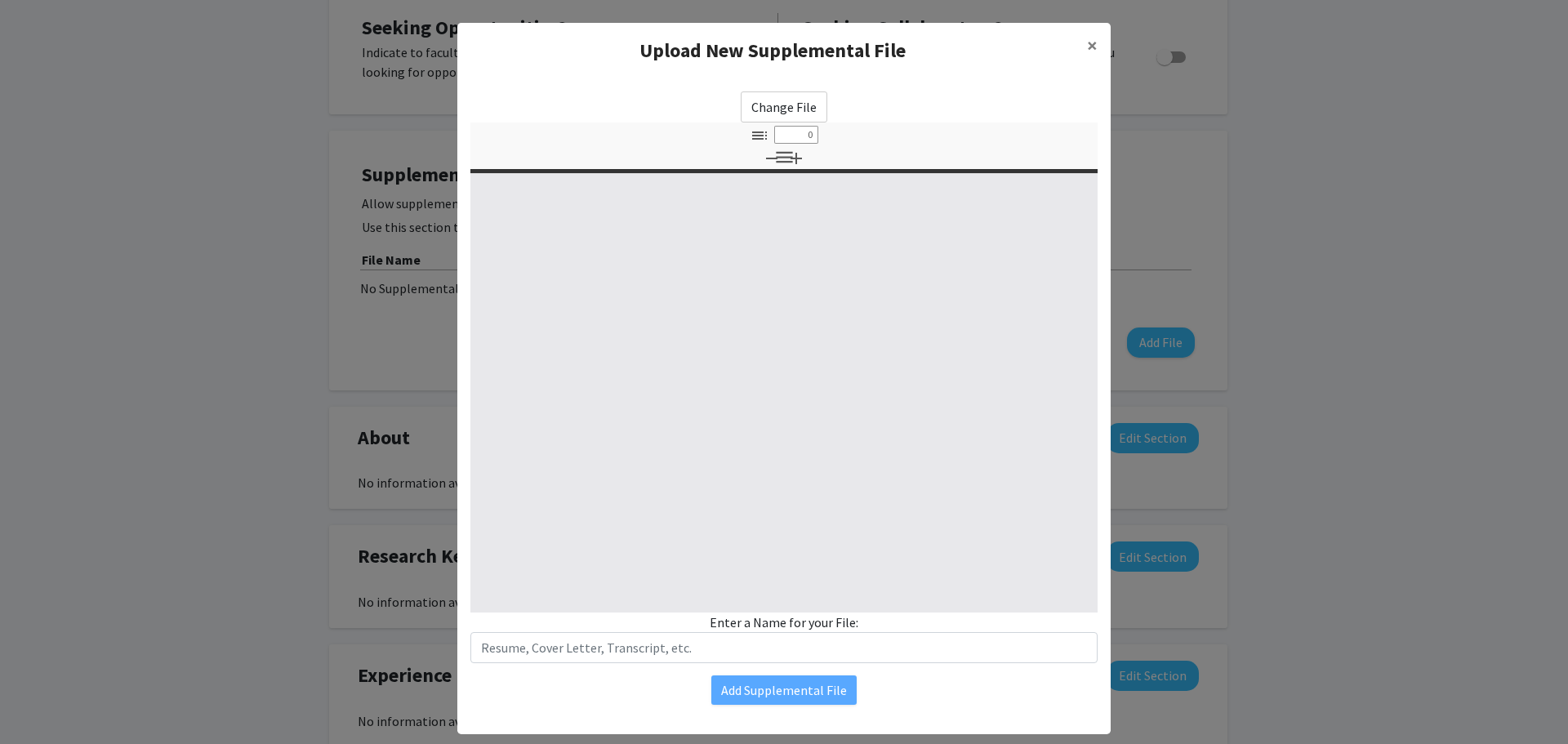 select on "custom" 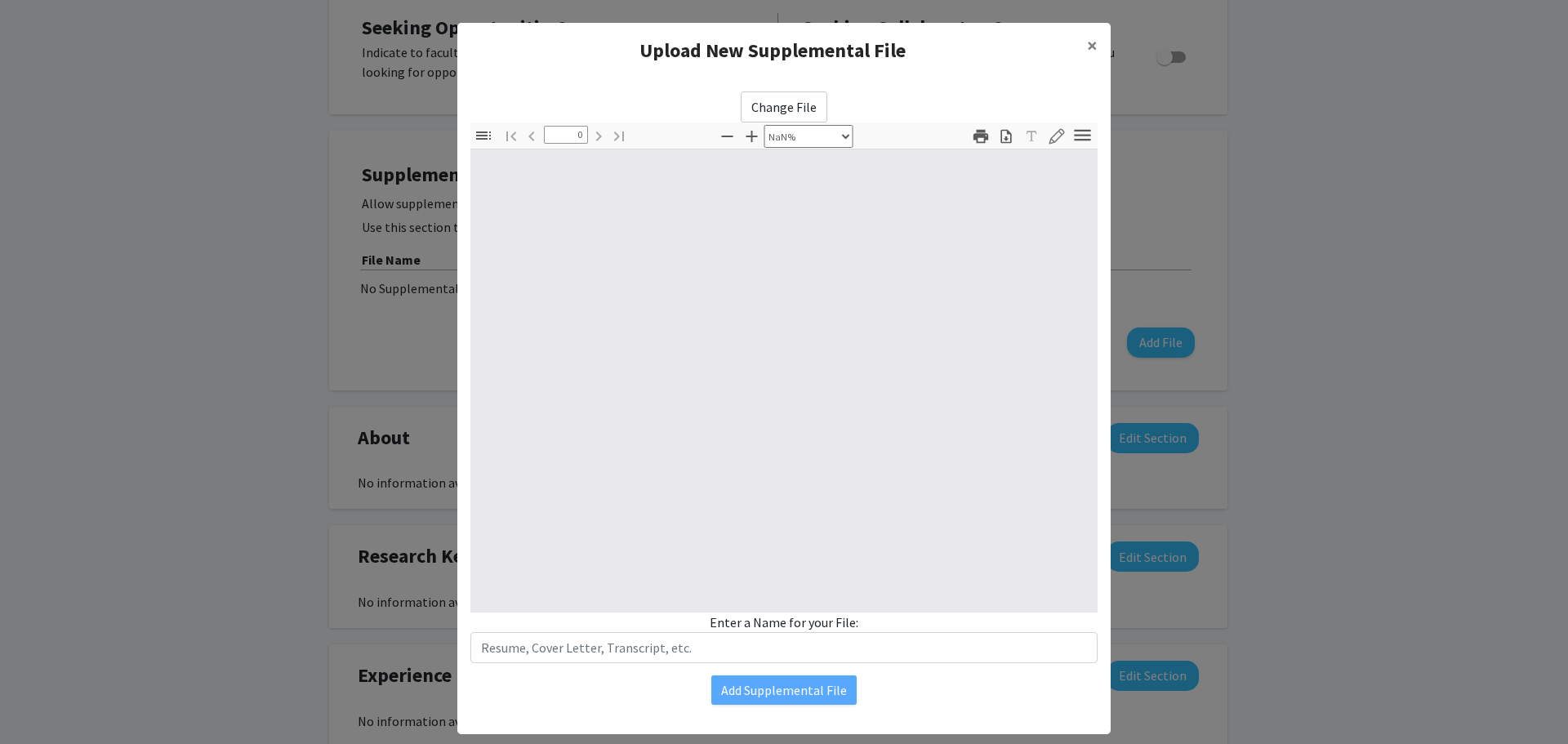 type on "1" 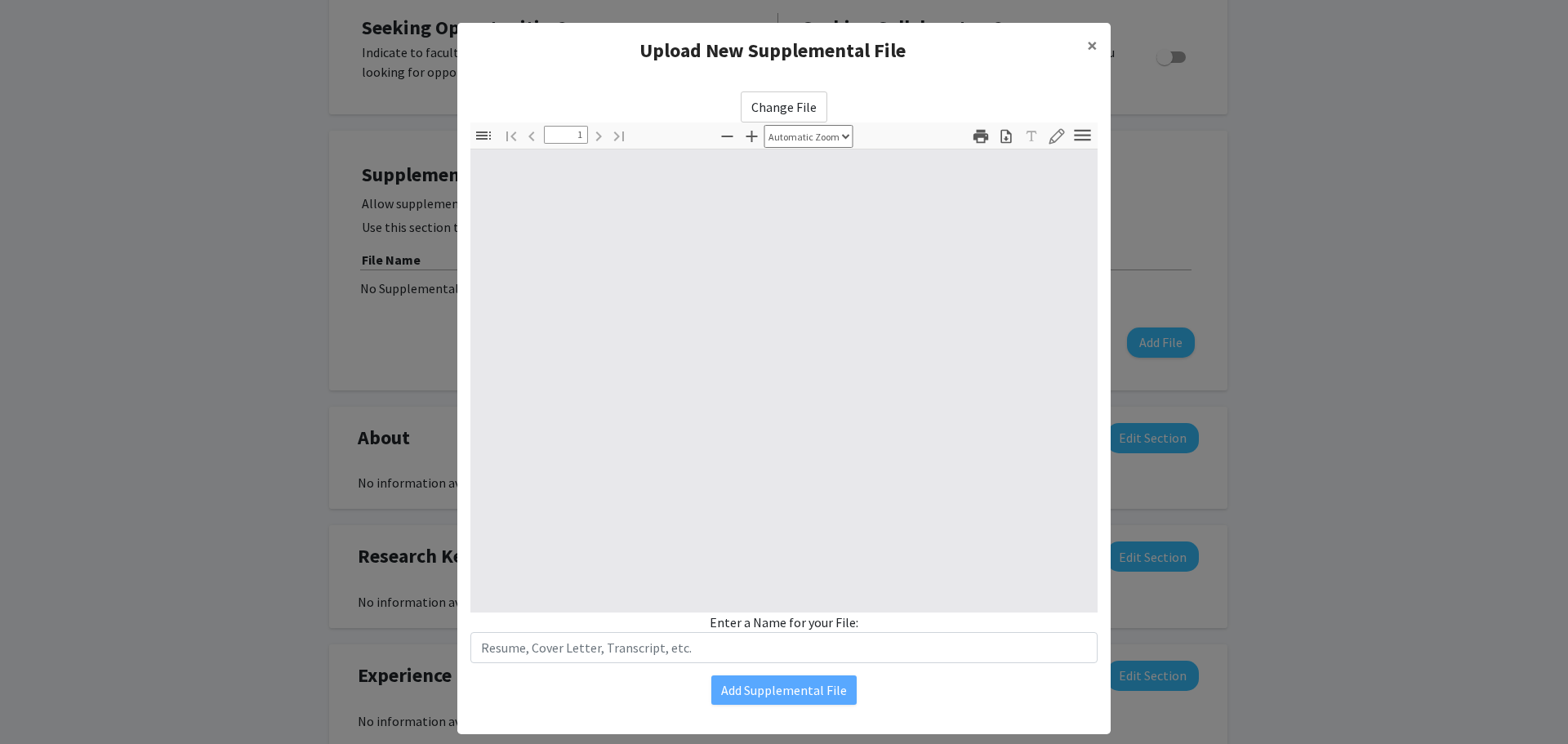 select on "auto" 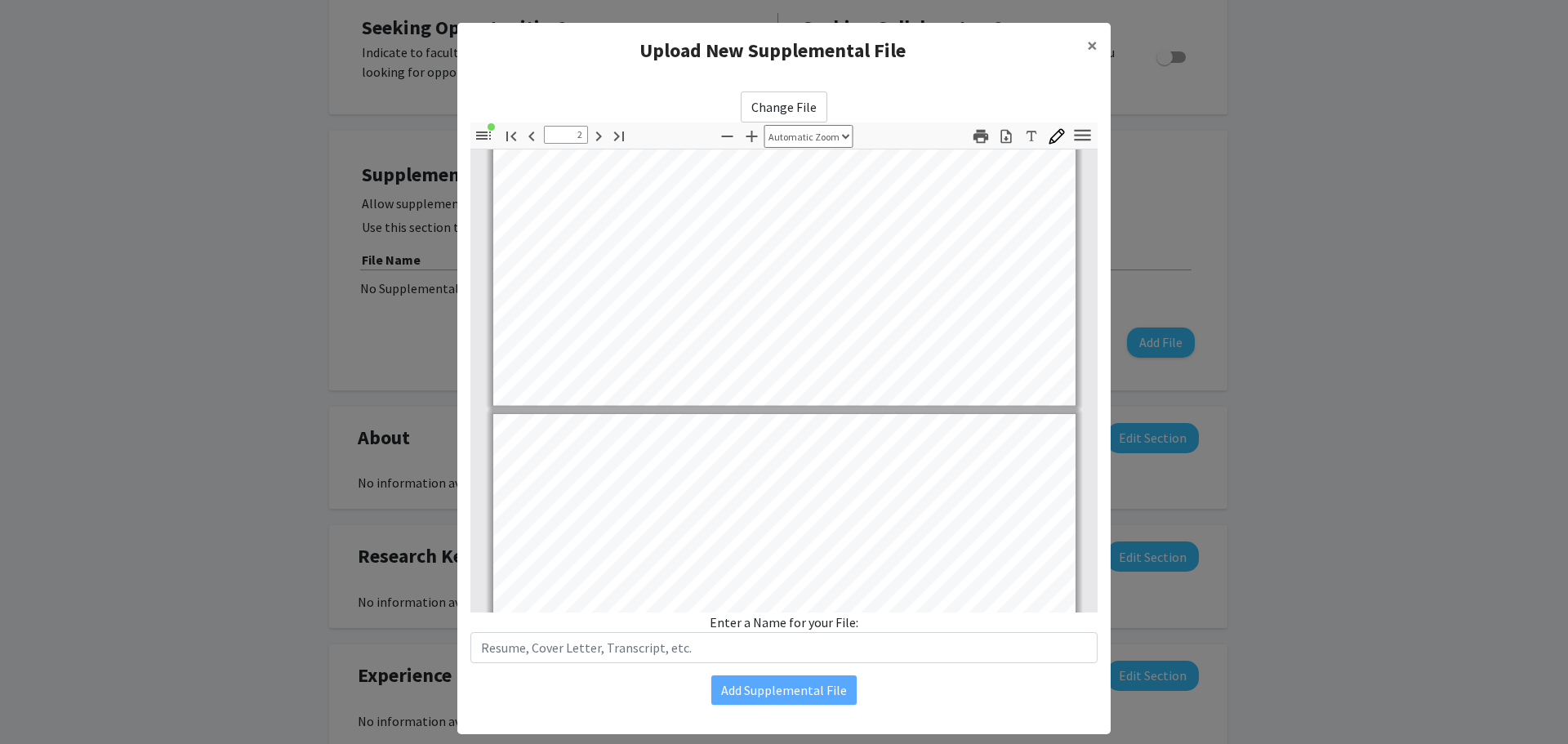 type on "3" 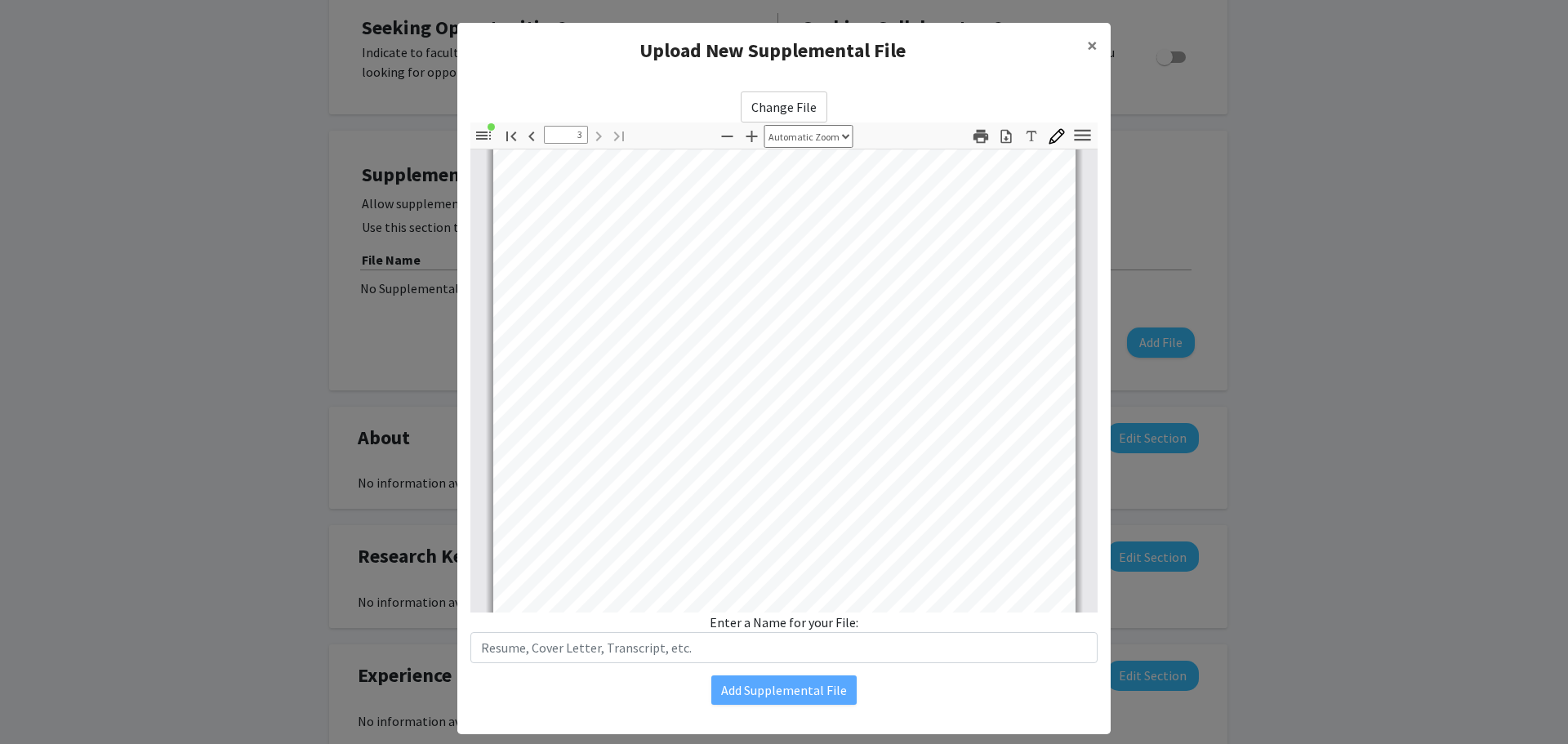 scroll, scrollTop: 1831, scrollLeft: 0, axis: vertical 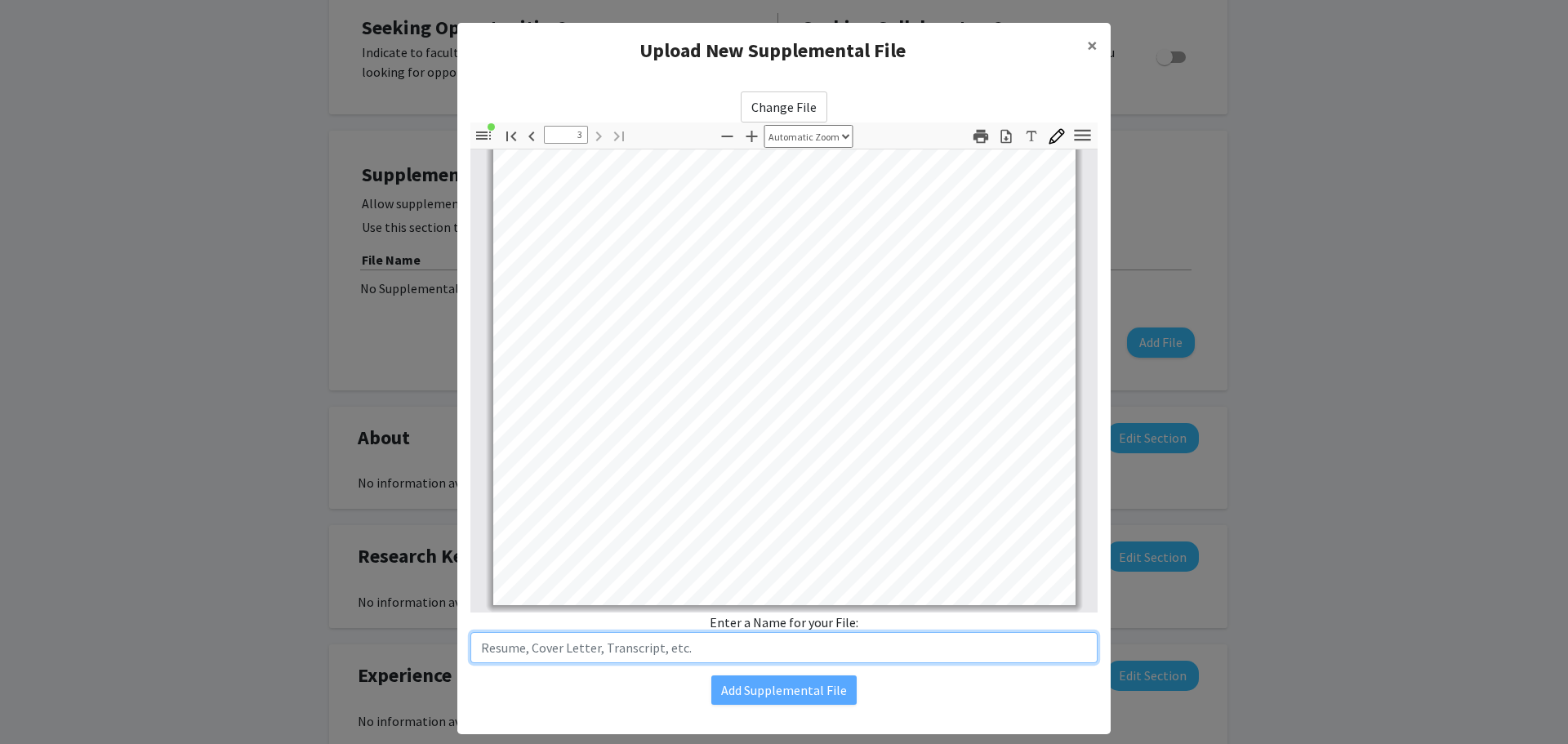 click at bounding box center (784, 648) 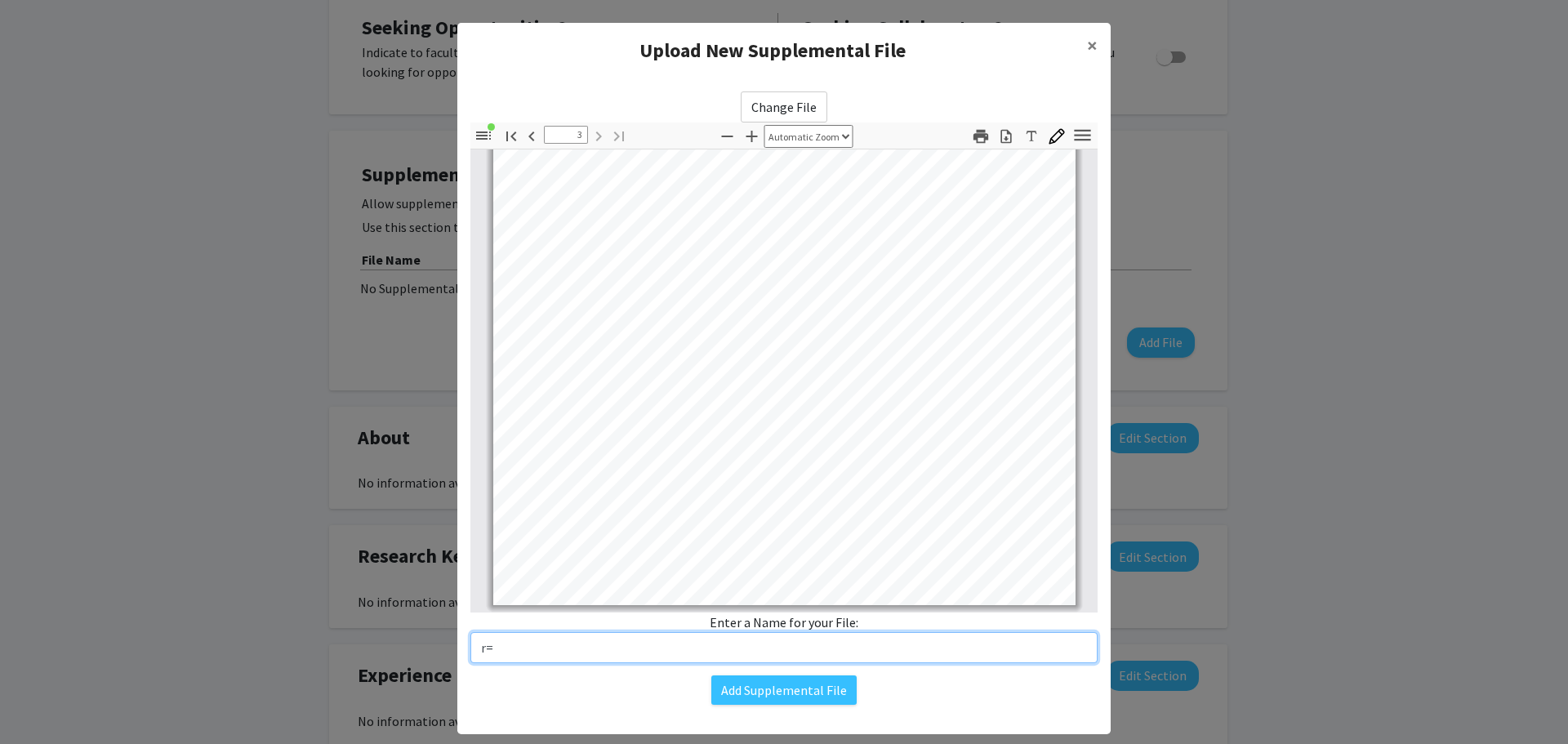 type on "r" 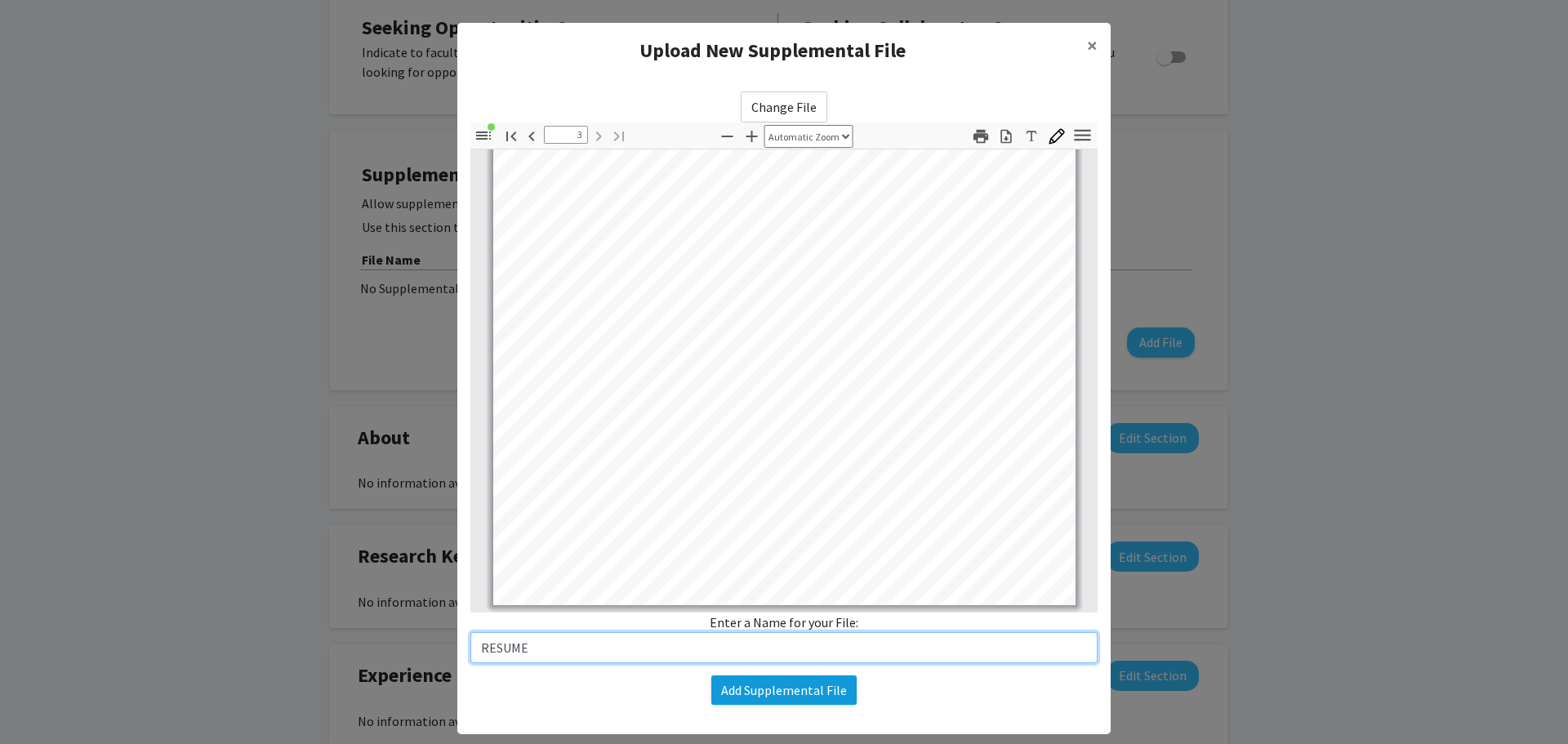 type on "RESUME" 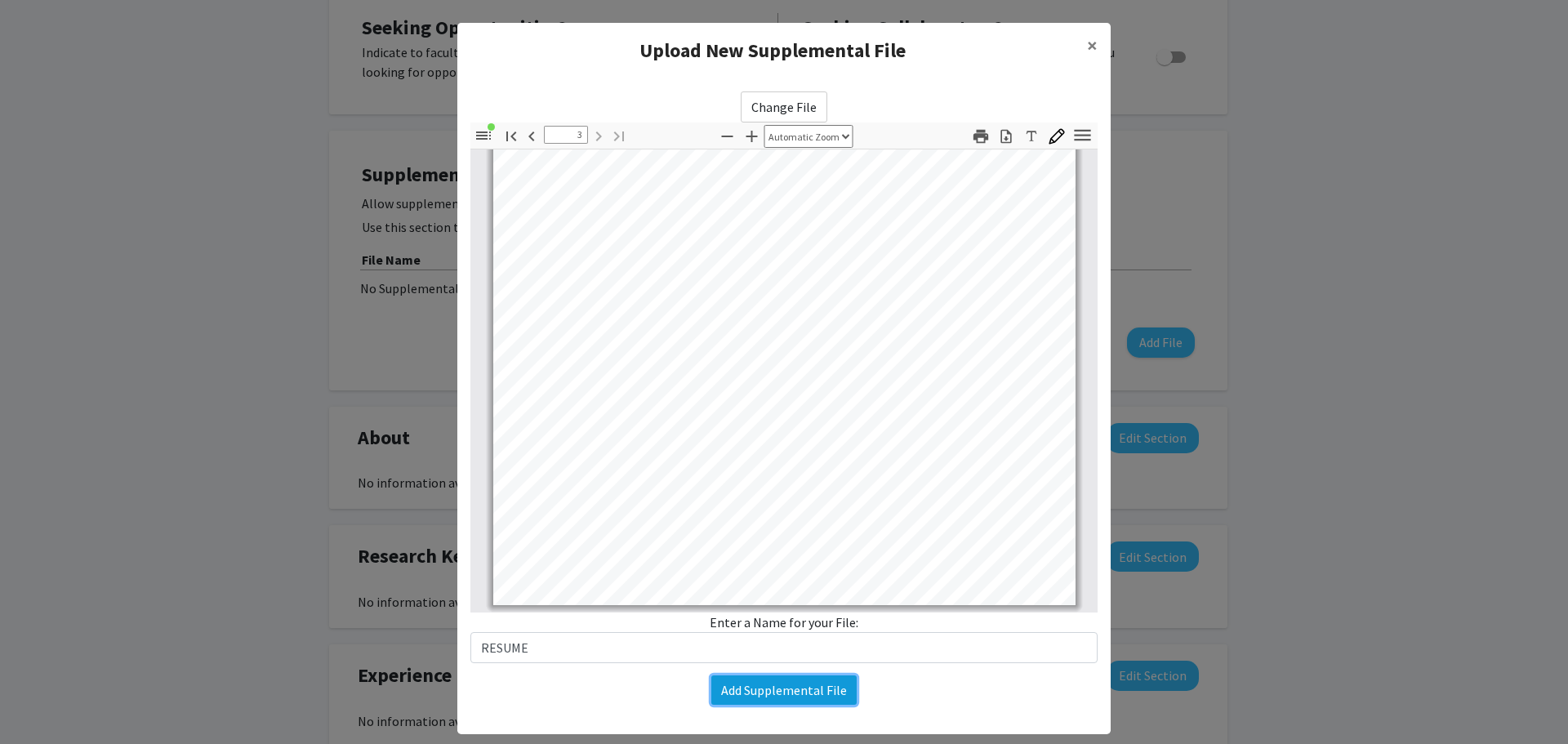 click on "Add Supplemental File" 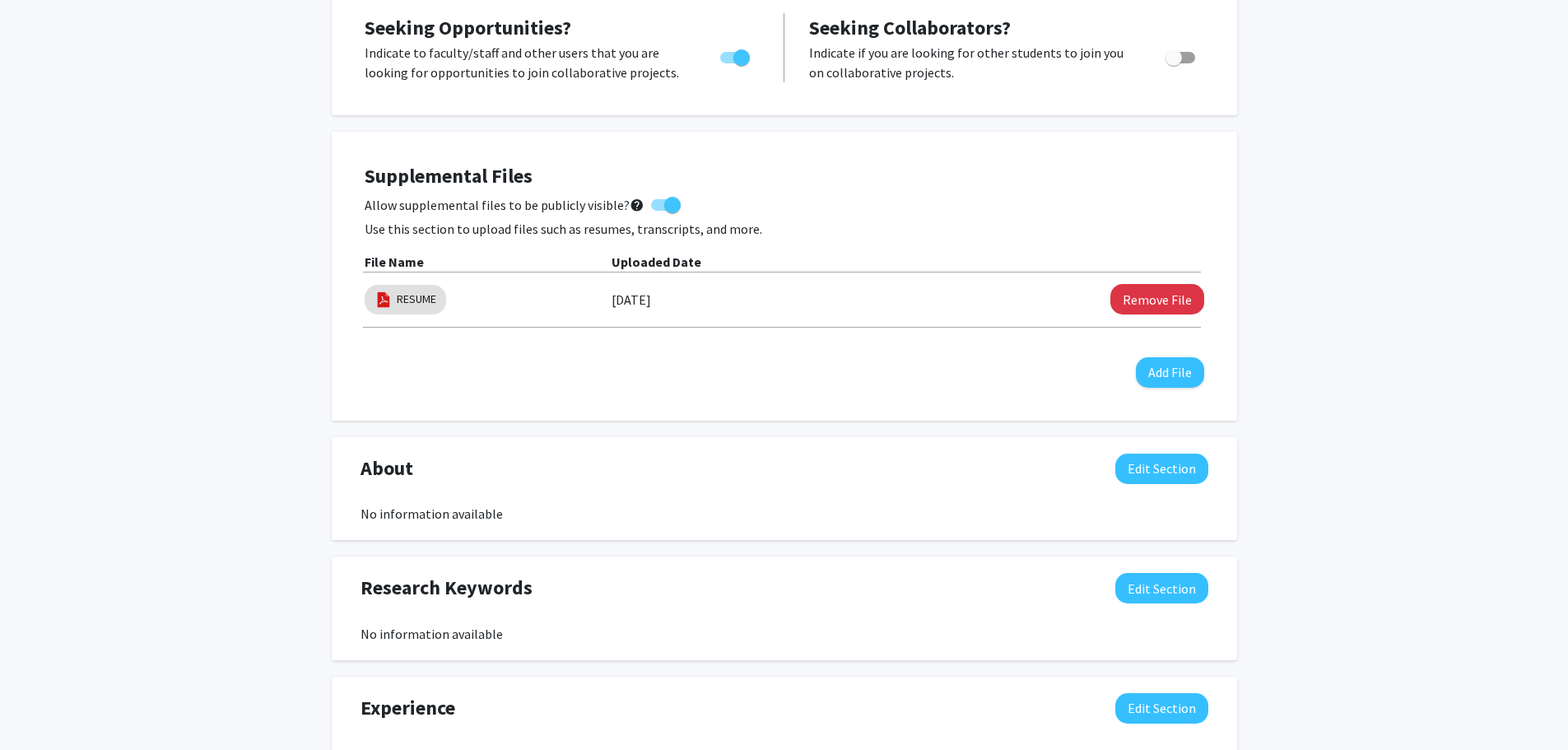 click on "Supplemental Files" 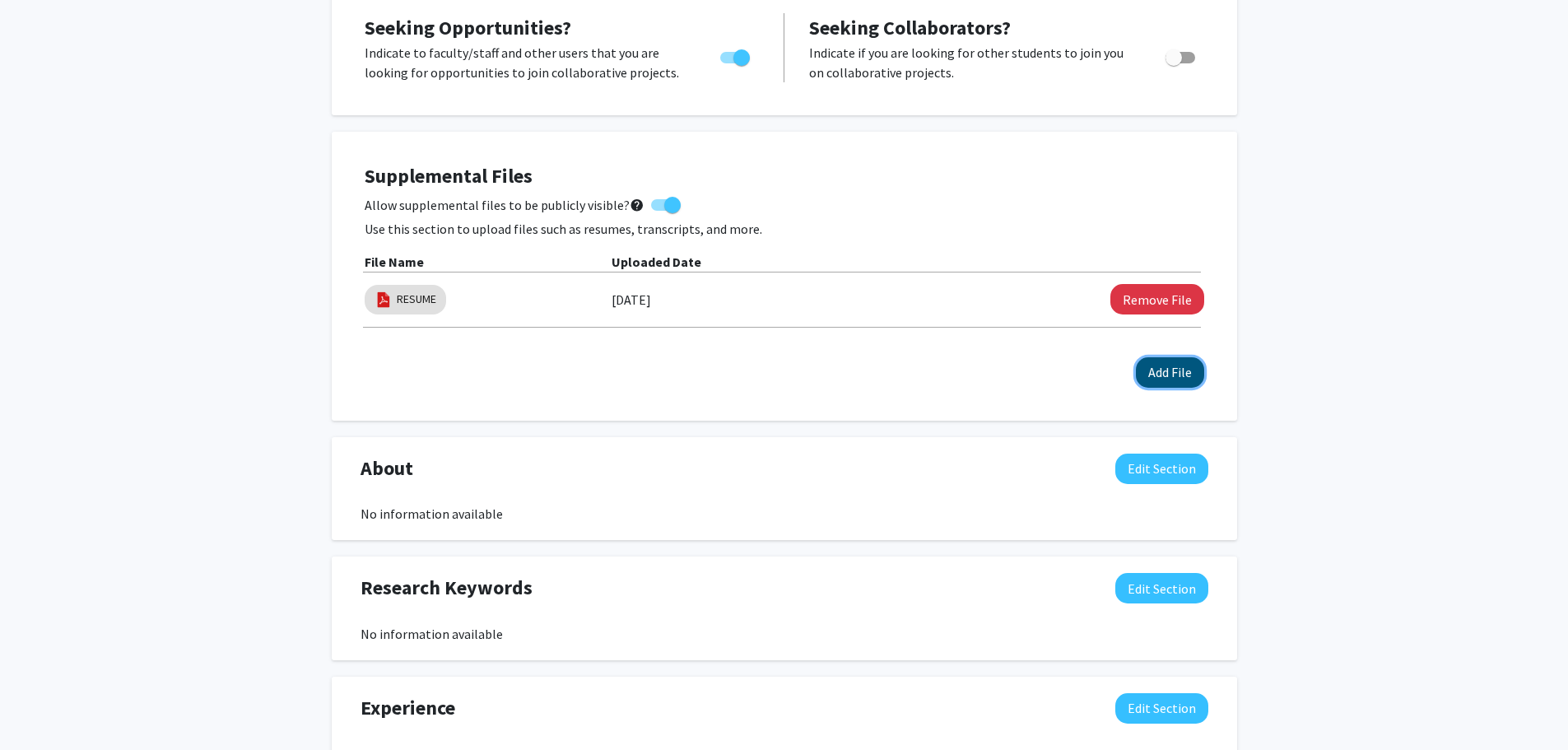 click on "Add File" 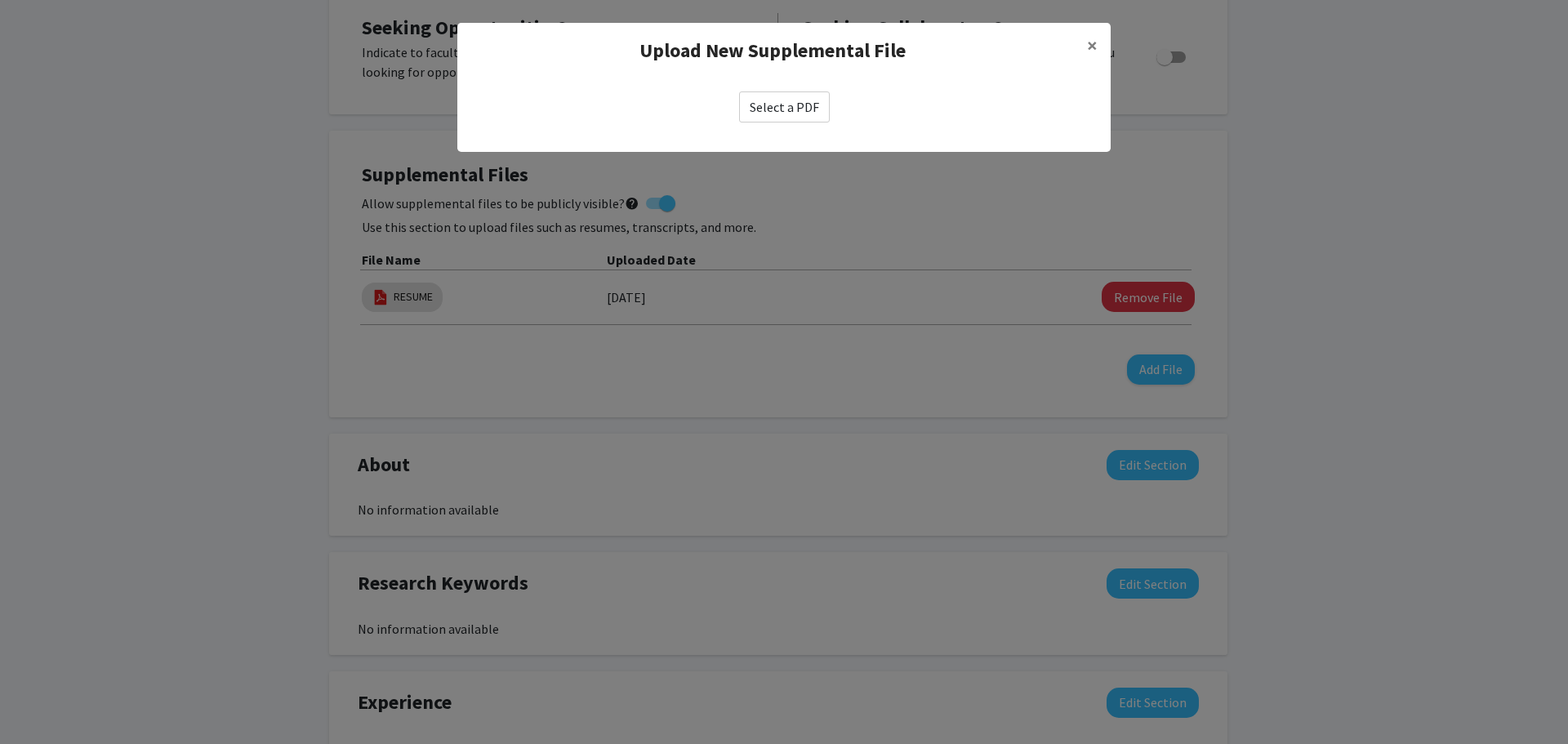 click on "Select a PDF" 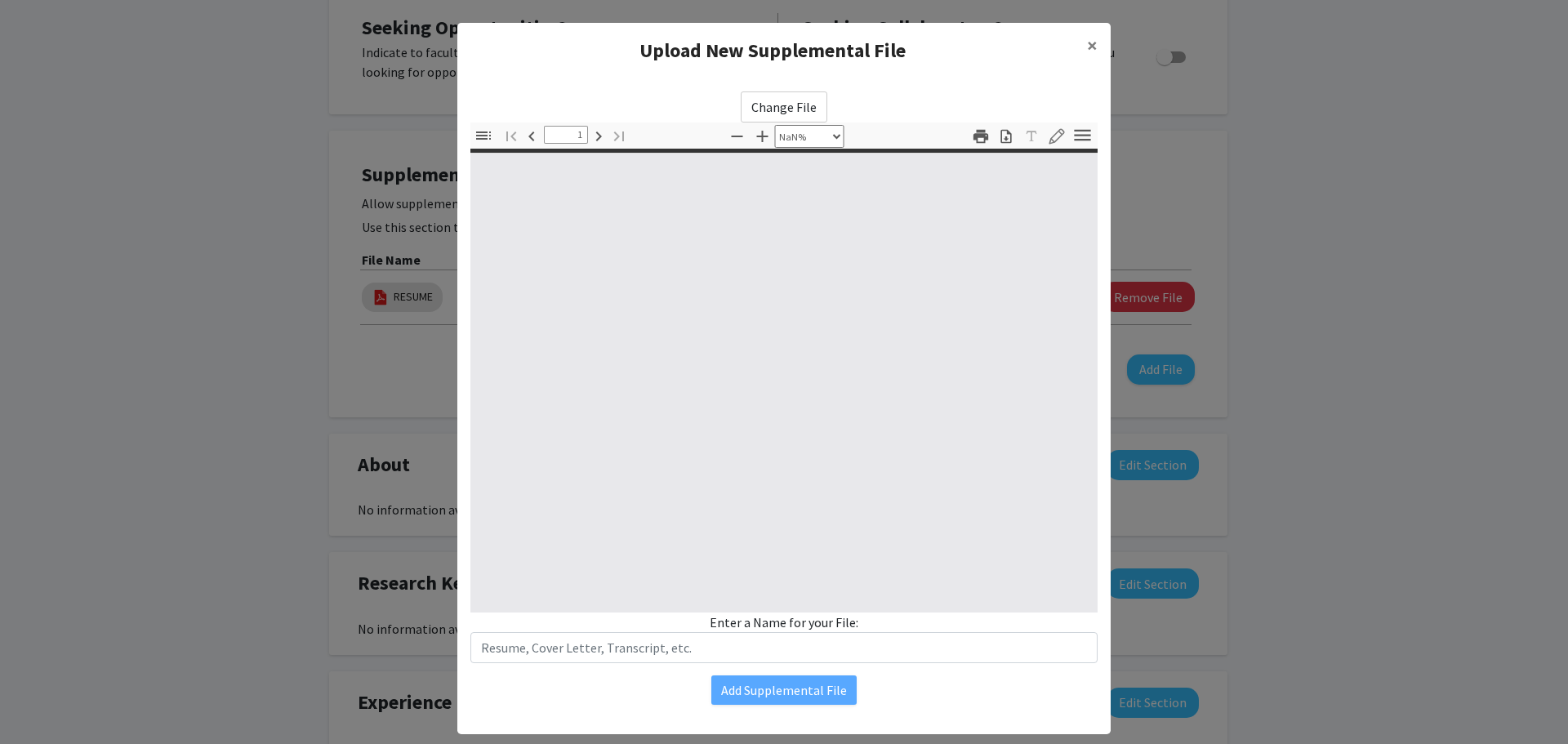 type on "0" 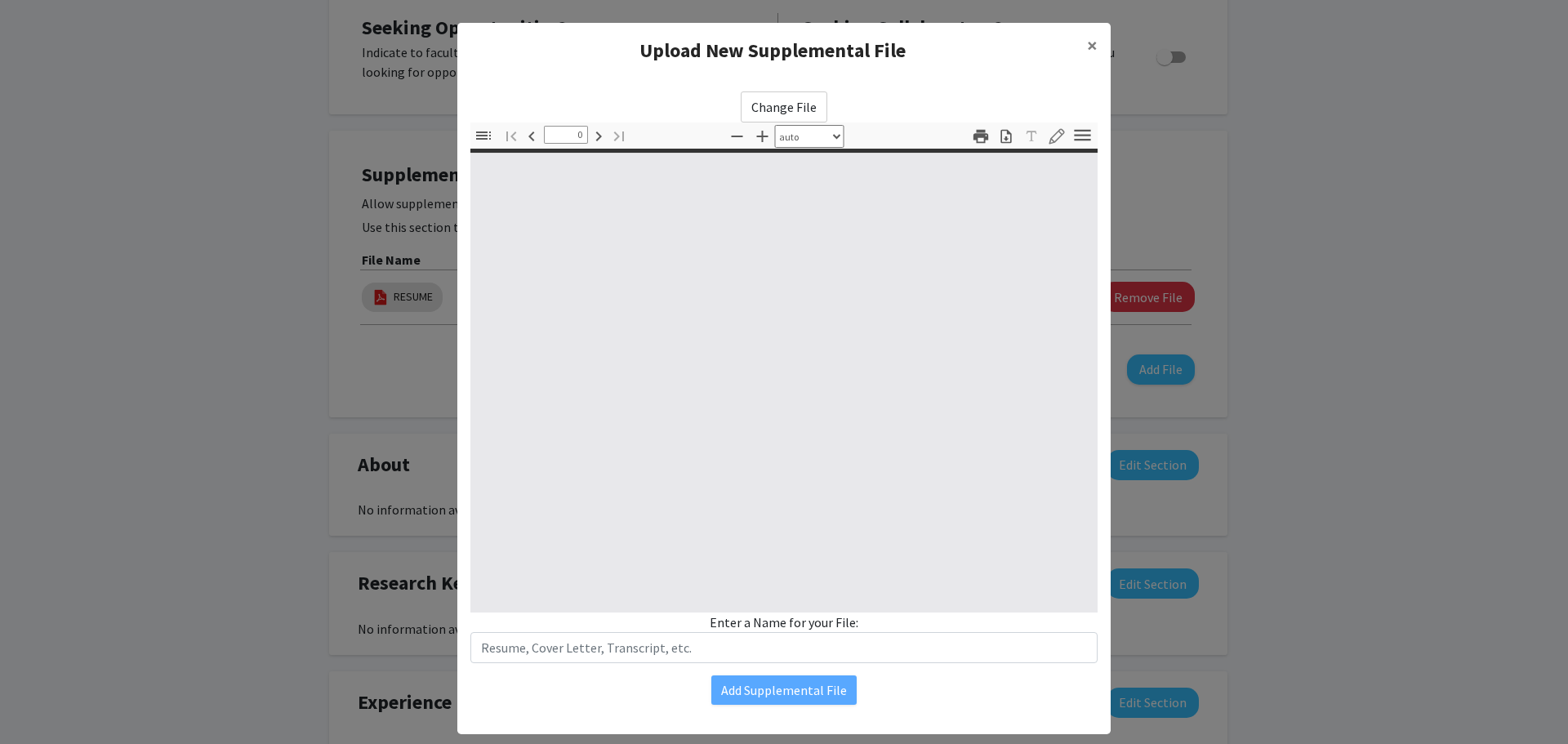 select on "custom" 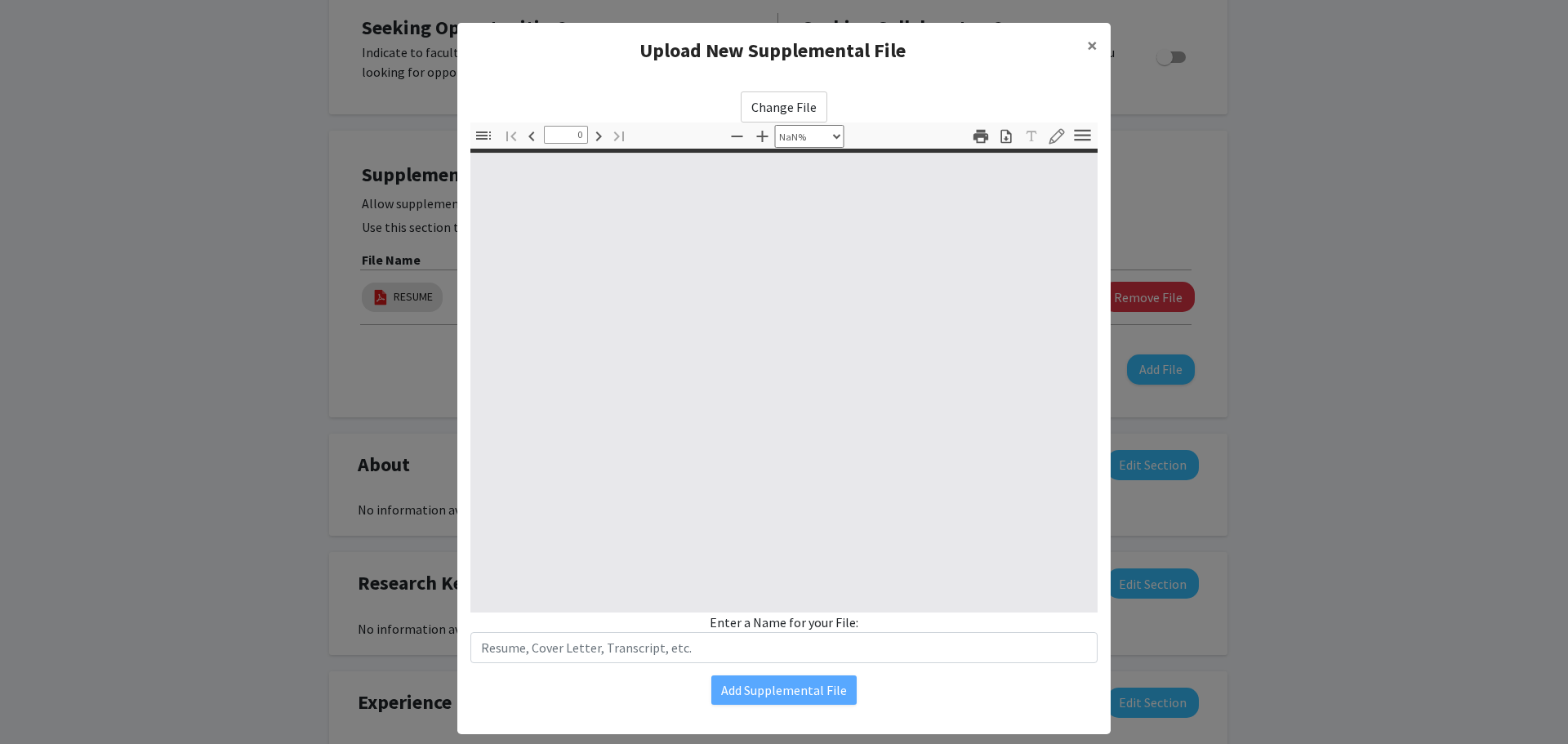 type on "1" 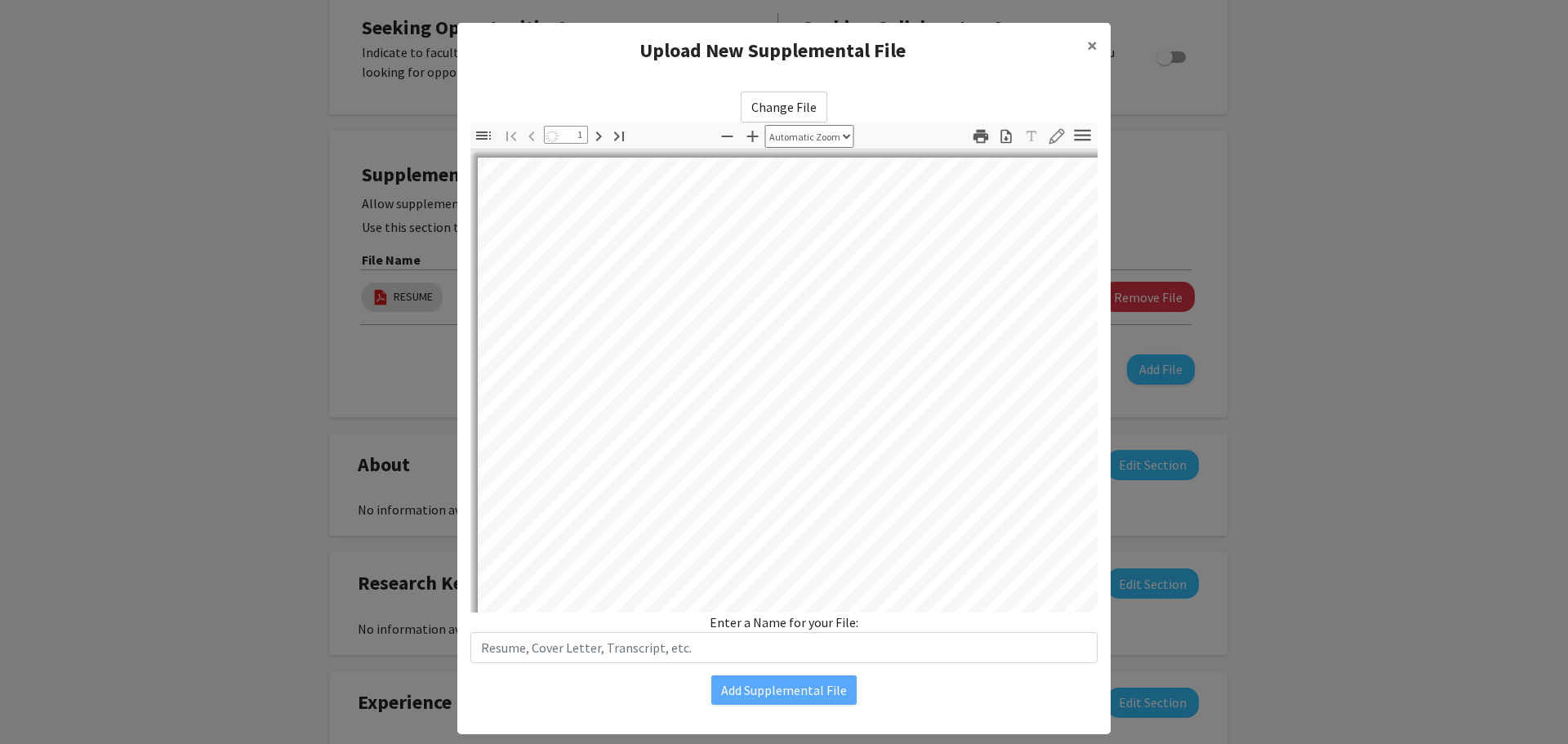 select on "auto" 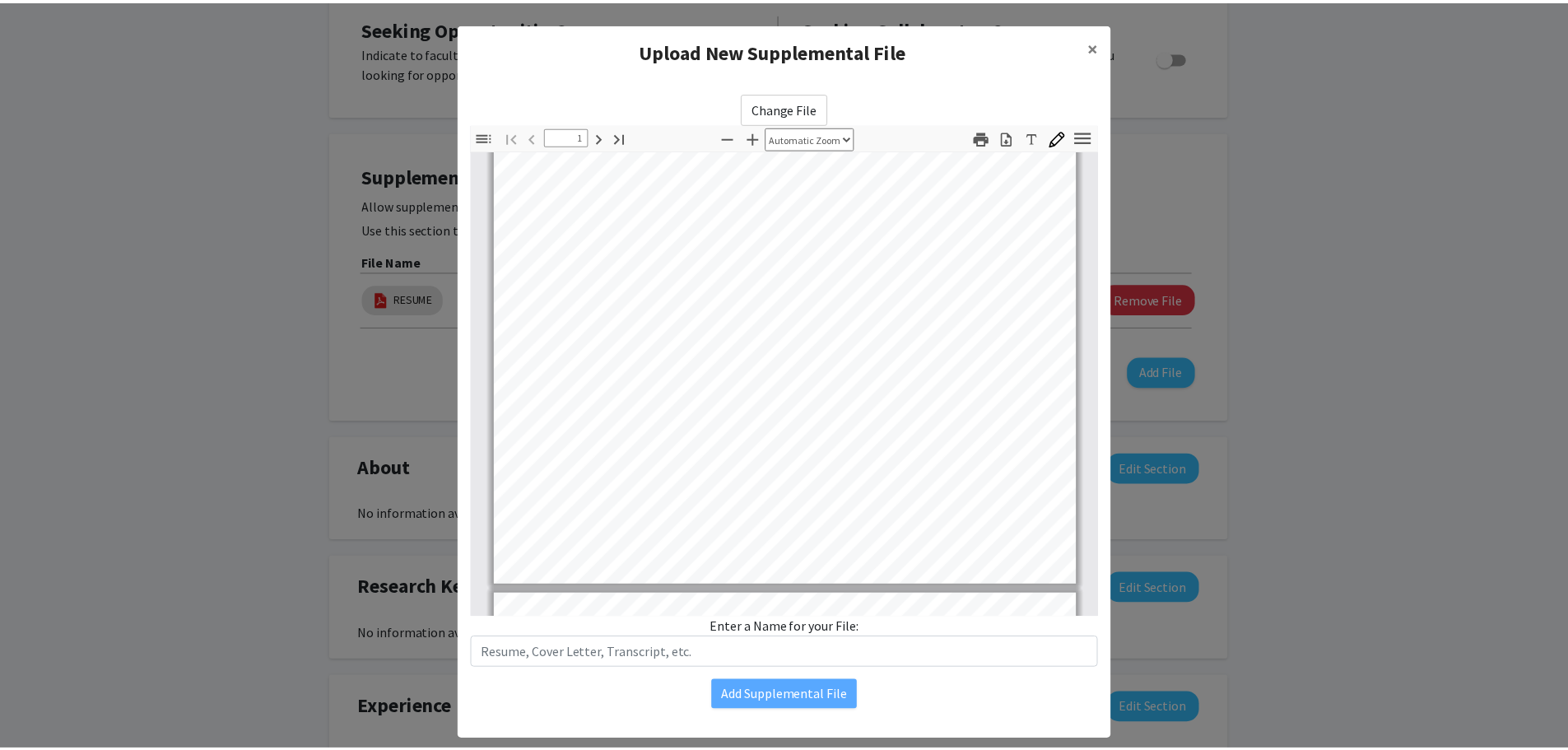 scroll, scrollTop: 495, scrollLeft: 0, axis: vertical 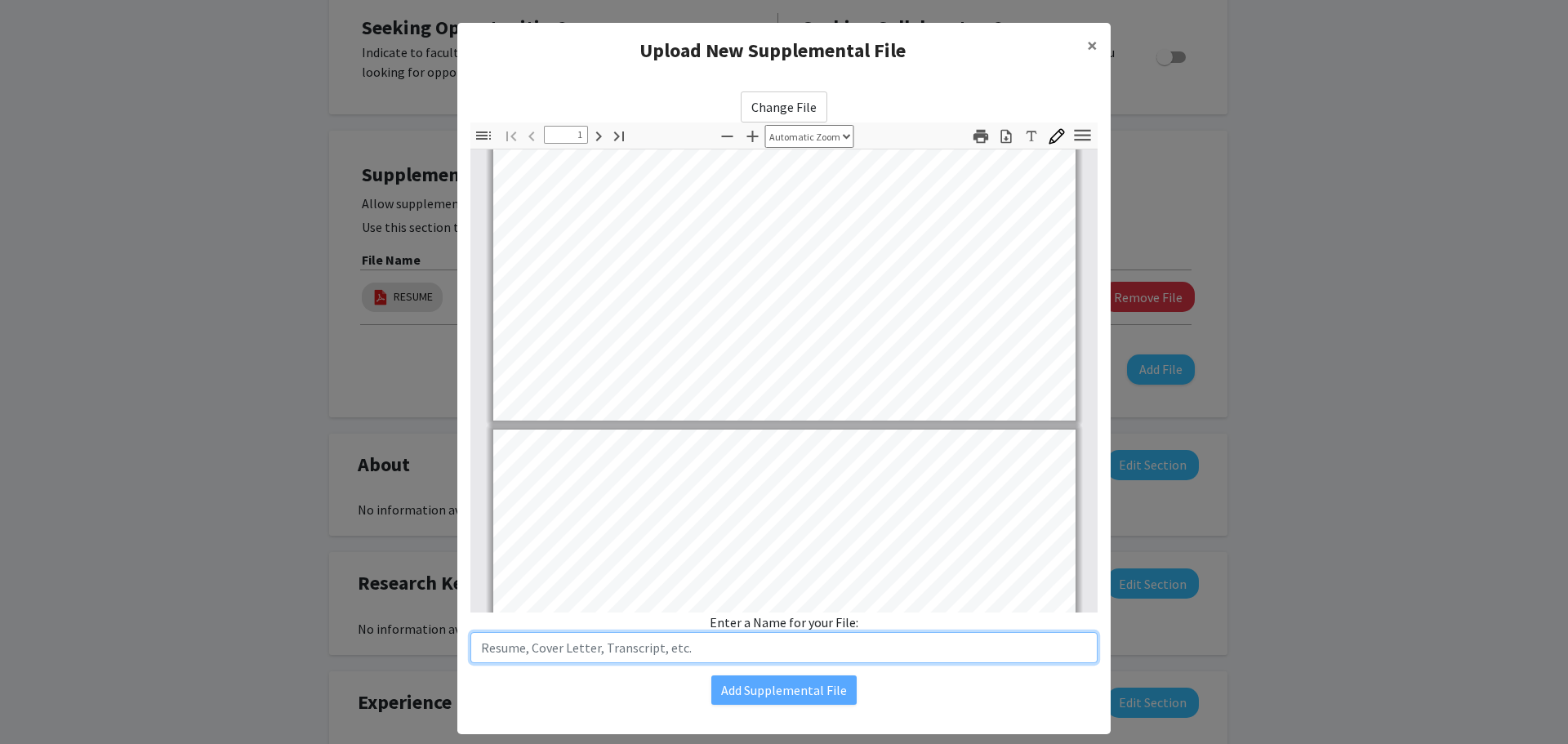 click at bounding box center (784, 648) 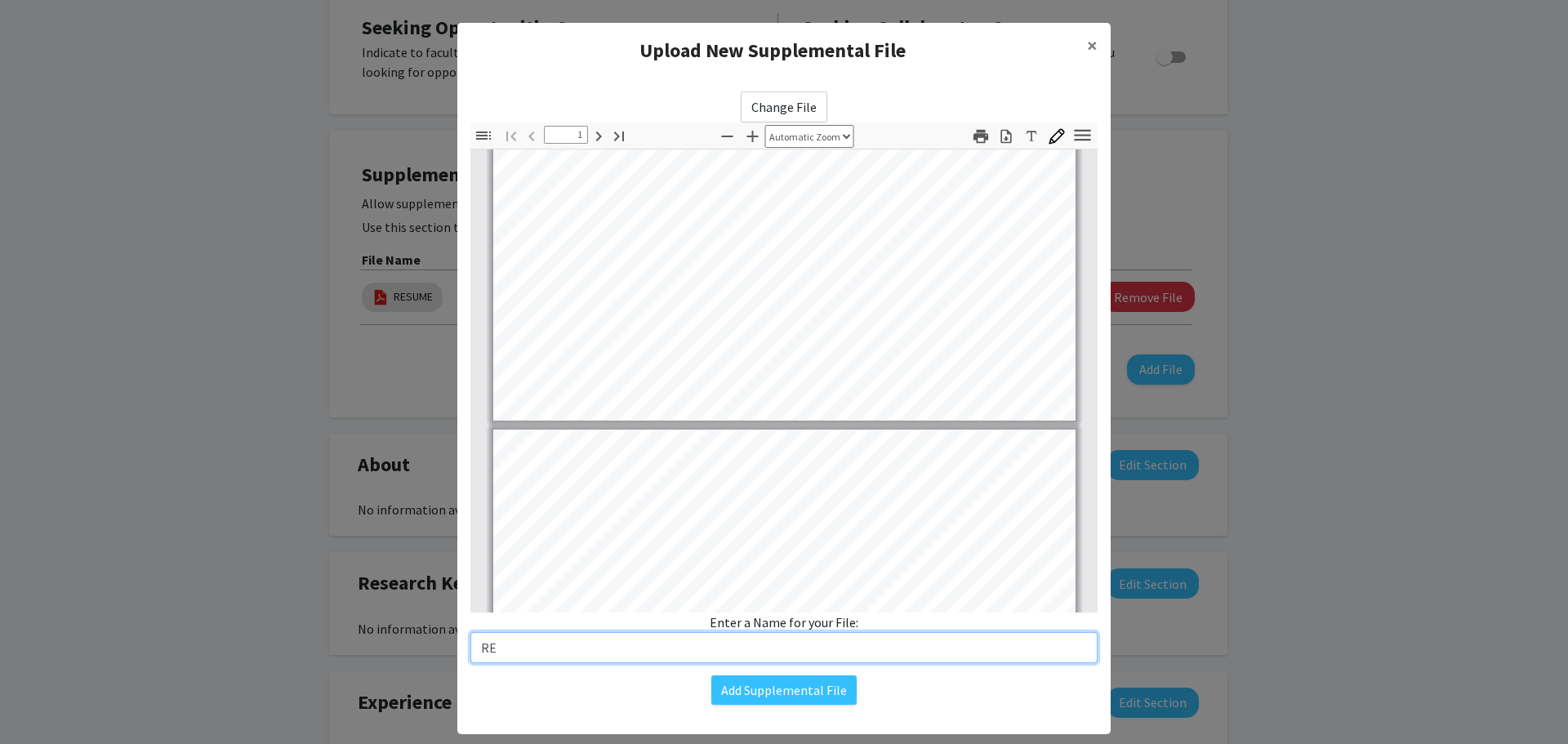 type on "R" 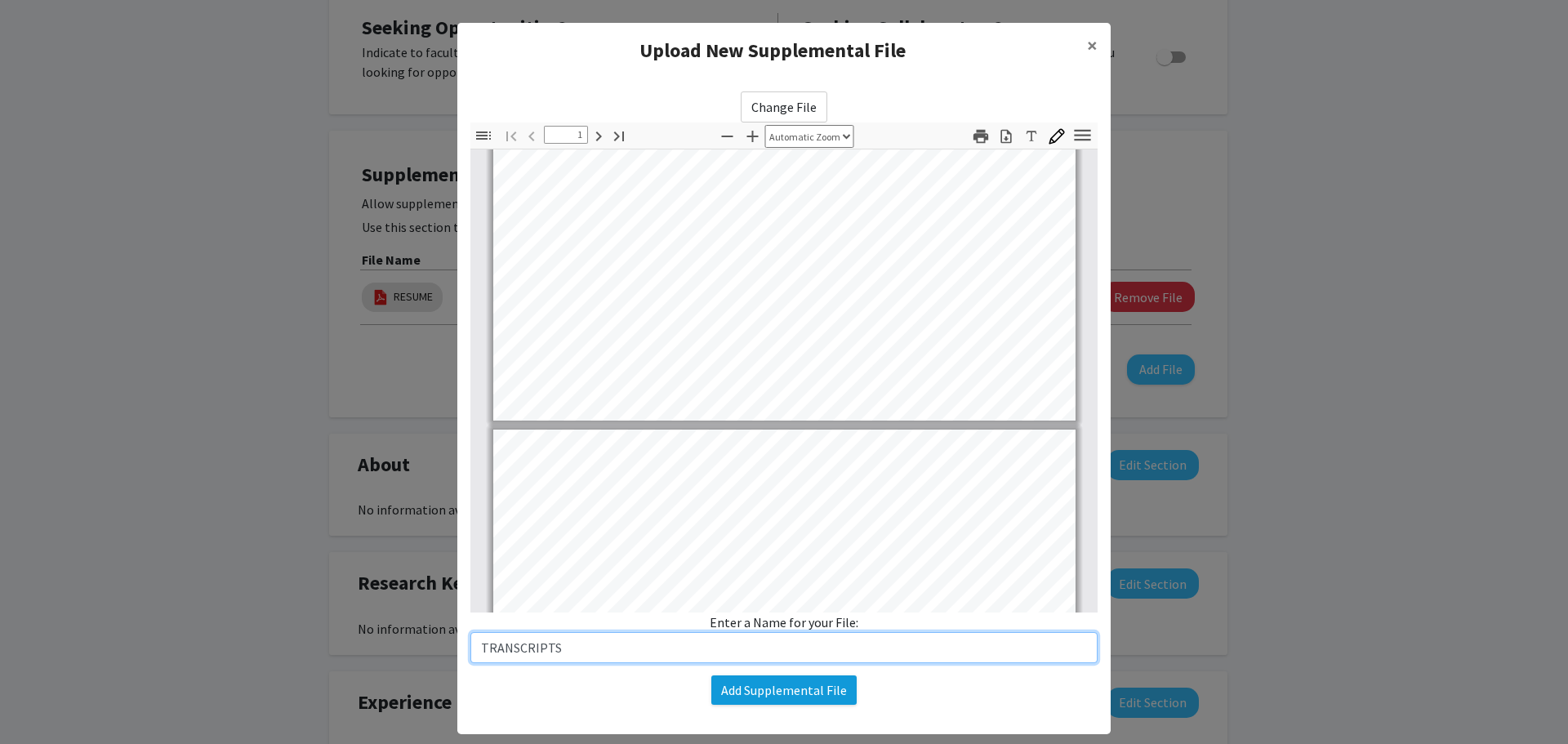 type on "TRANSCRIPTS" 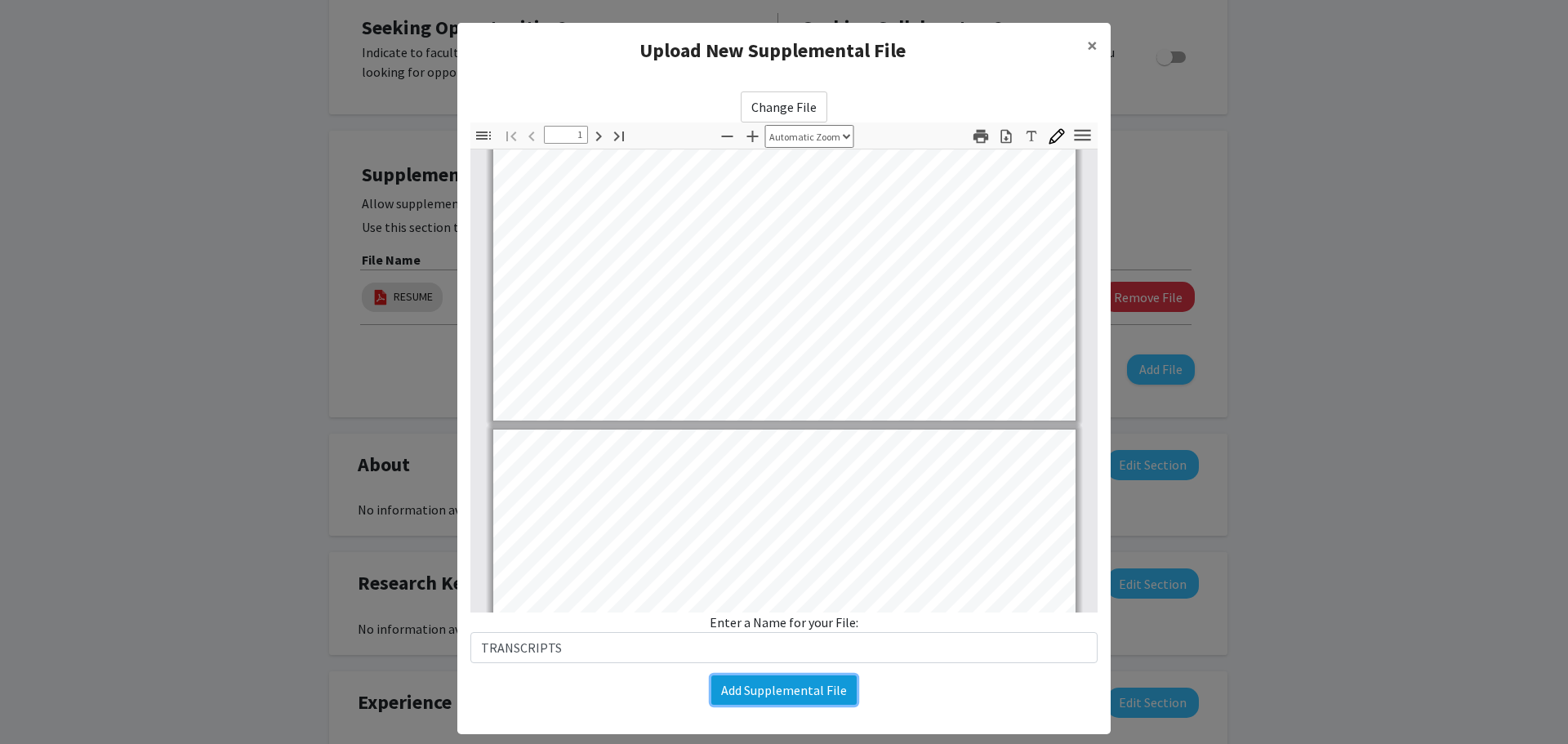 click on "Add Supplemental File" 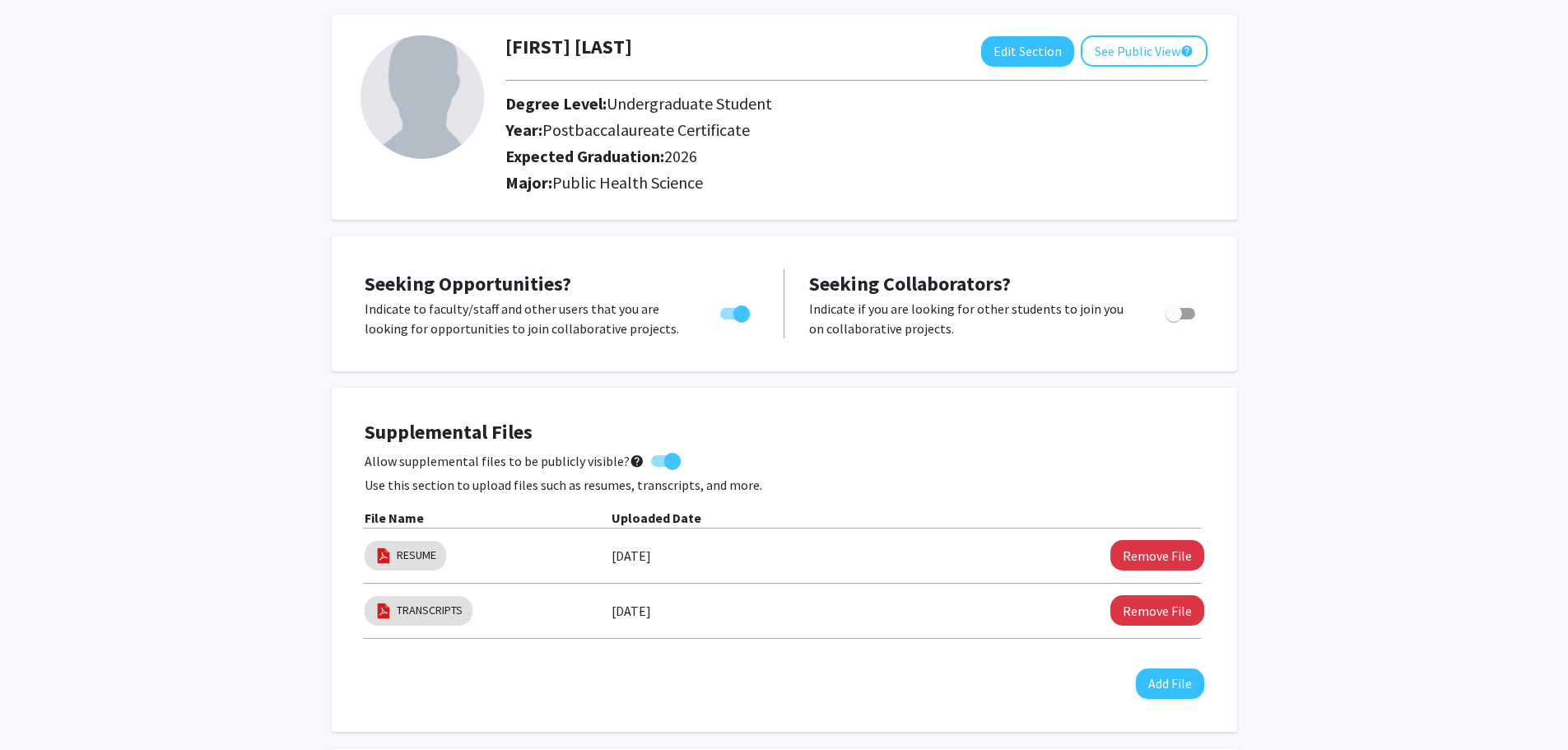 scroll, scrollTop: 54, scrollLeft: 0, axis: vertical 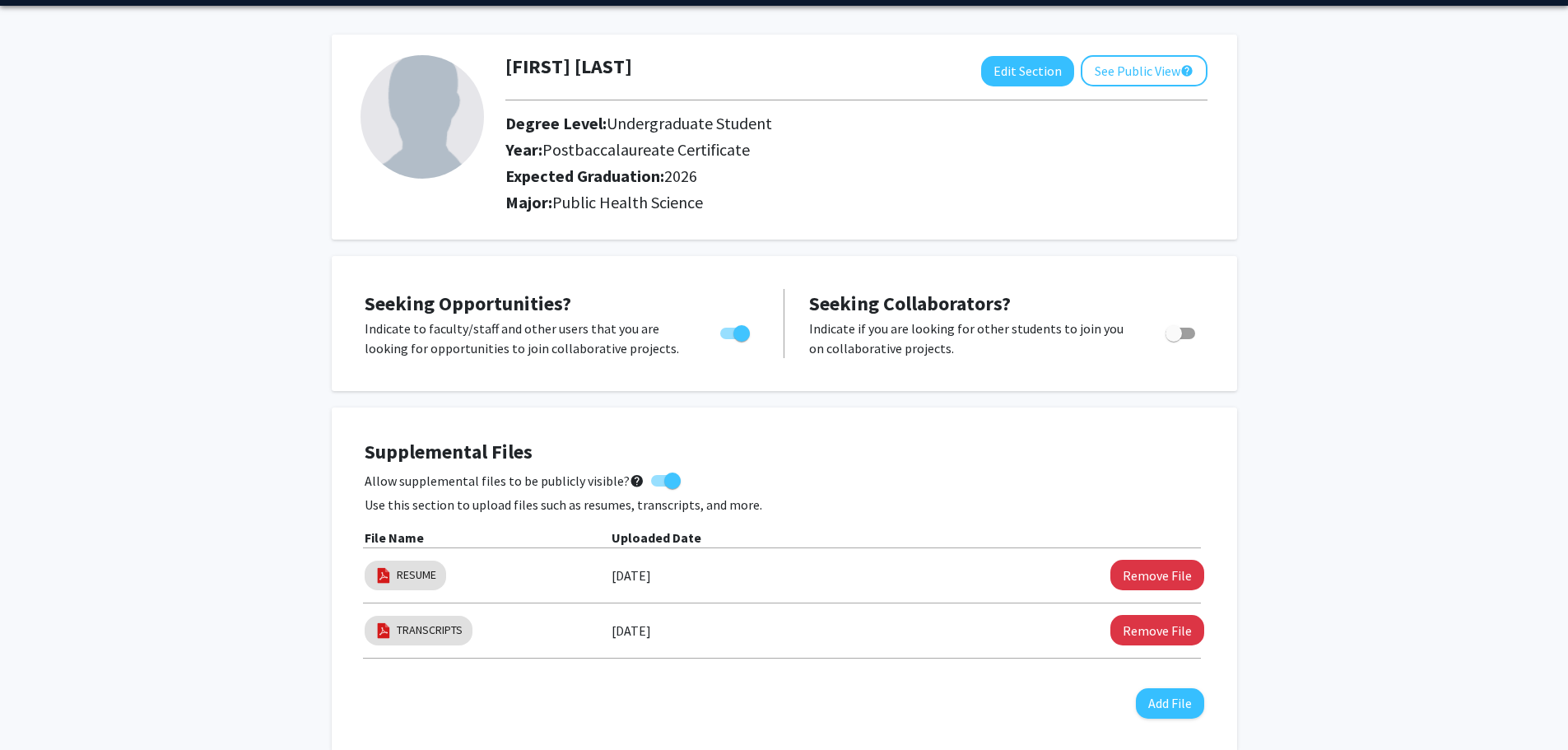click on "[NAME] Edit Section See Public View help Degree Level: Undergraduate Student Year: Postbaccalaureate Certificate Expected Graduation: 2026 Major: Public Health Science" 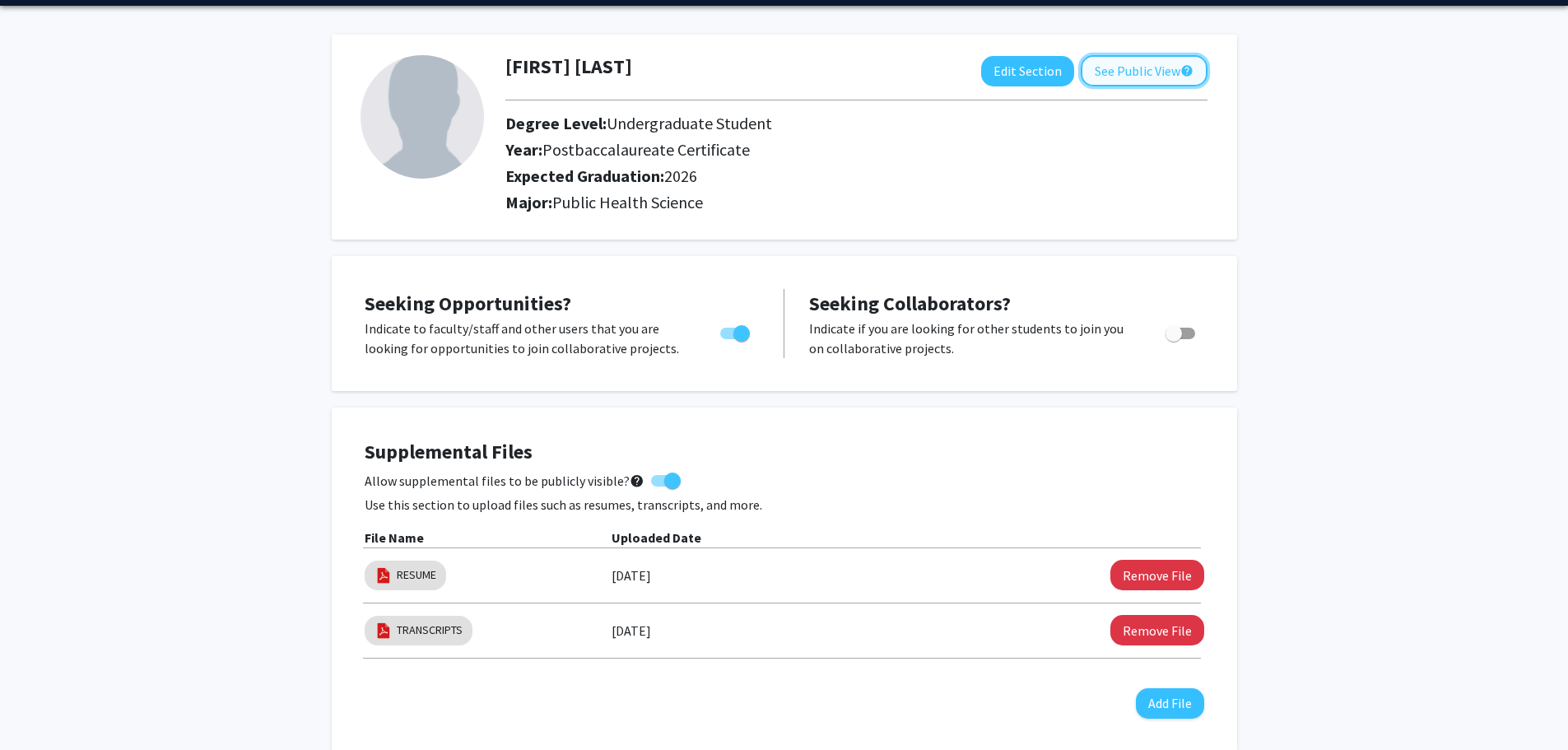 click on "See Public View  help" 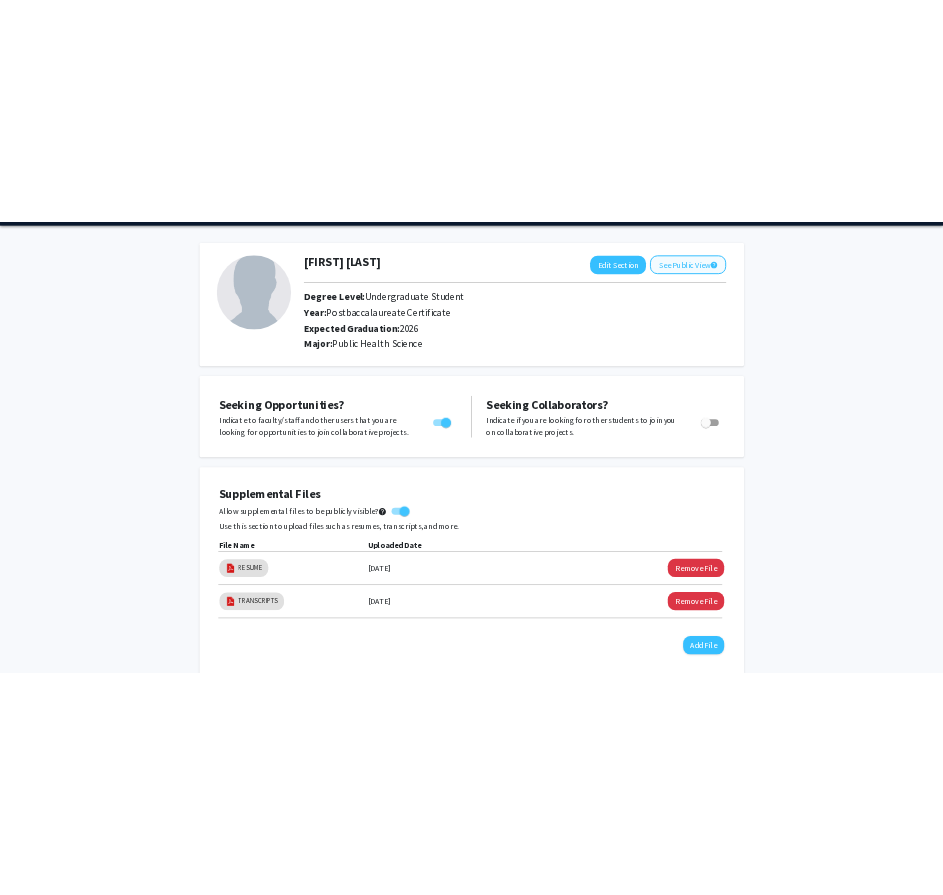 scroll, scrollTop: 0, scrollLeft: 0, axis: both 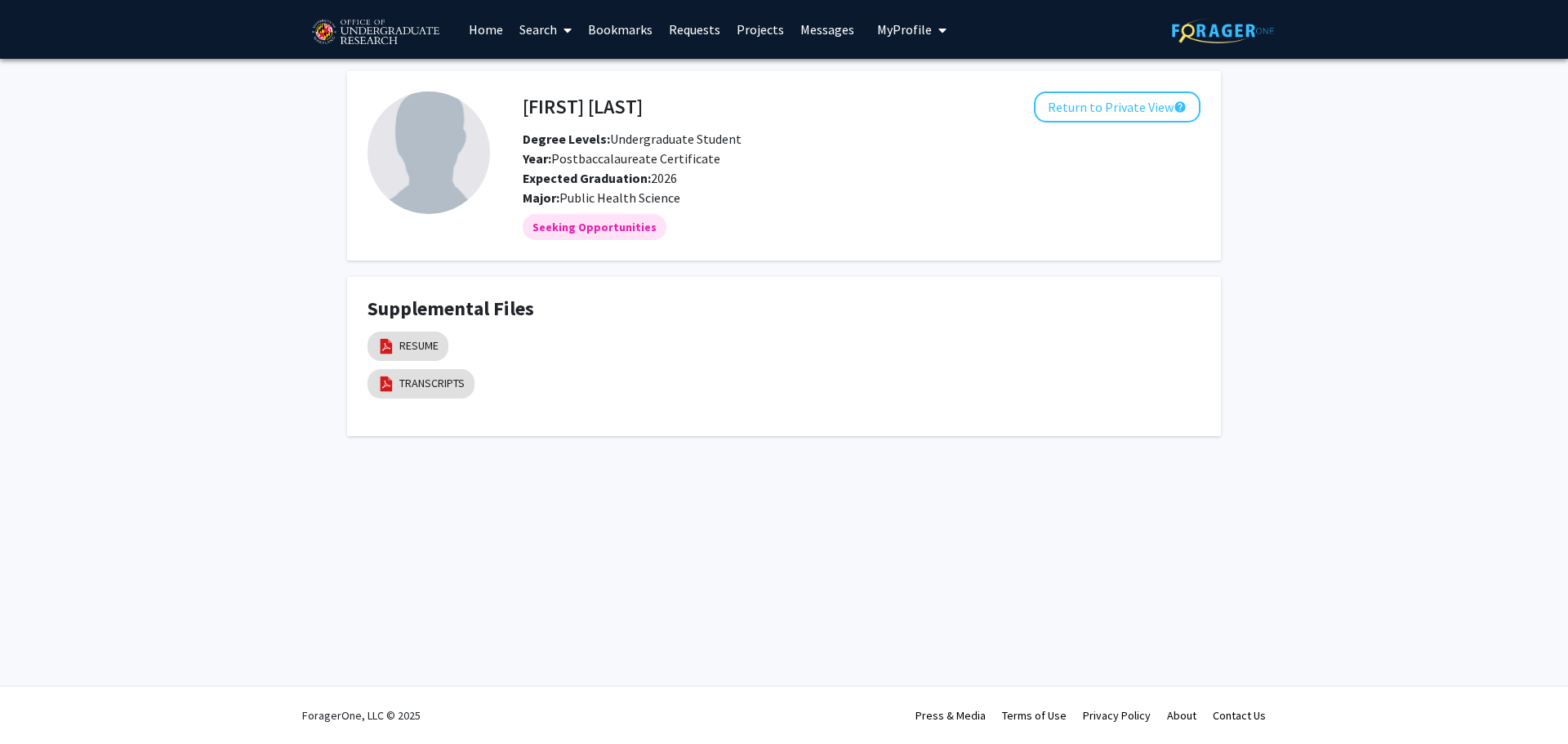 click on "[FIRST] [LAST]" 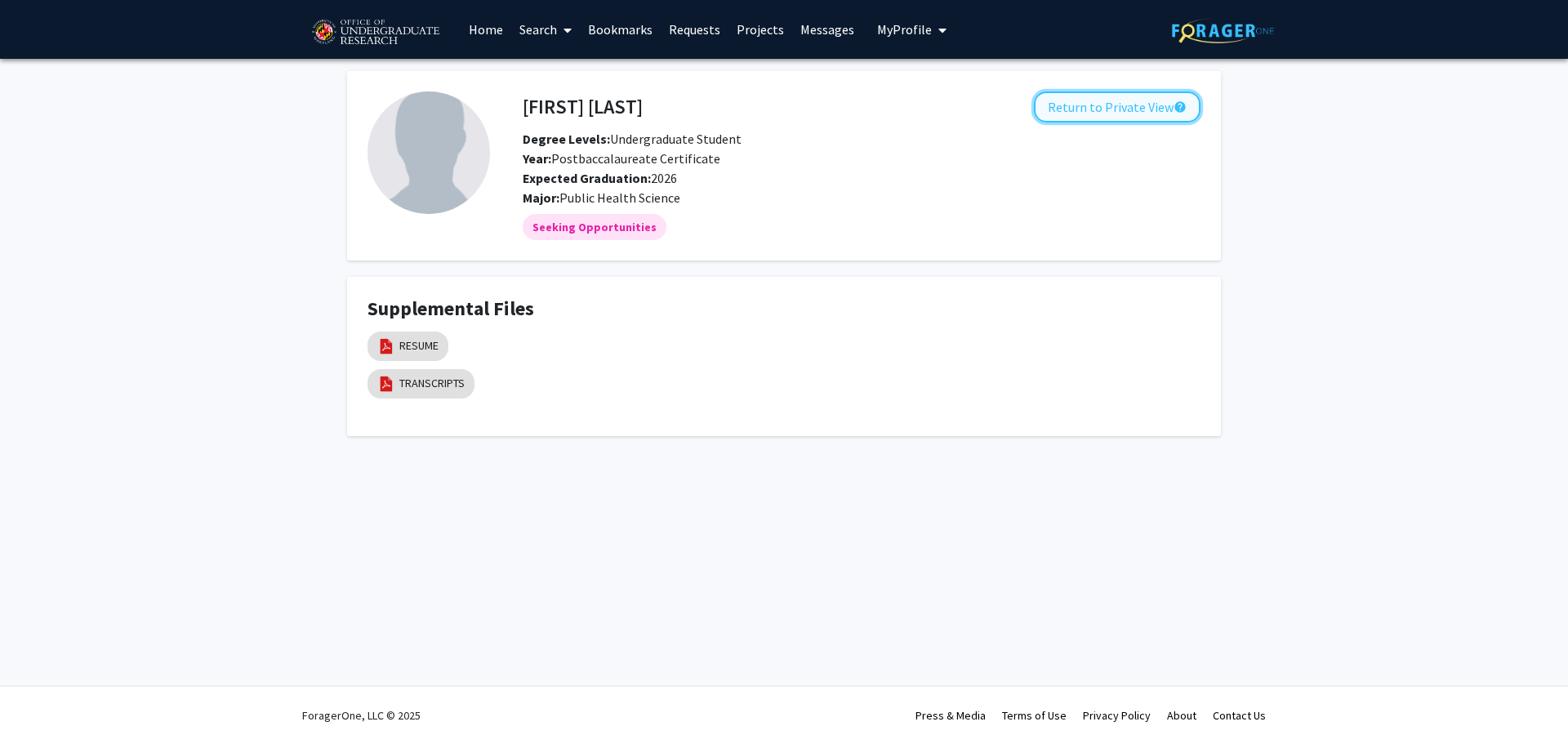 click on "Return to Private View  help" 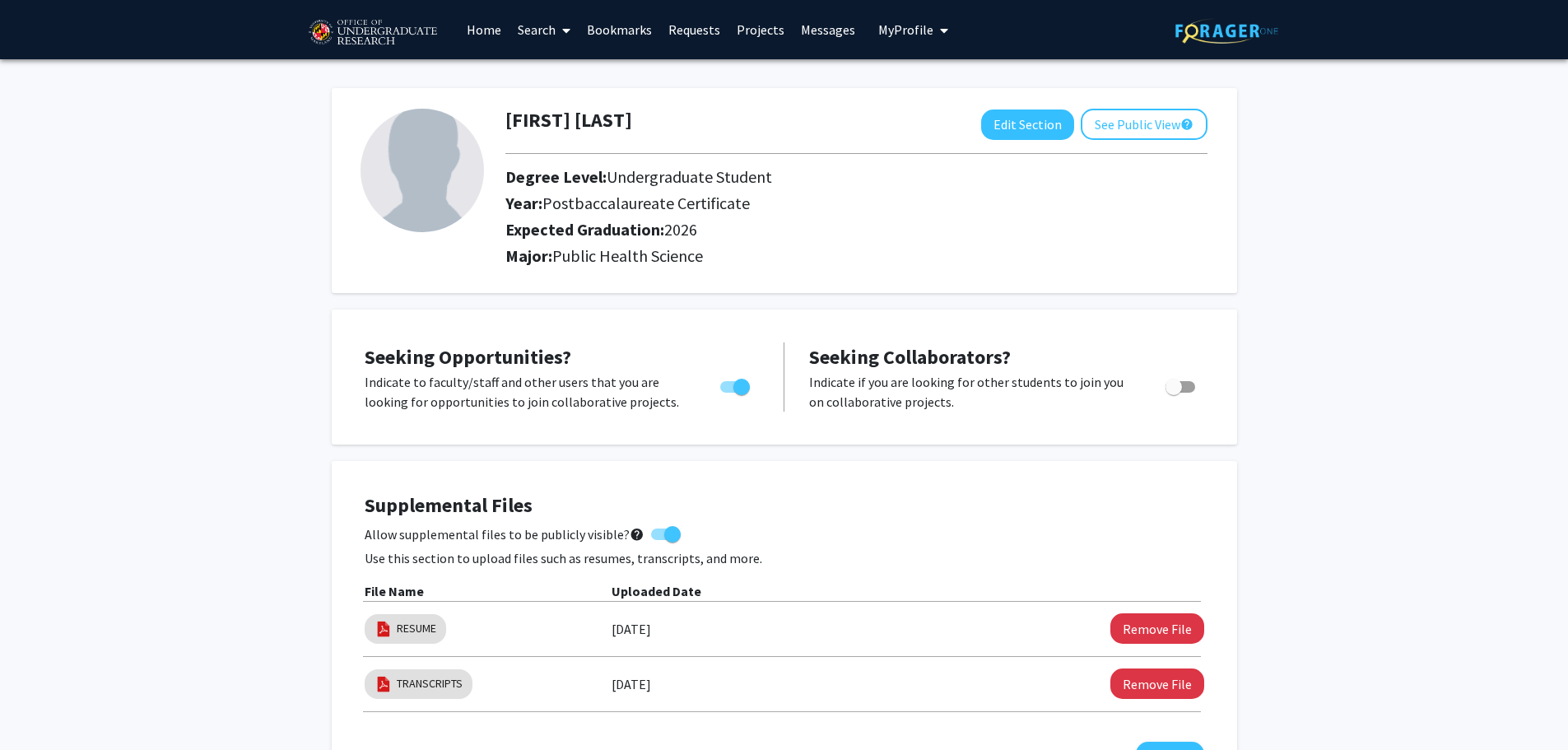 click 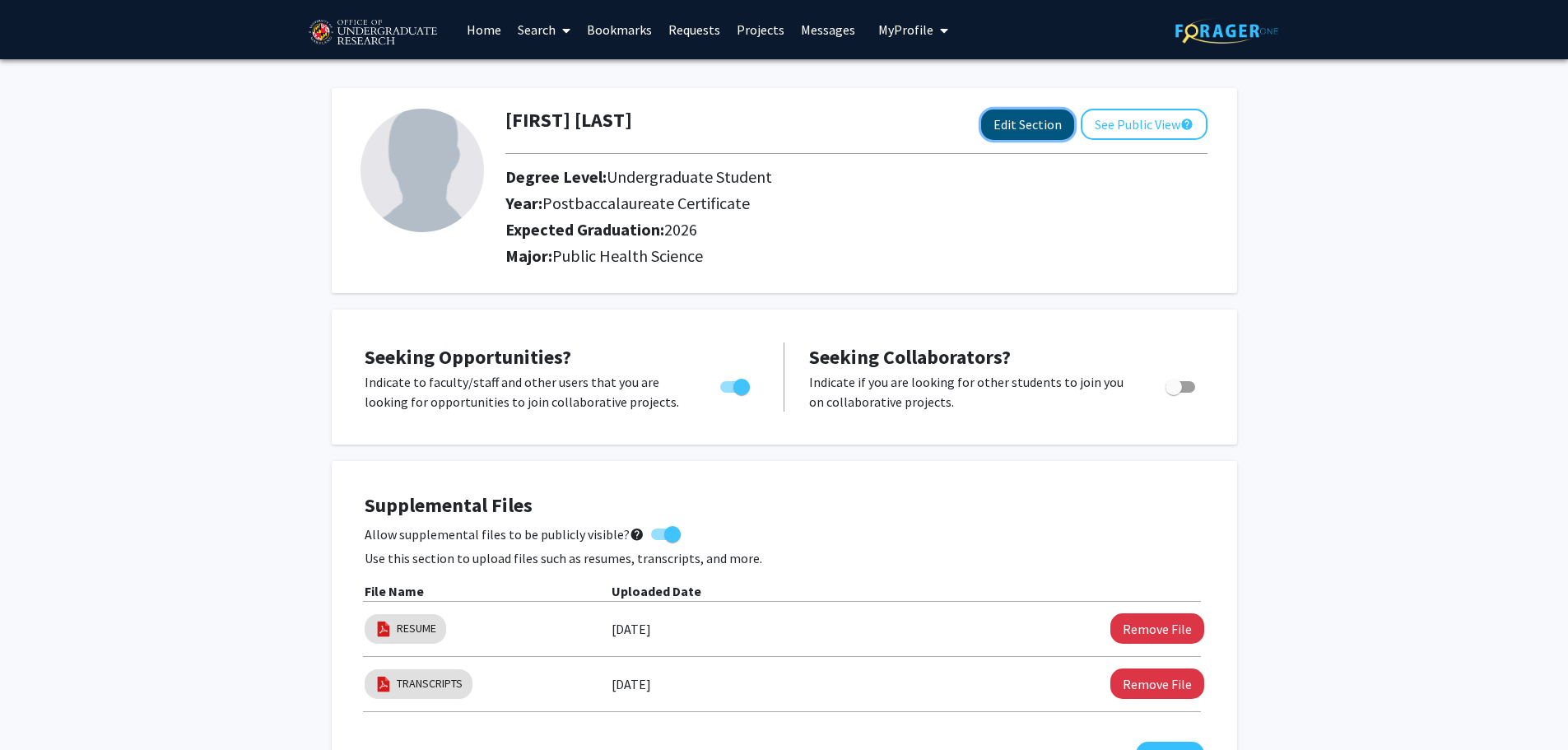 click on "Edit Section" 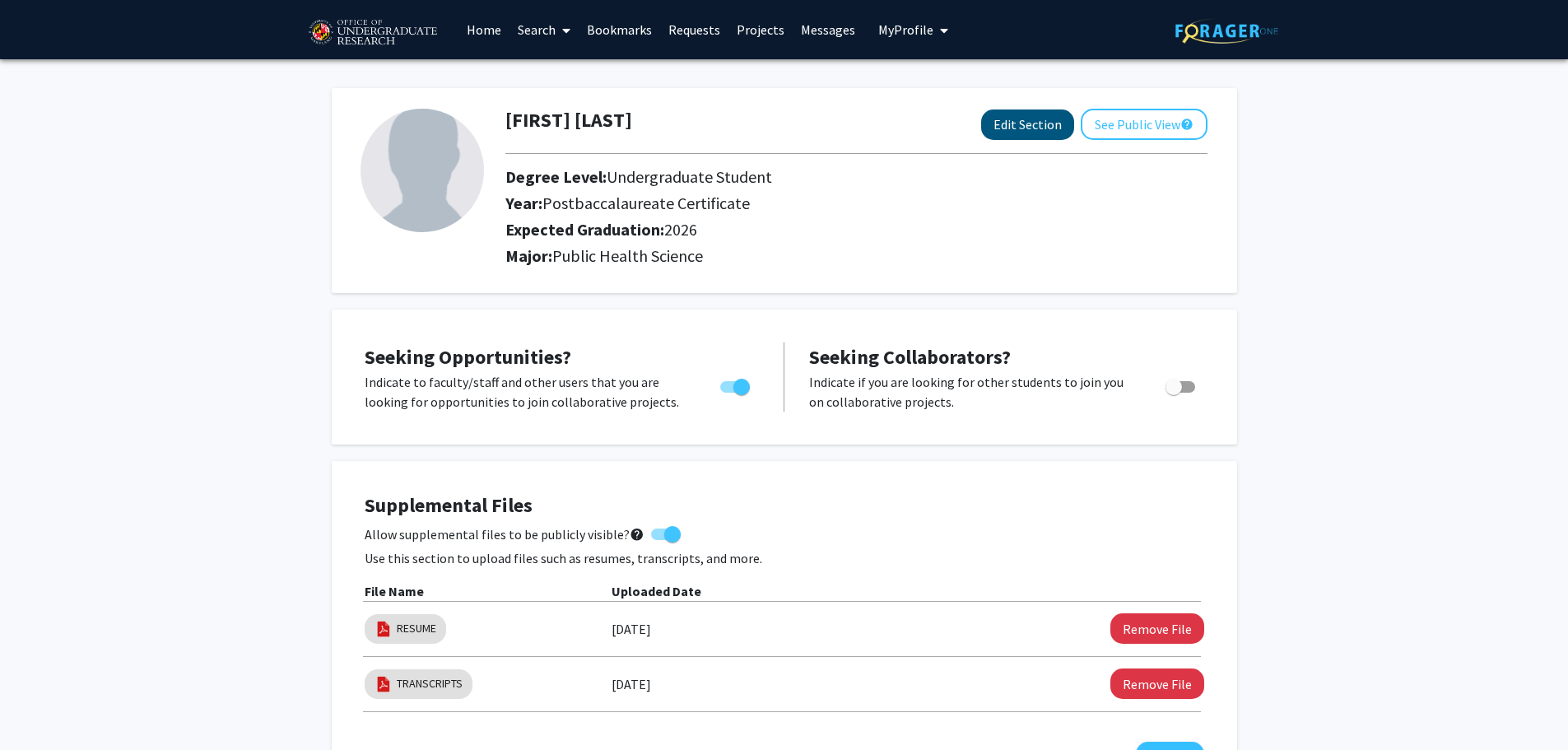 select on "postbaccalaureate_certificate" 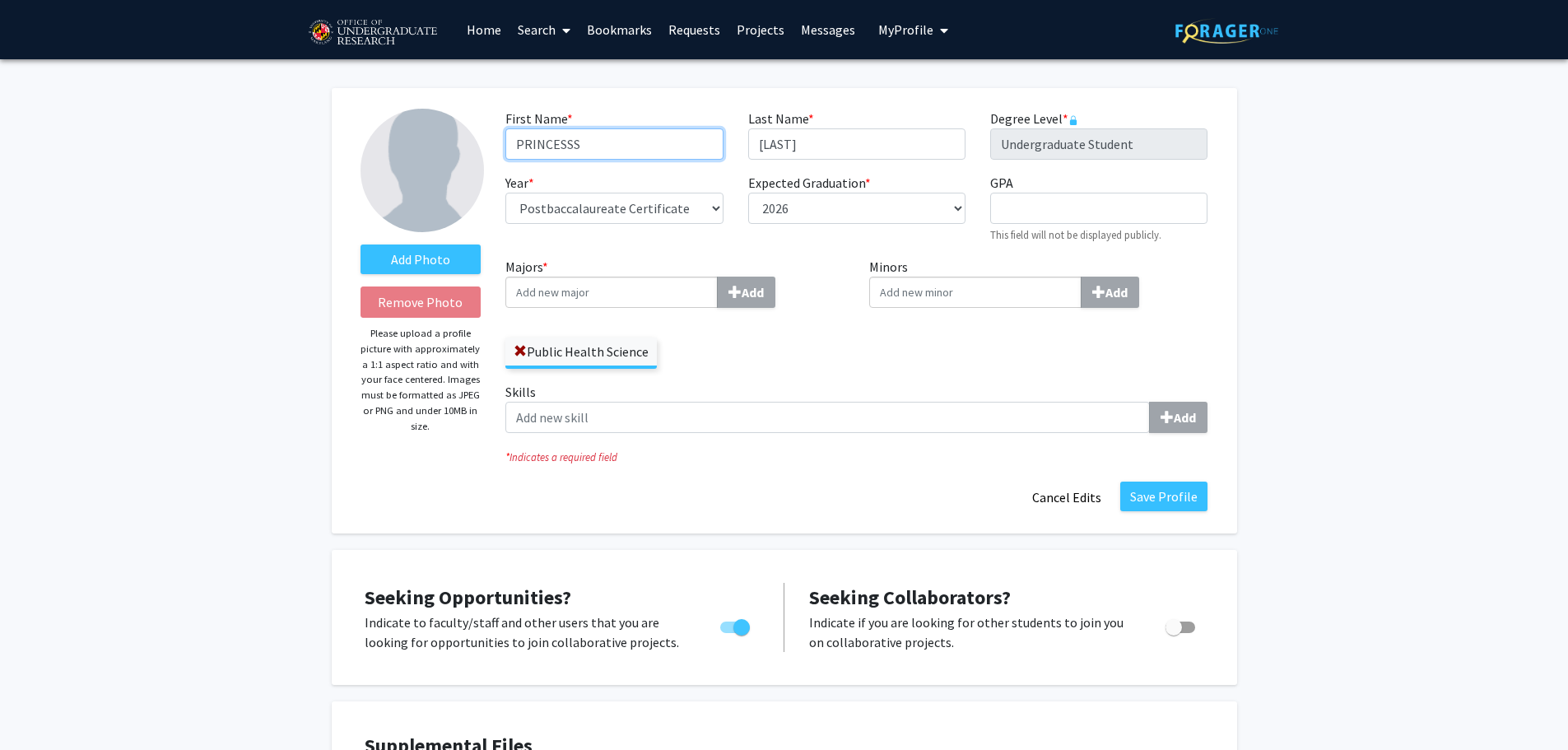click on "PRINCESSS" at bounding box center (614, 144) 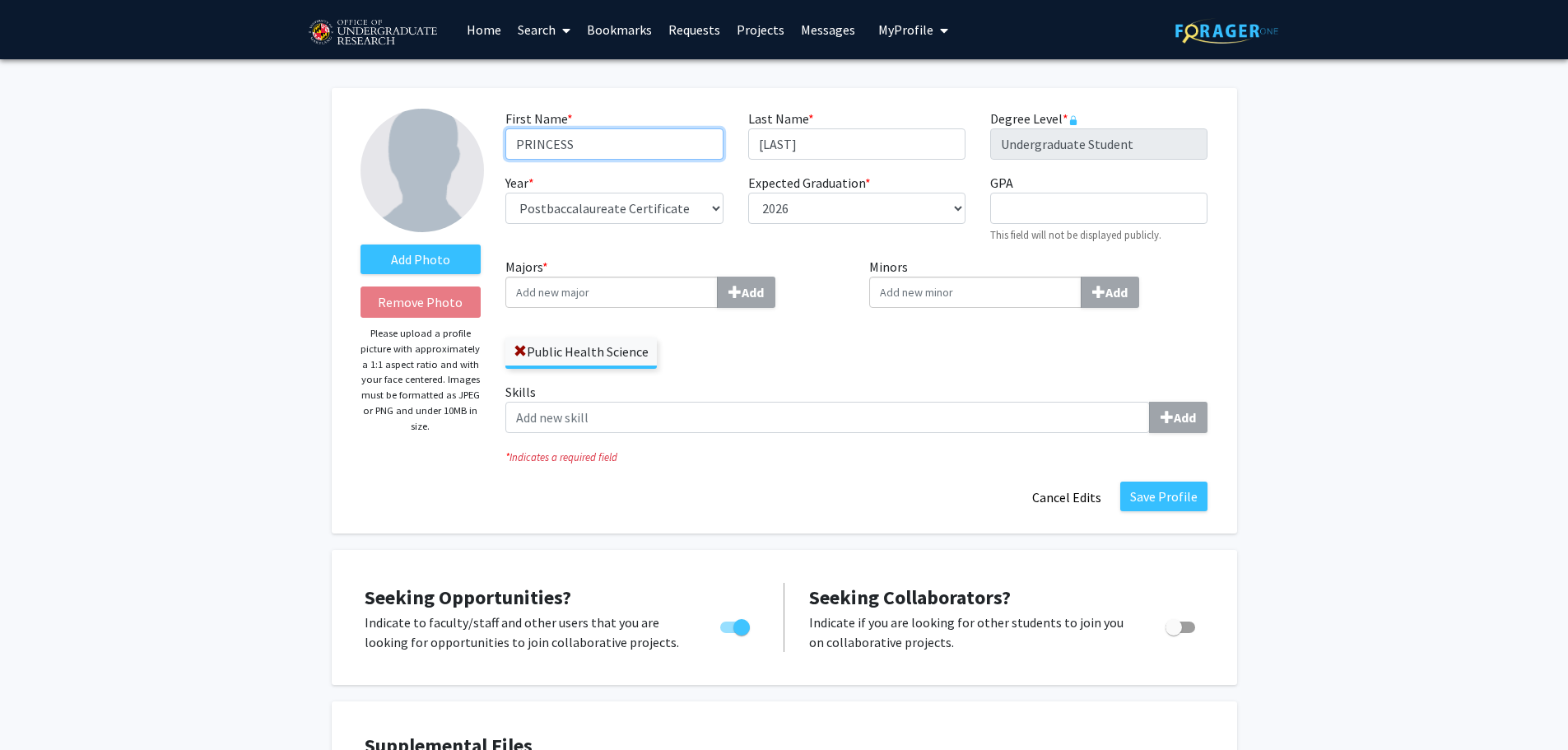 type on "PRINCESS" 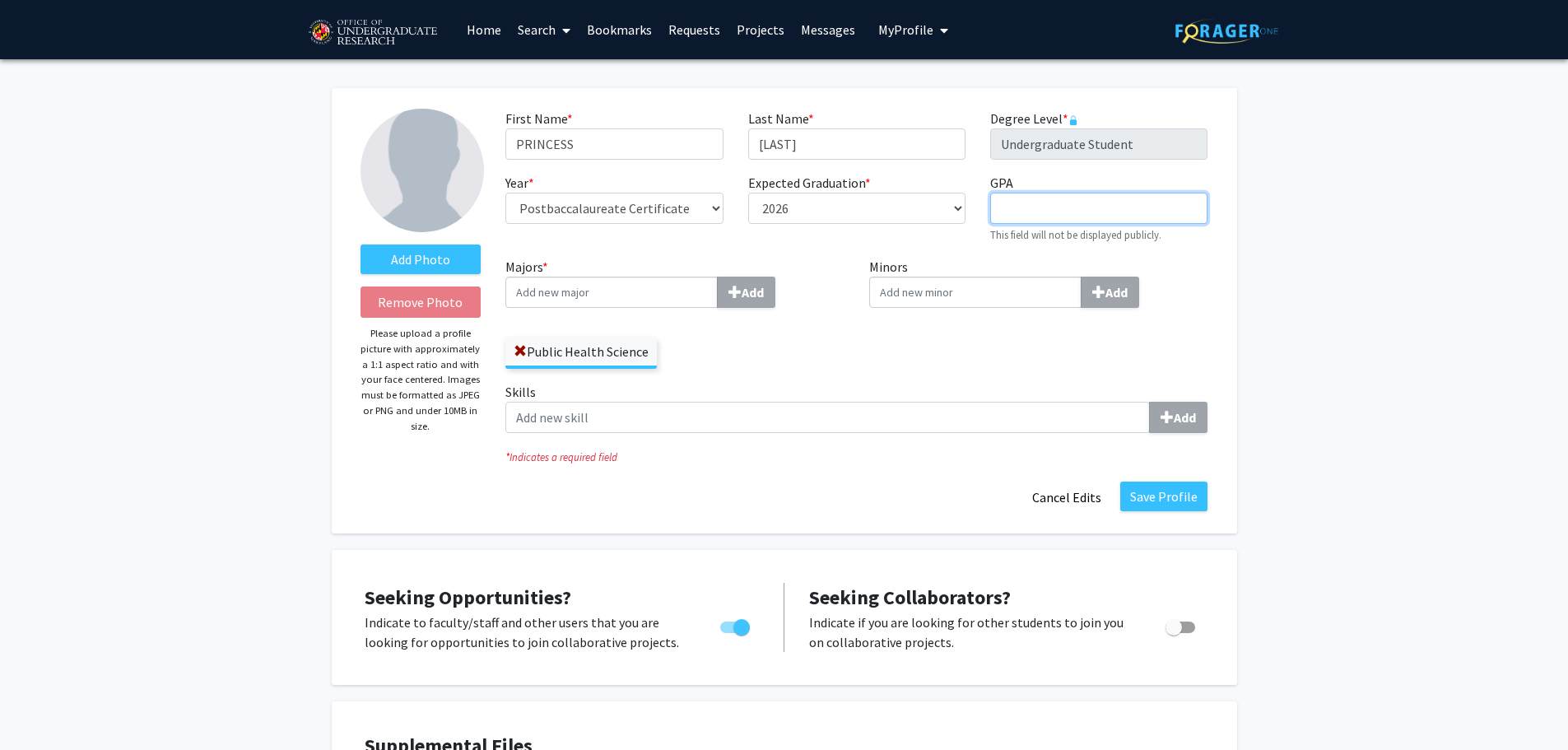 click on "GPA  required" at bounding box center (1099, 208) 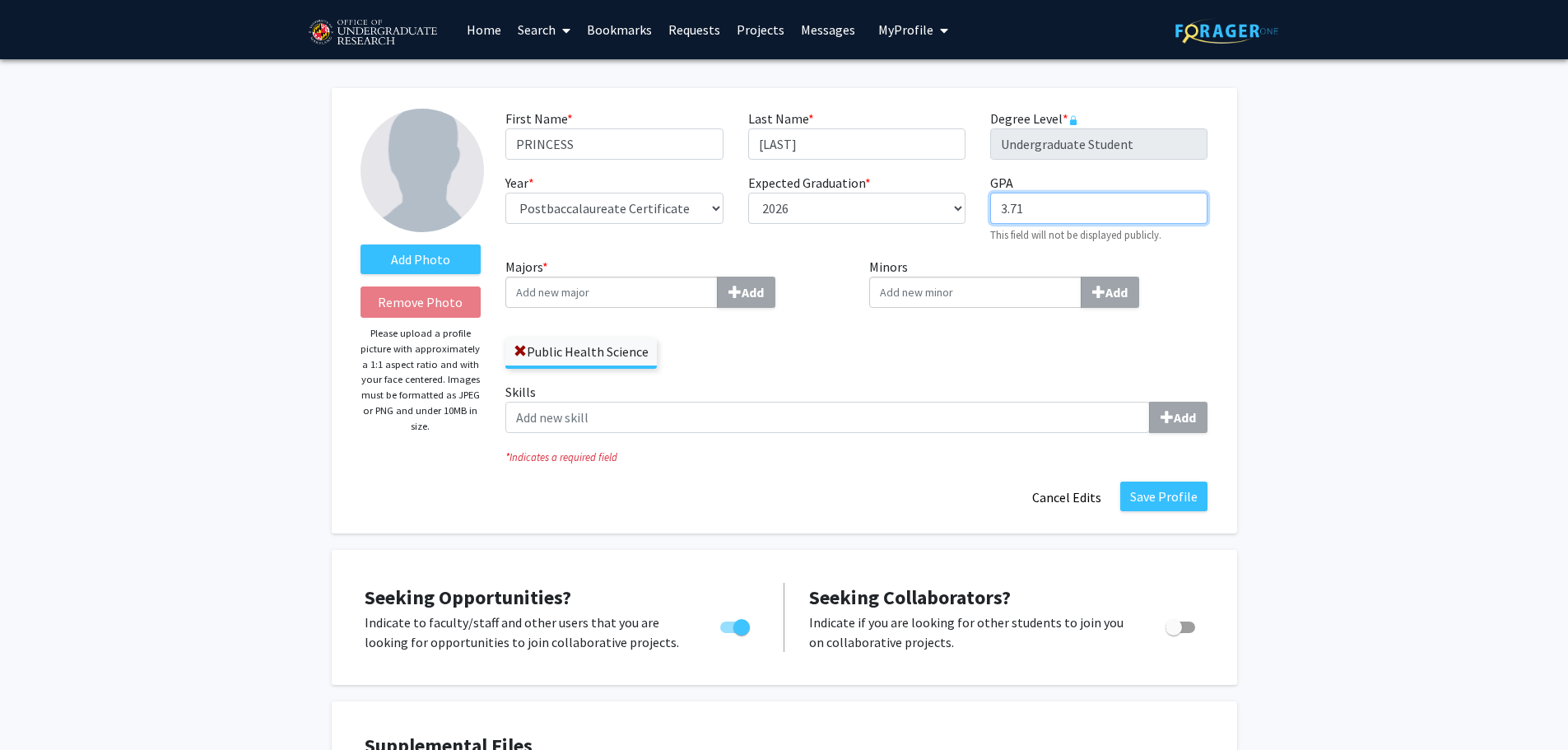 type on "3.71" 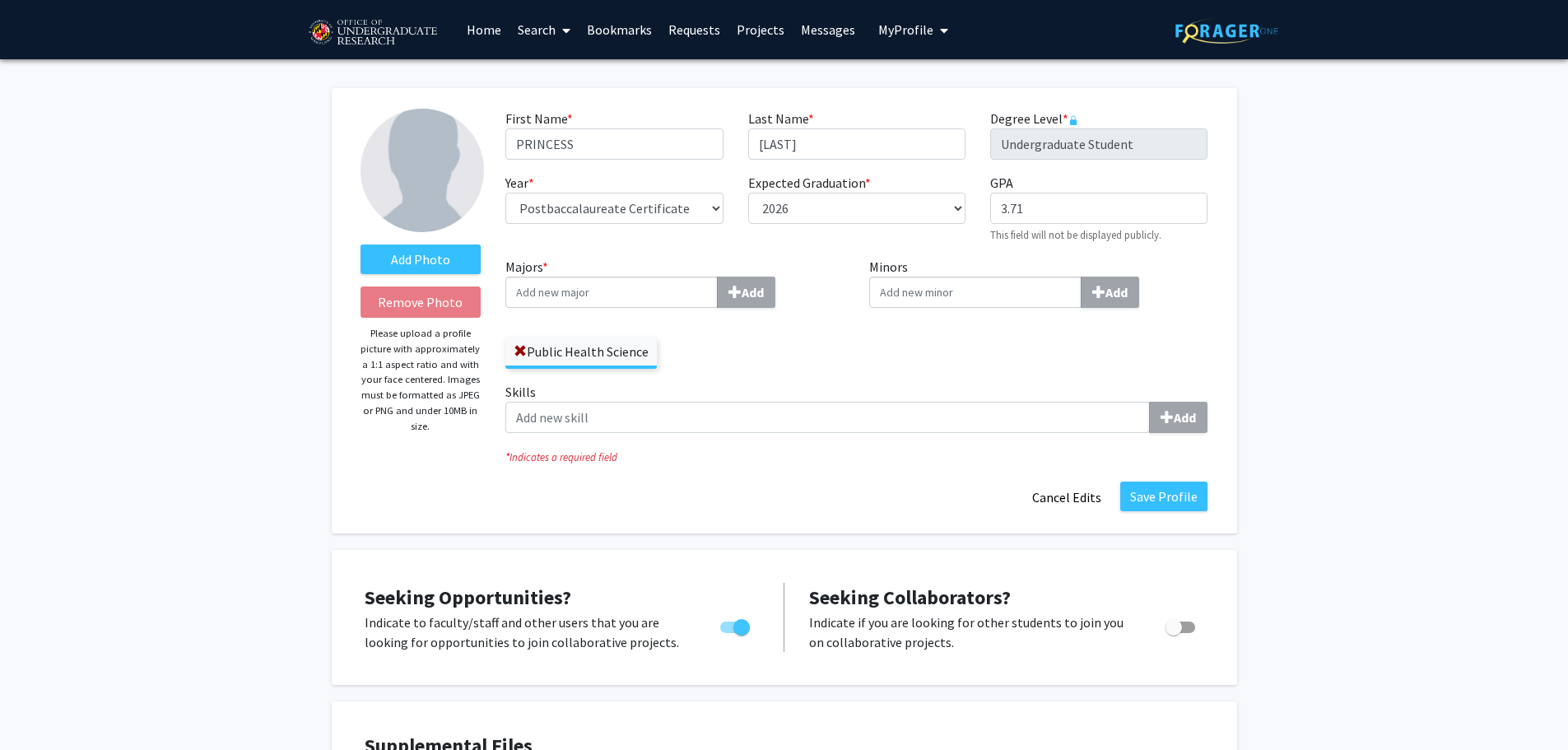 click on "Majors  * Add" at bounding box center (612, 292) 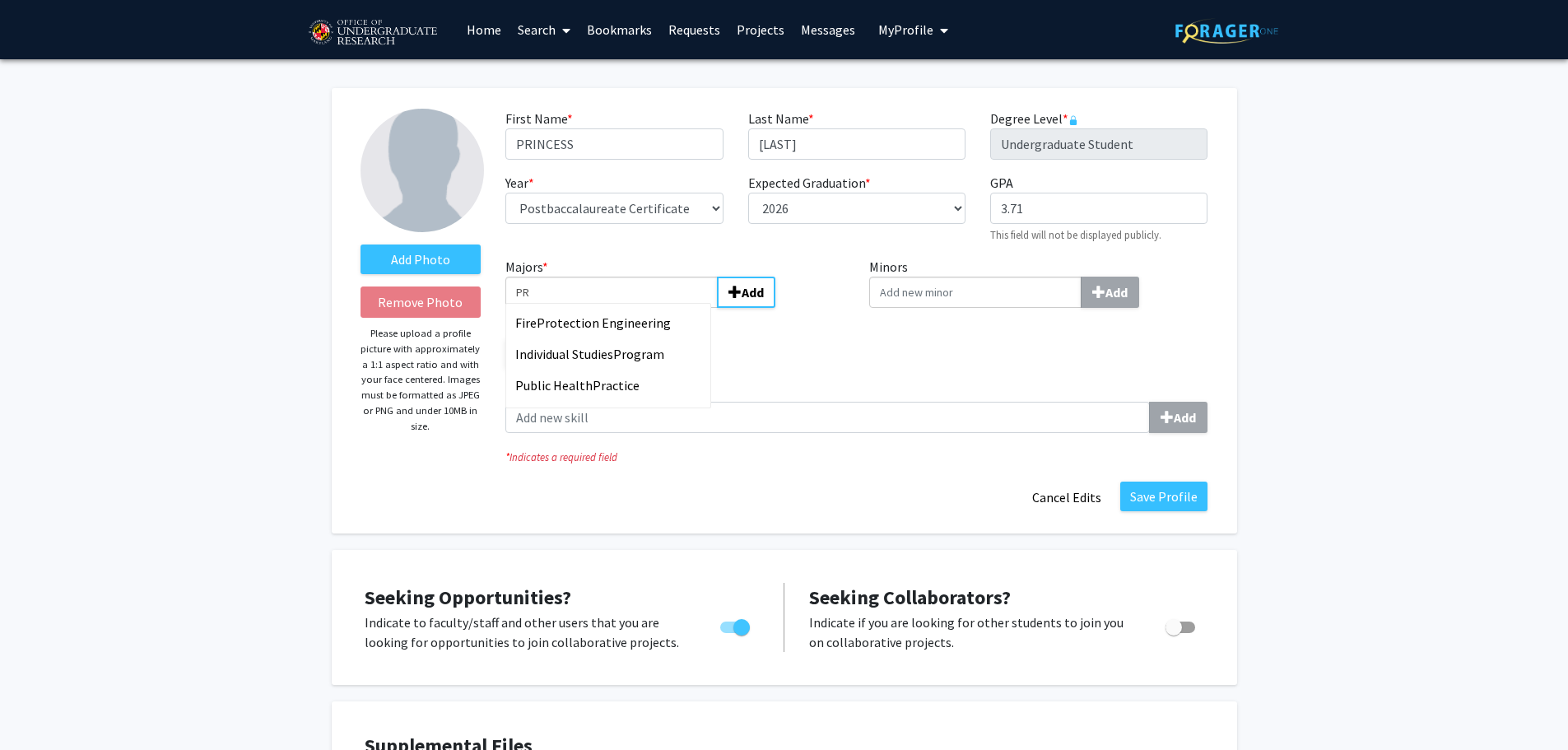 type on "P" 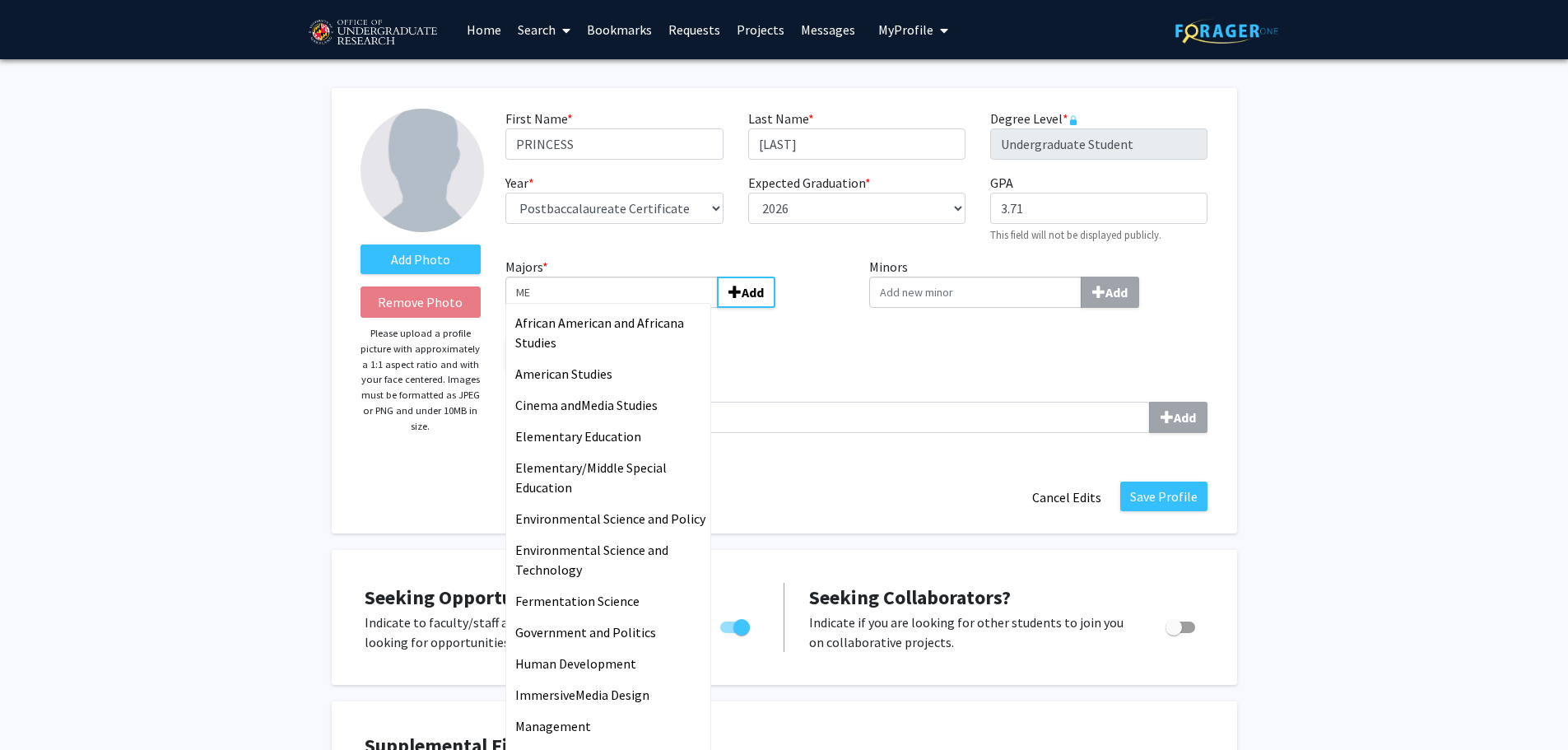 type on "M" 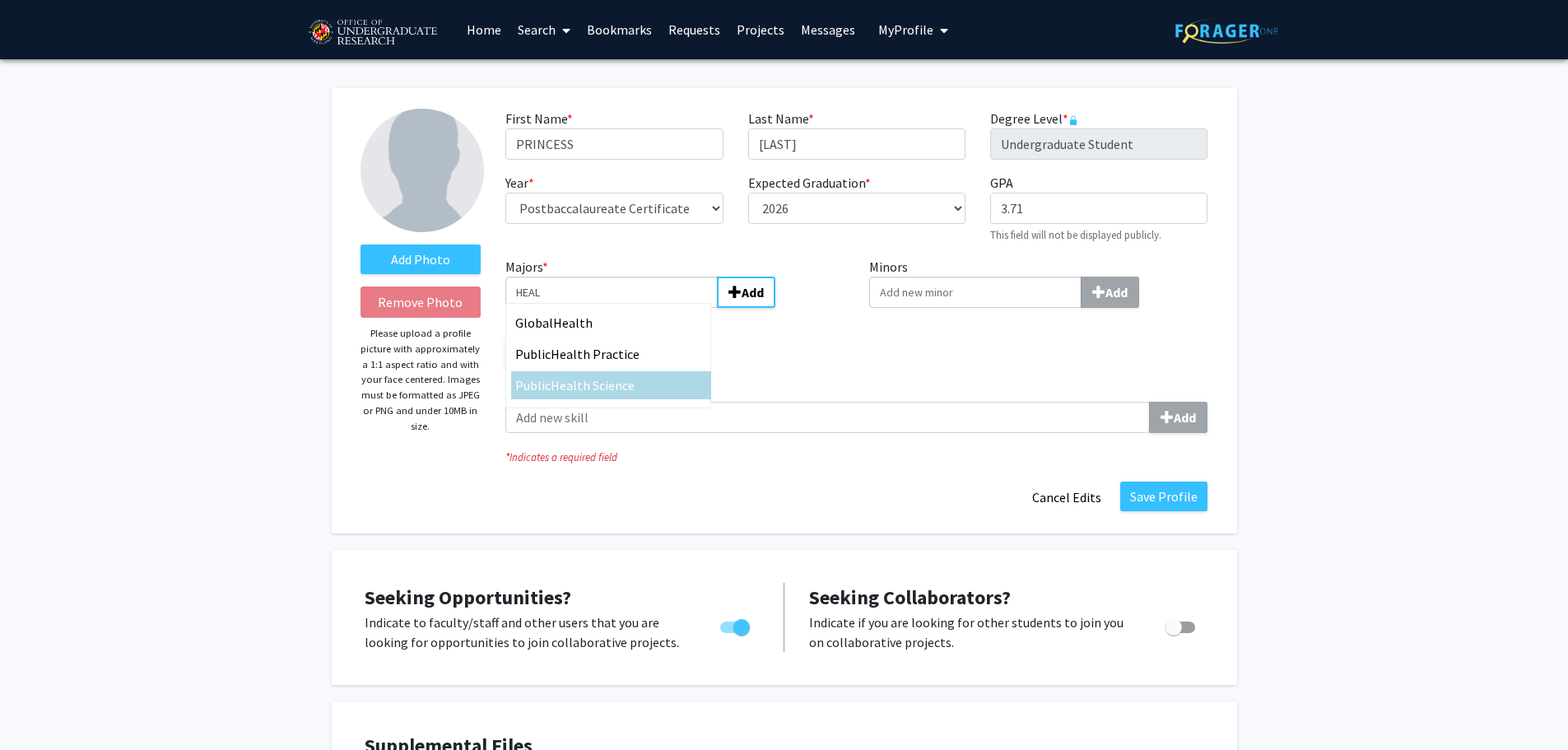 click on "Public  Heal th Science" at bounding box center [611, 385] 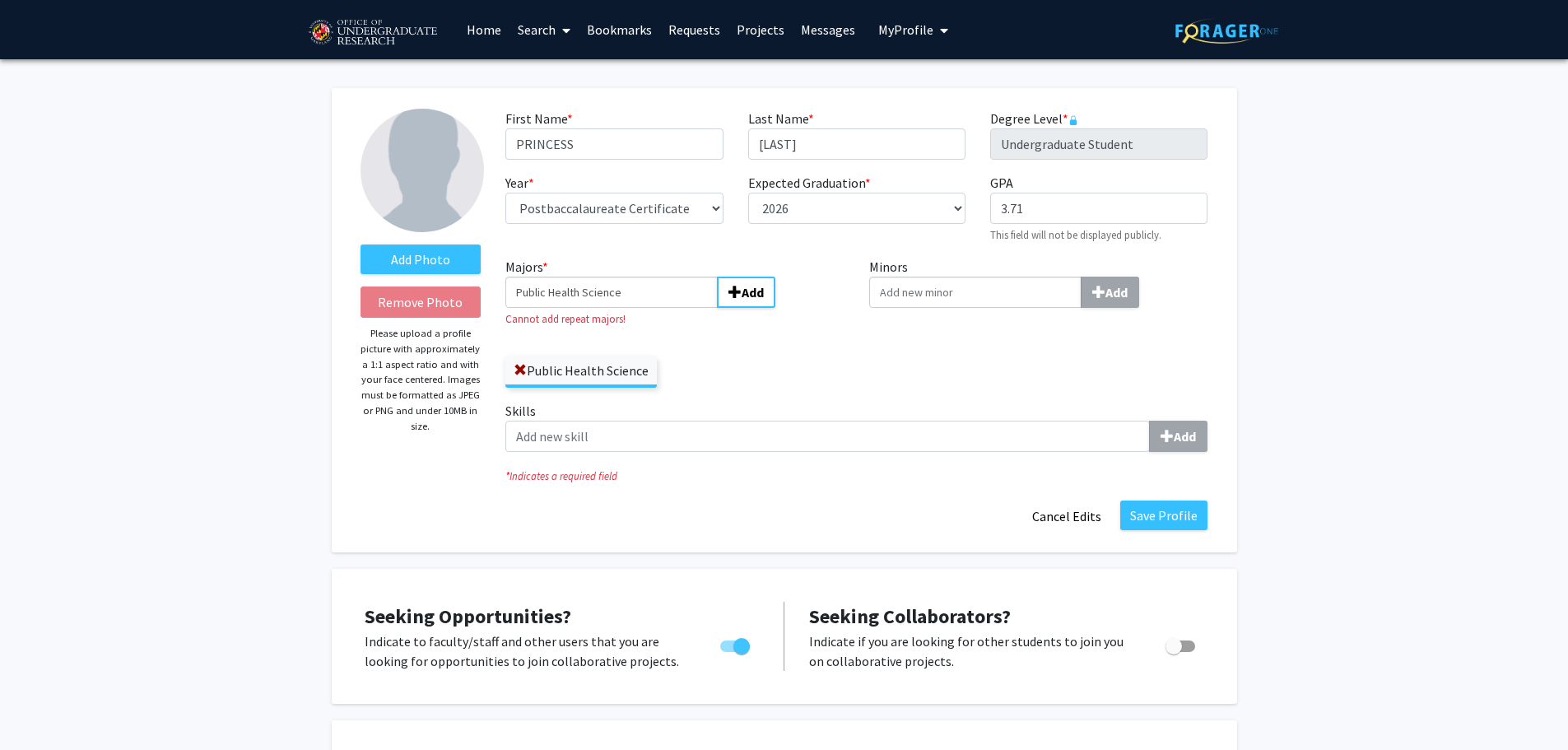 drag, startPoint x: 624, startPoint y: 292, endPoint x: 487, endPoint y: 296, distance: 137.05838 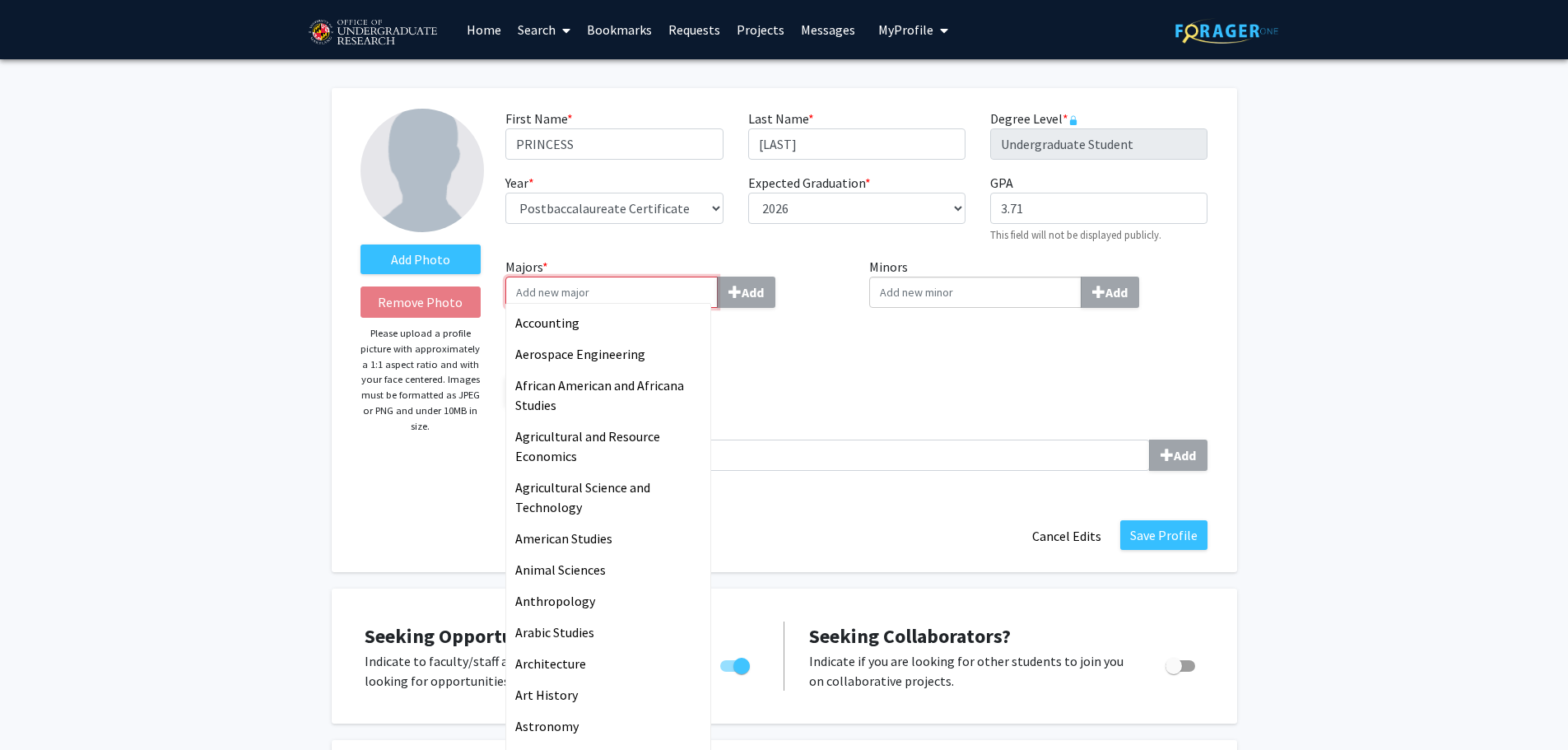 type 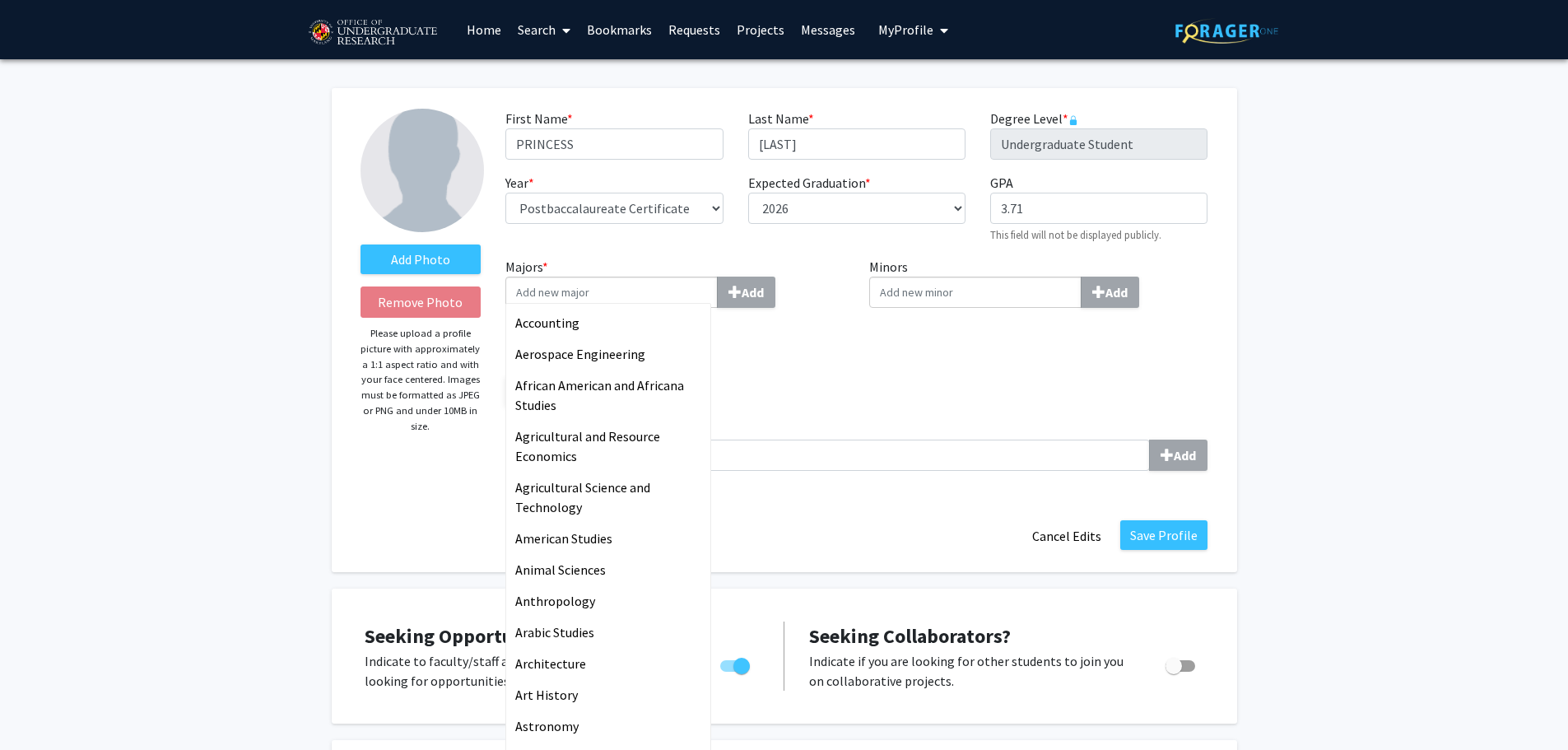 click on "Minors  Add" 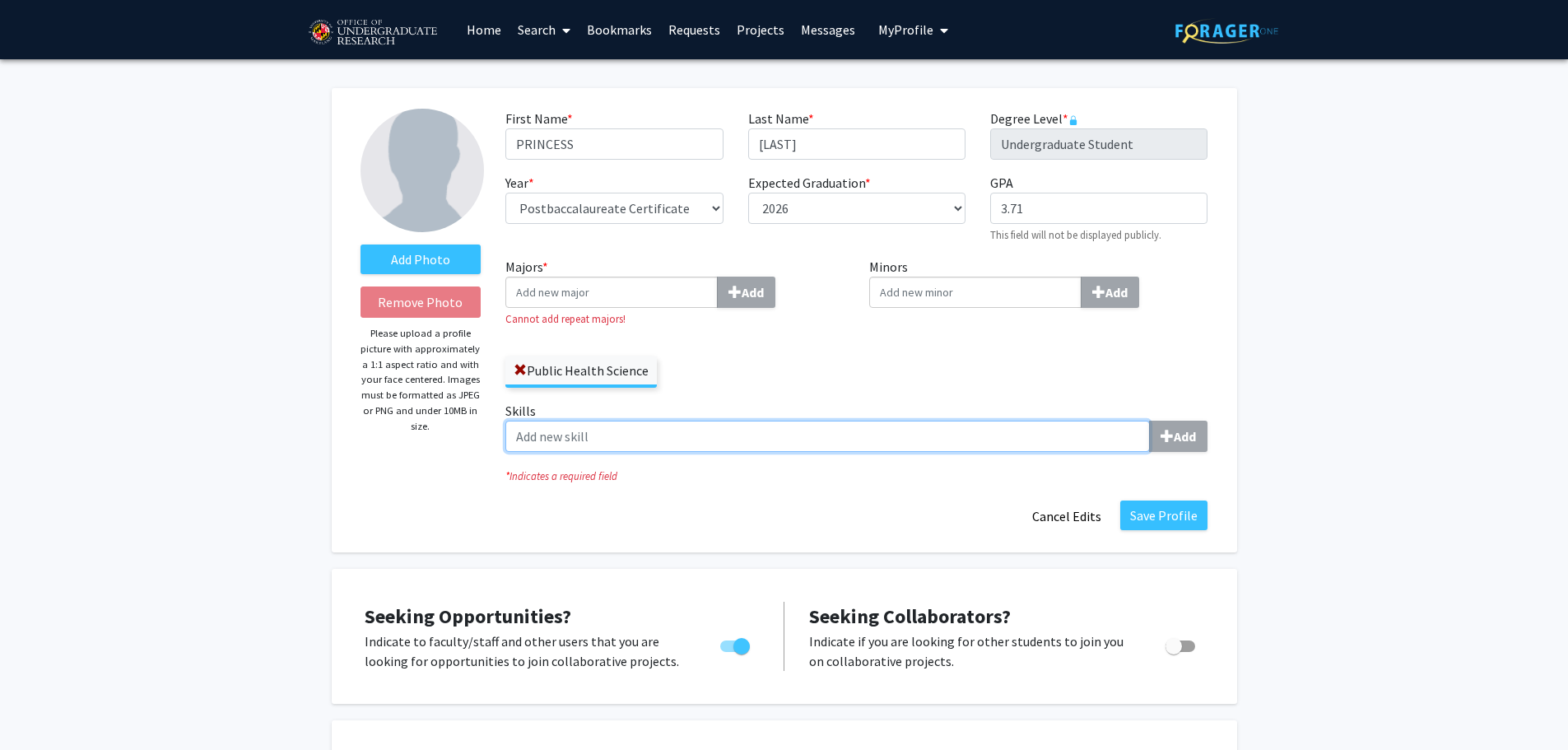 click on "Skills  Add" 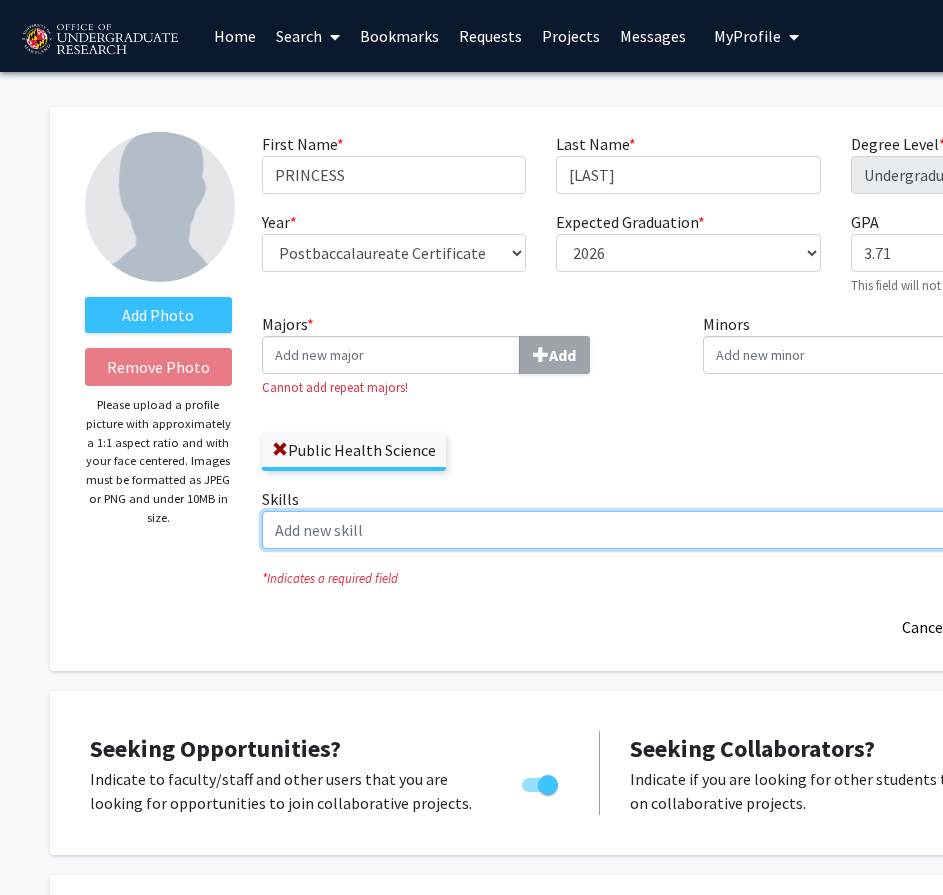 click on "Skills  Add" 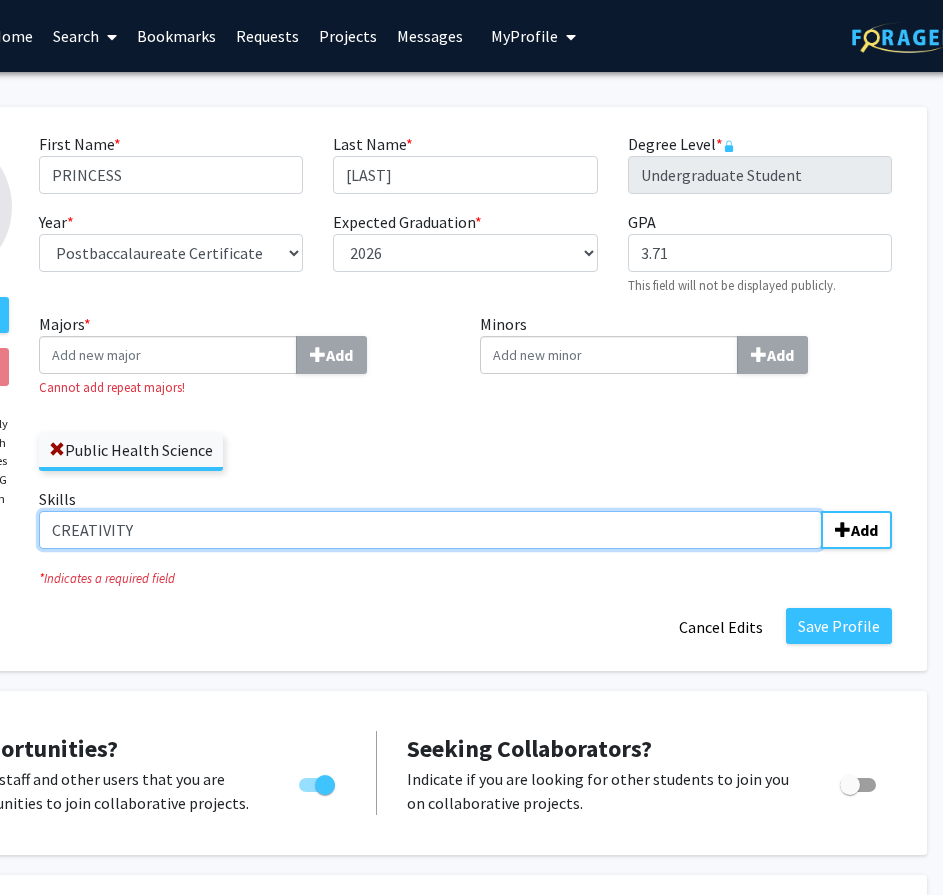 scroll, scrollTop: 0, scrollLeft: 211, axis: horizontal 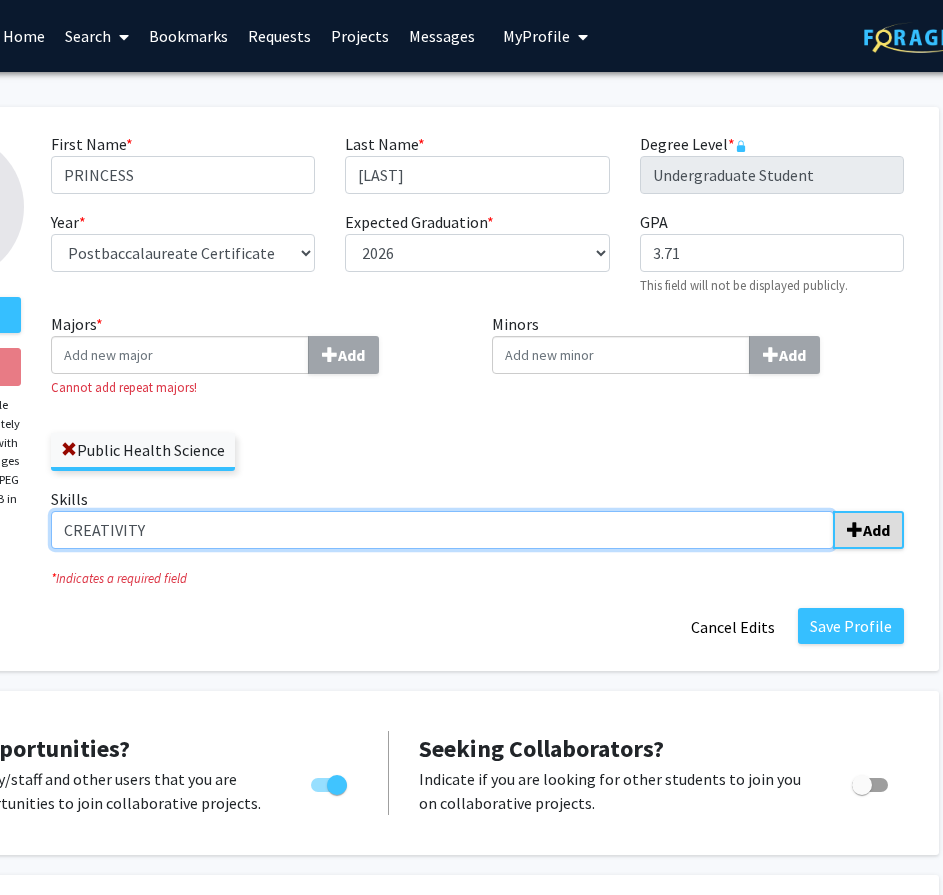 type on "CREATIVITY" 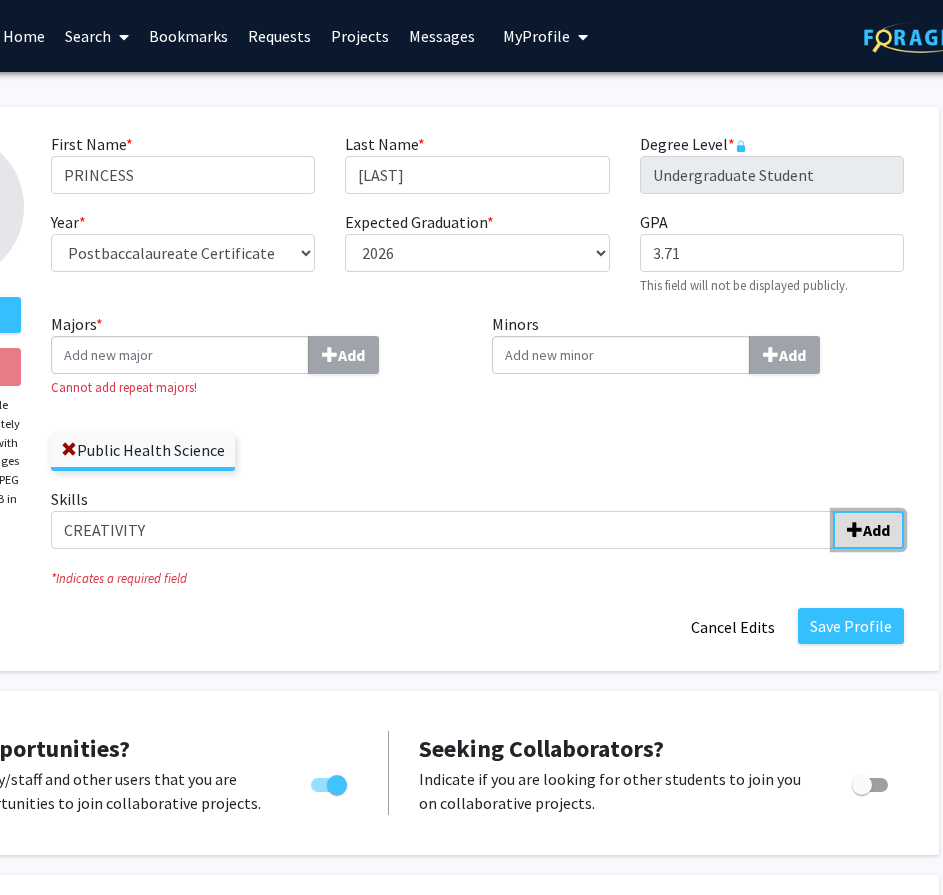 click on "Add" 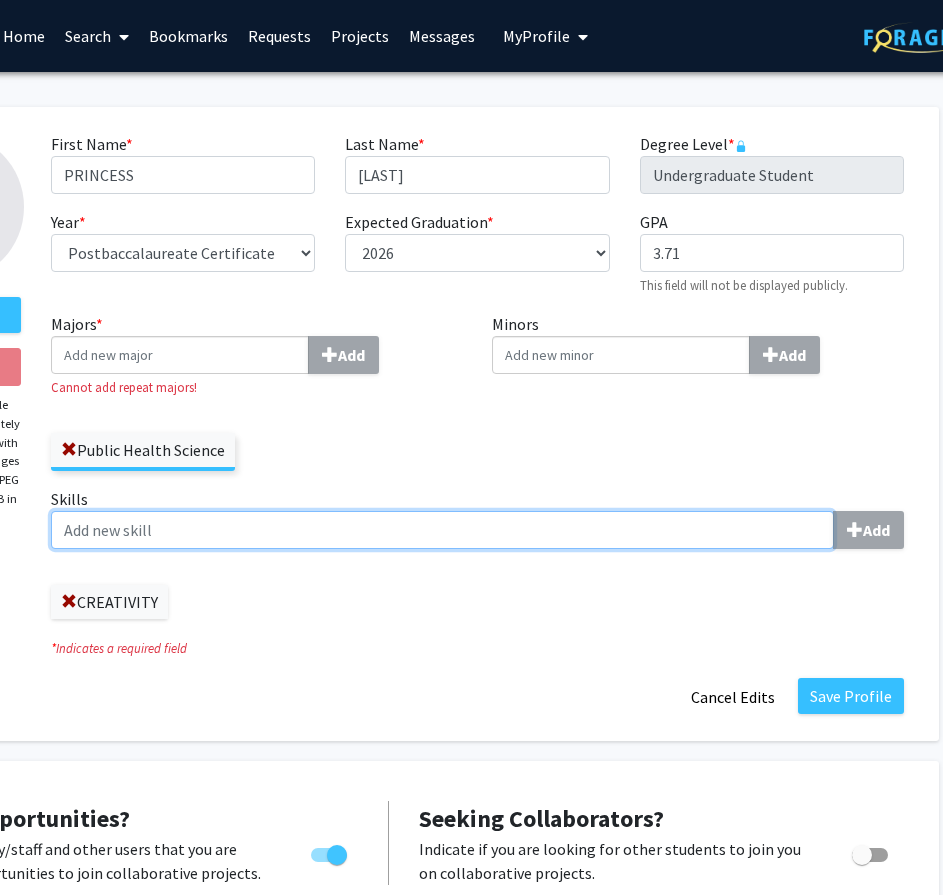 click on "Skills  Add" 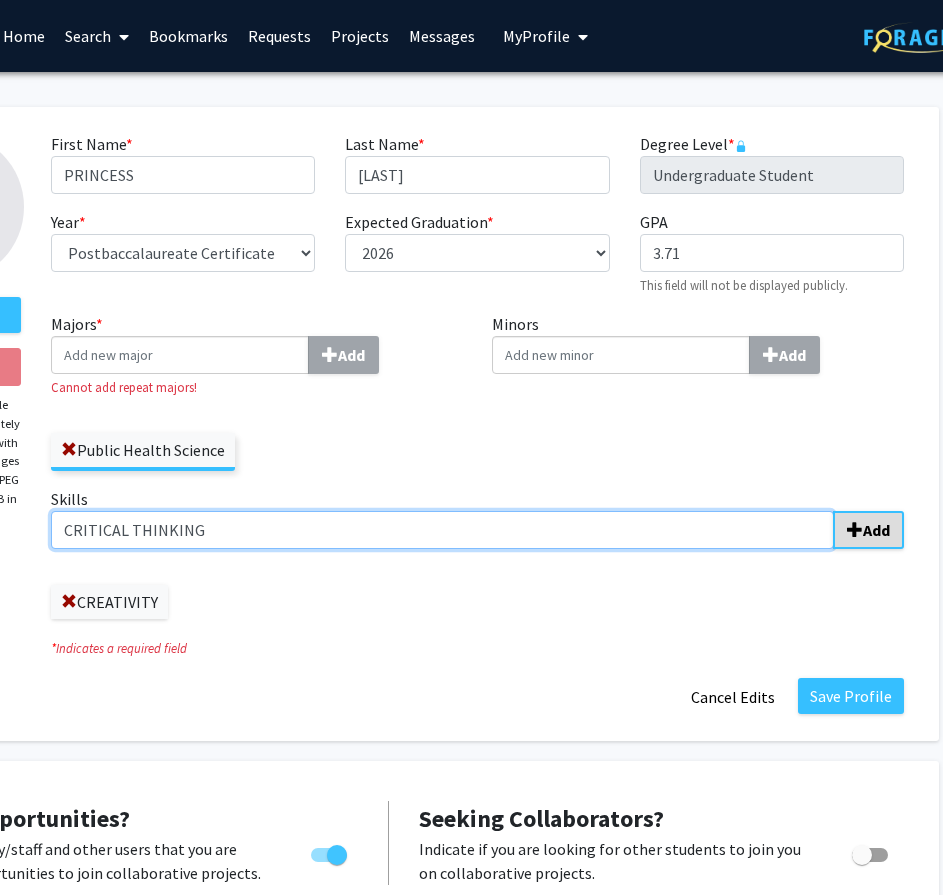 type on "CRITICAL THINKING" 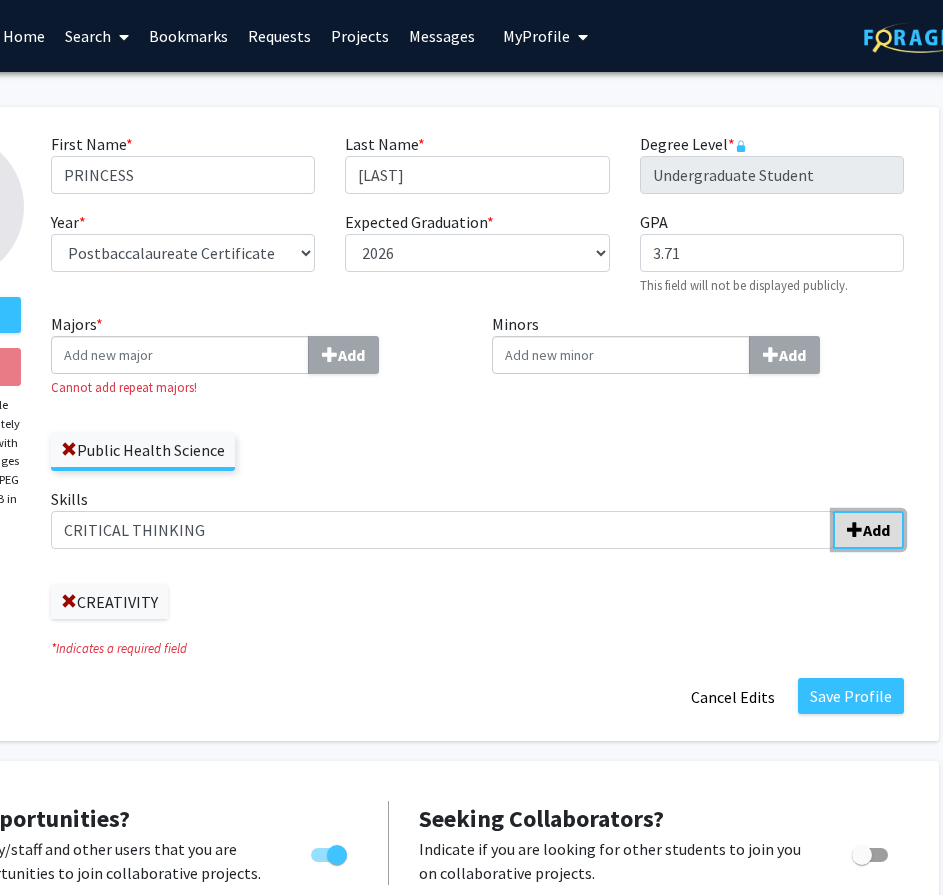 click on "Add" 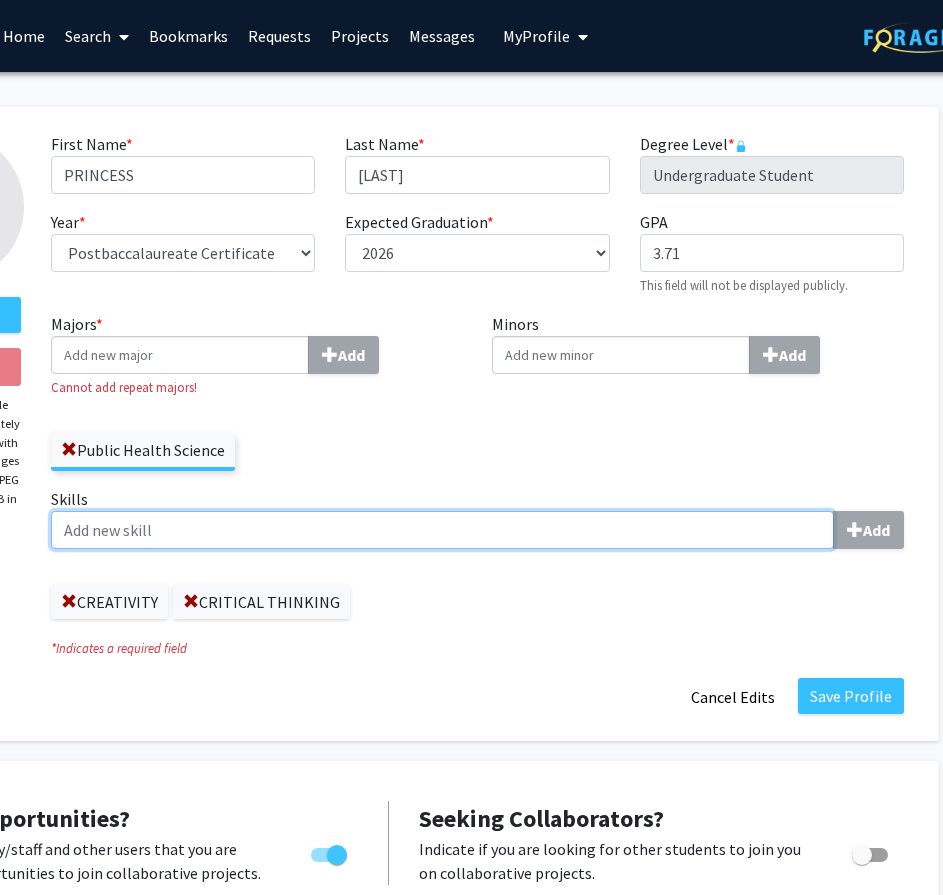 click on "Skills  Add" 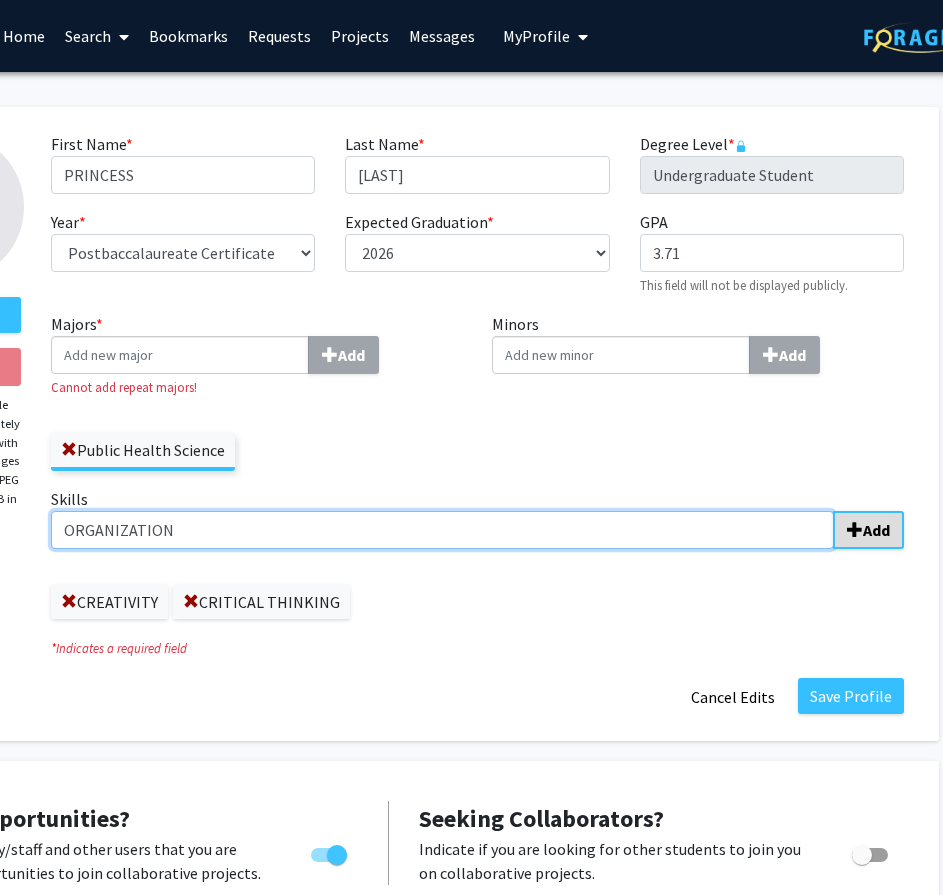 type on "ORGANIZATION" 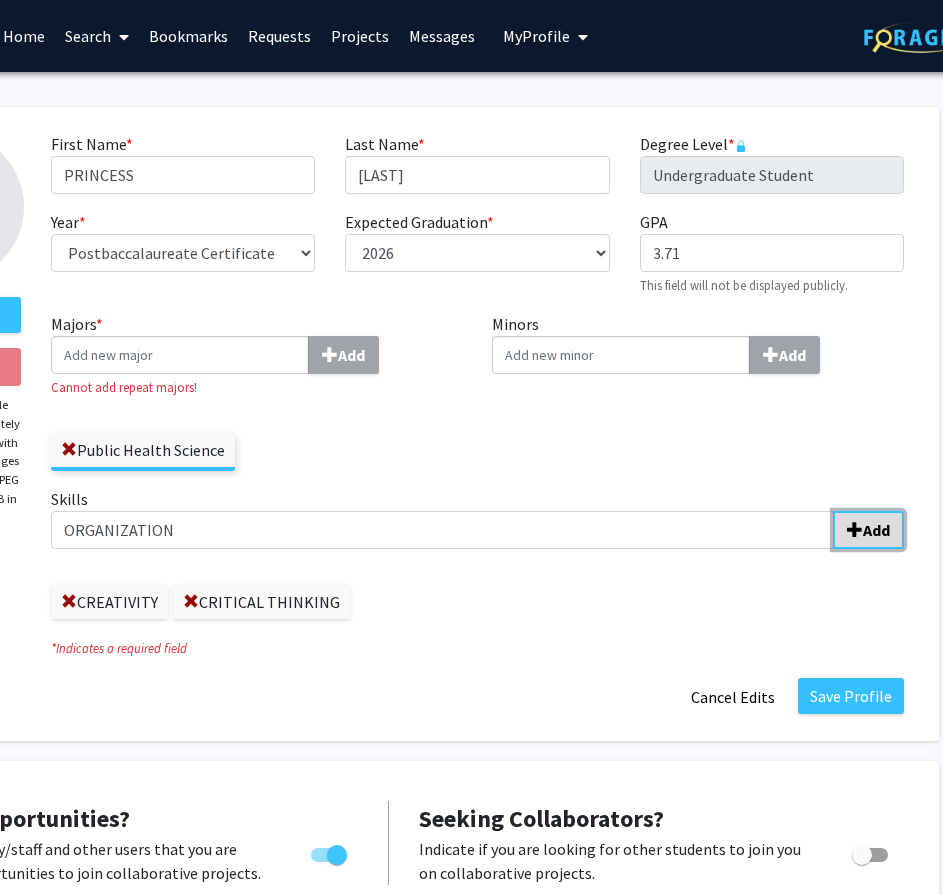 click on "Add" 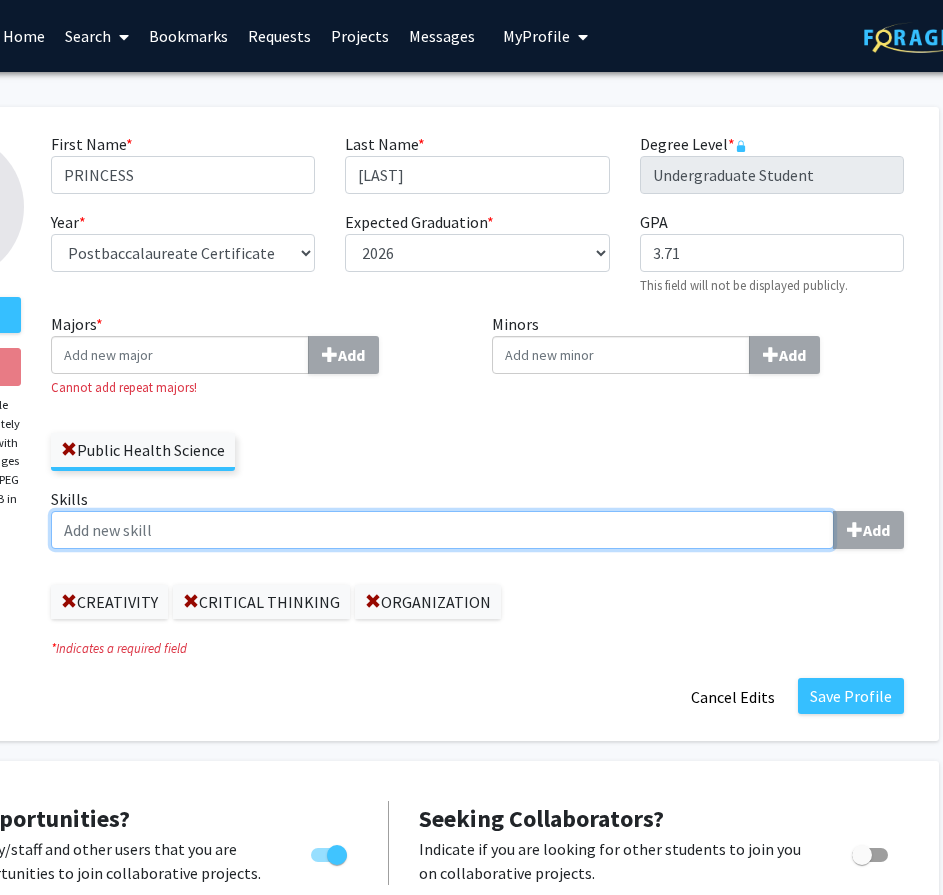 click on "Skills  Add" 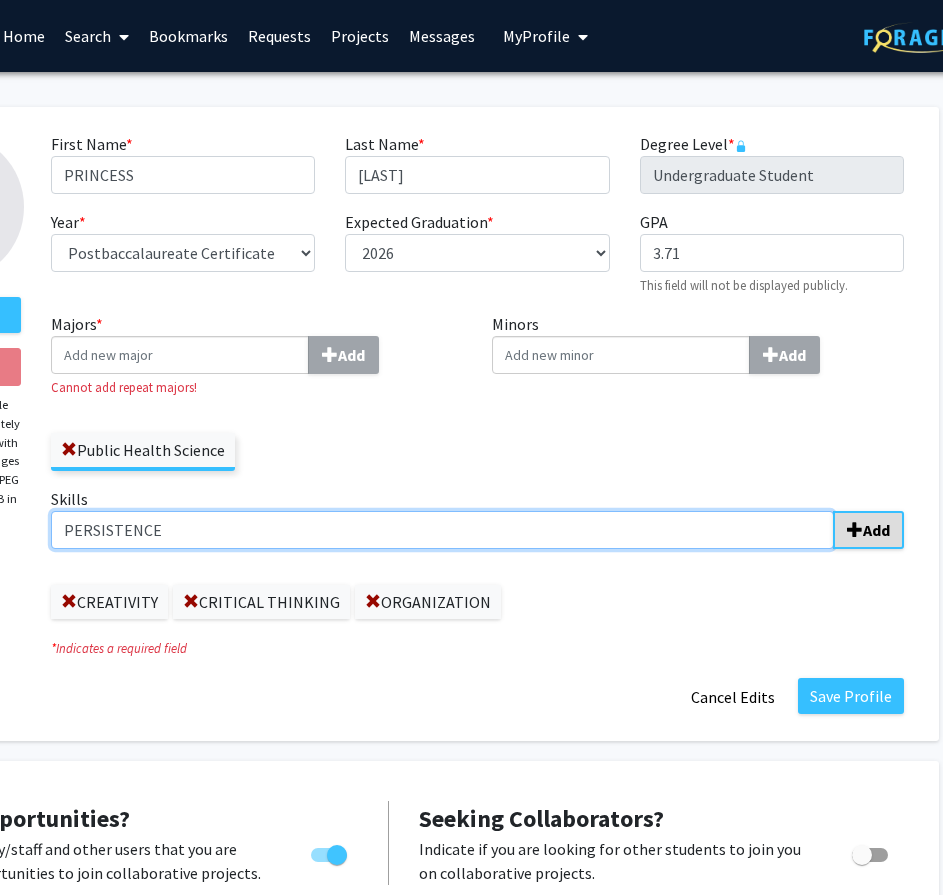 type on "PERSISTENCE" 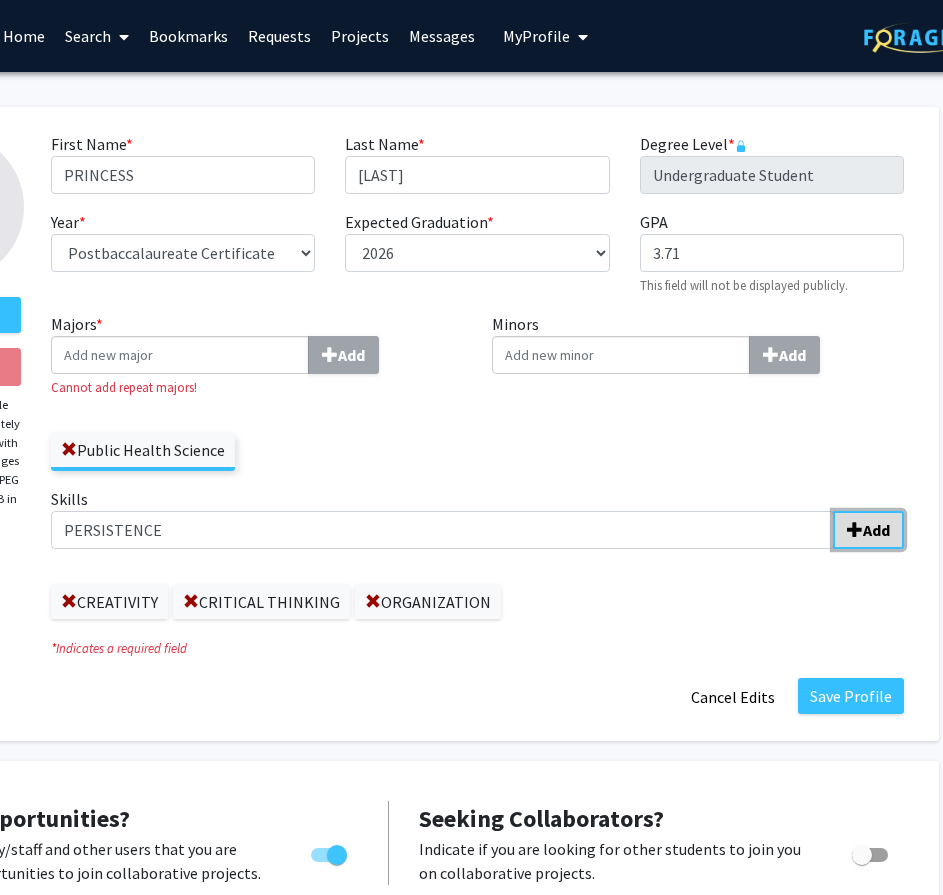 click on "Add" 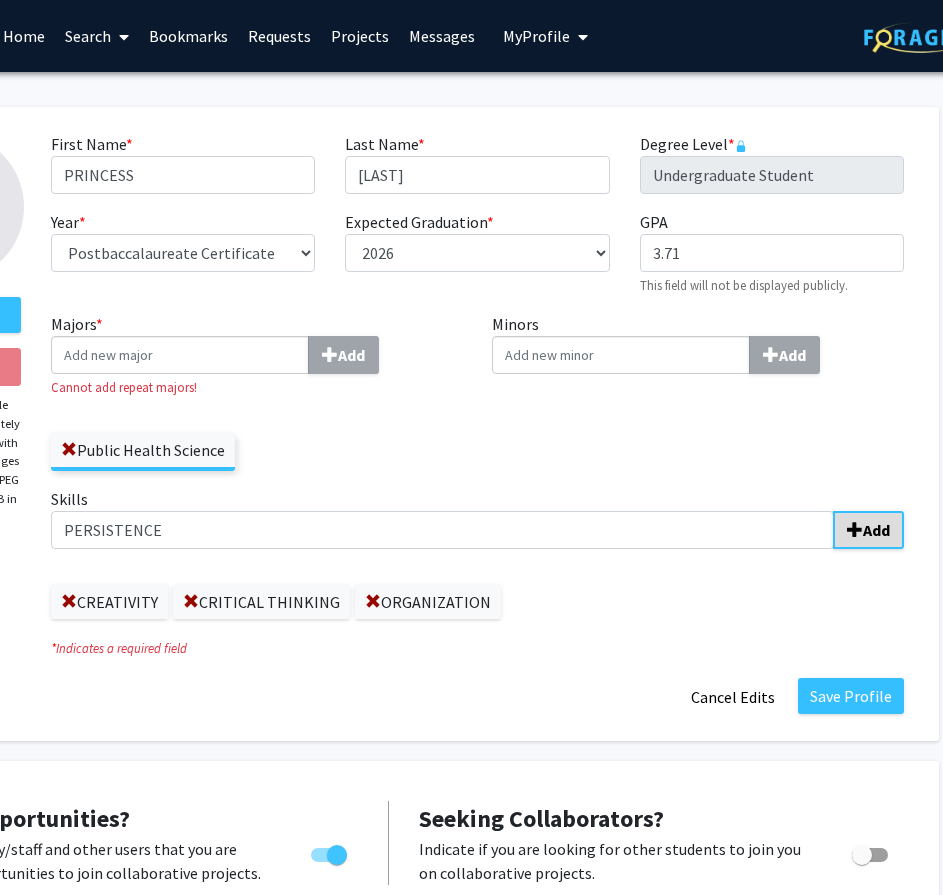 type 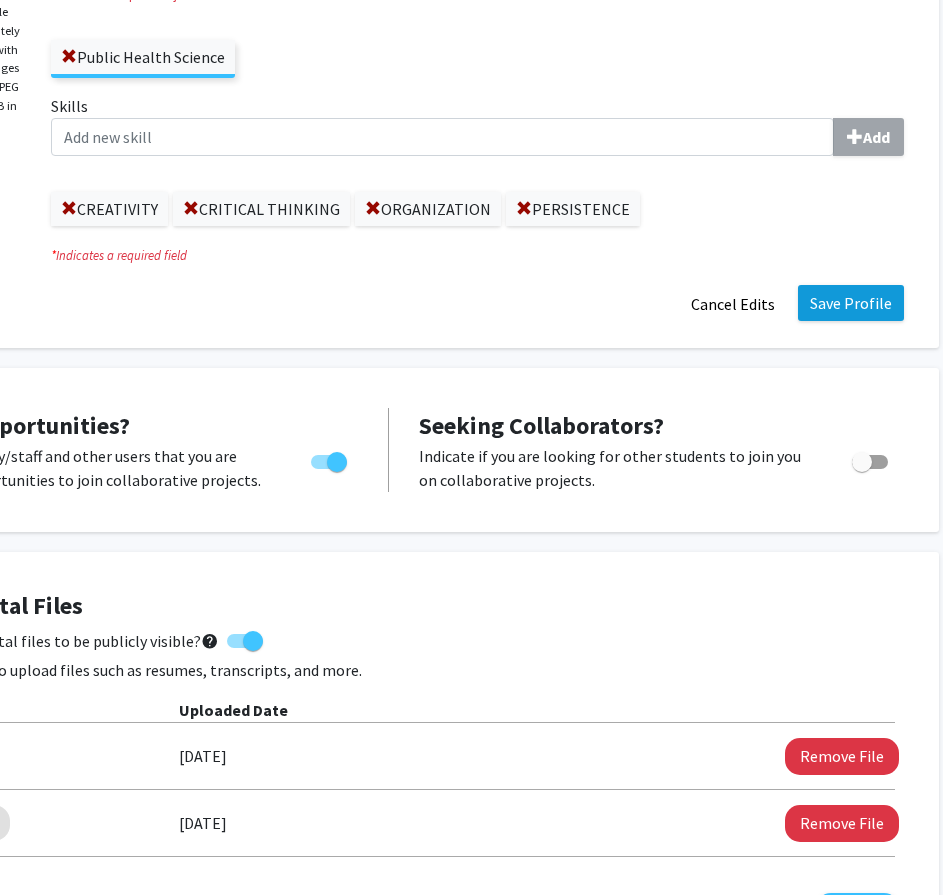 scroll, scrollTop: 400, scrollLeft: 211, axis: both 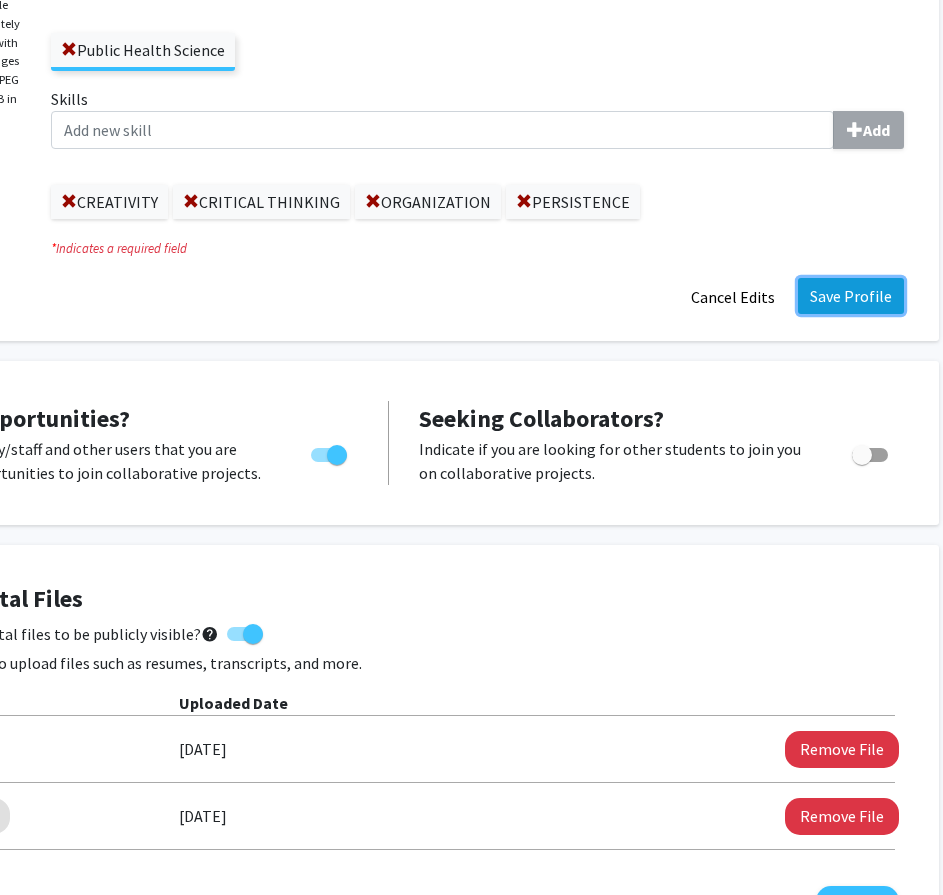 click on "Save Profile" 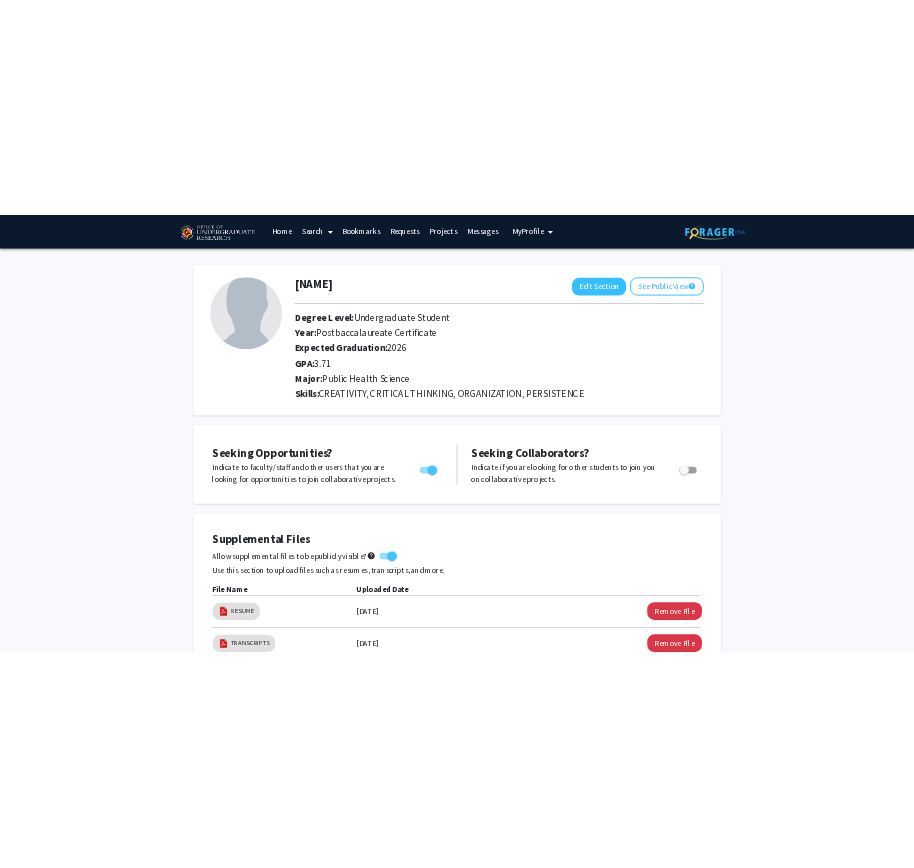 scroll, scrollTop: 0, scrollLeft: 0, axis: both 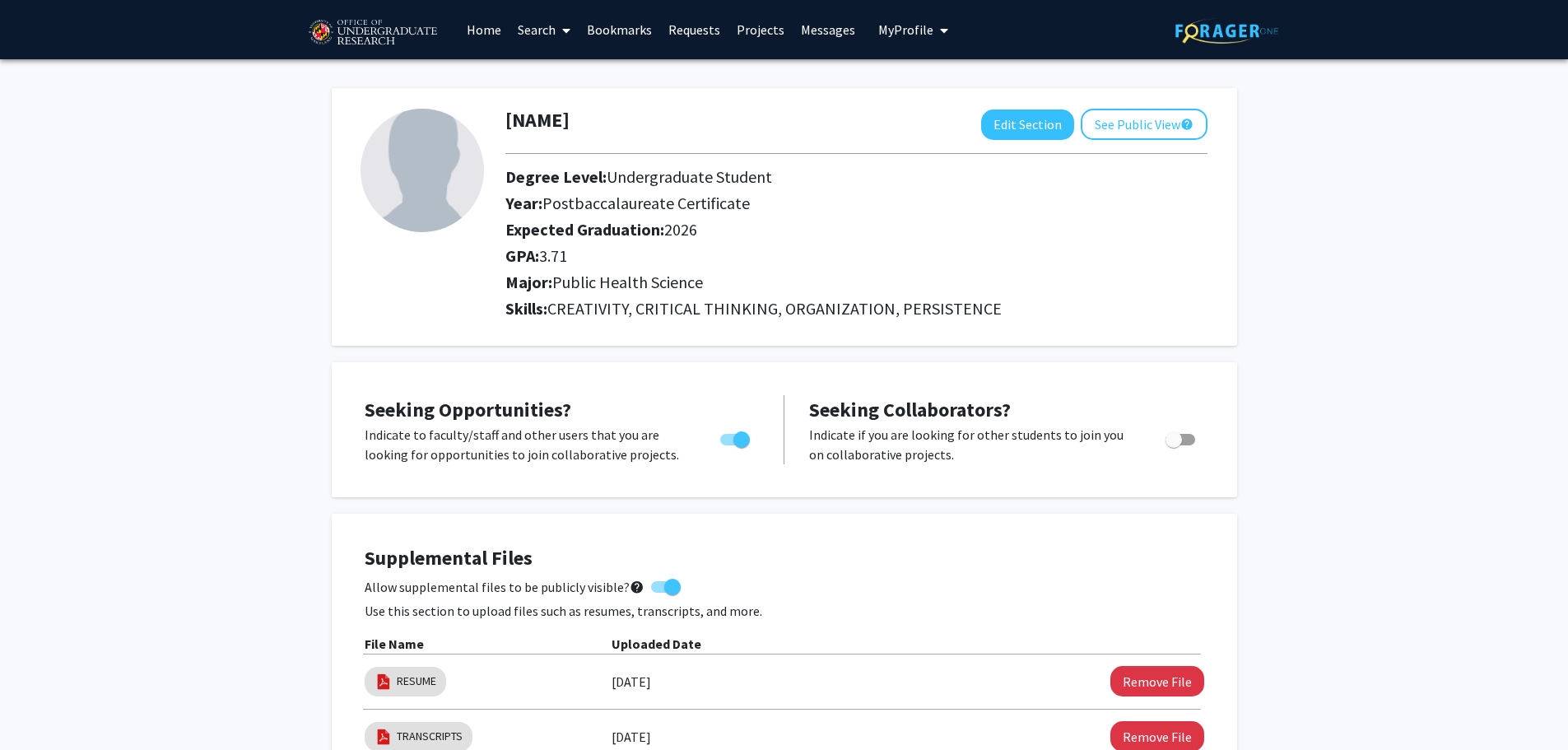 click 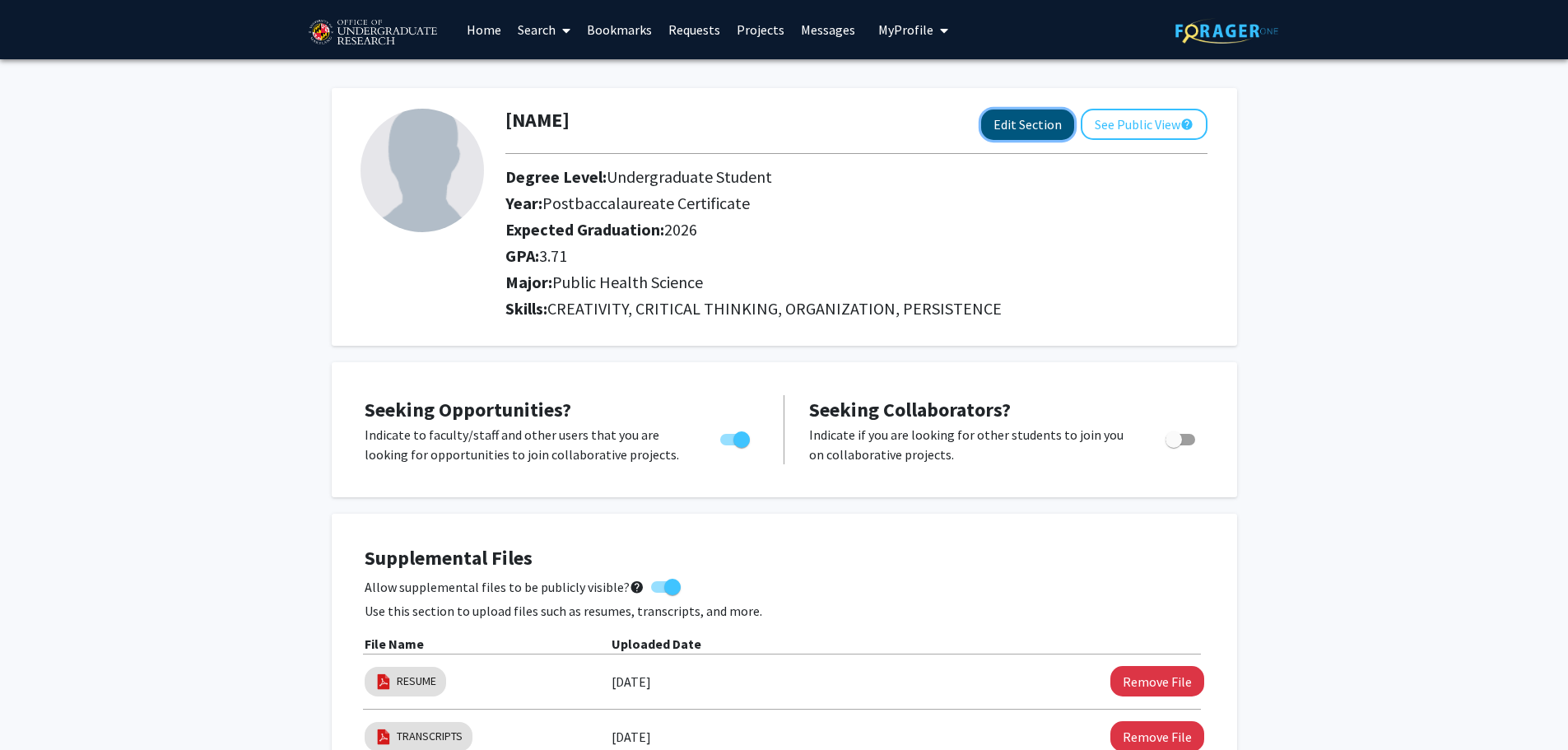 click on "Edit Section" 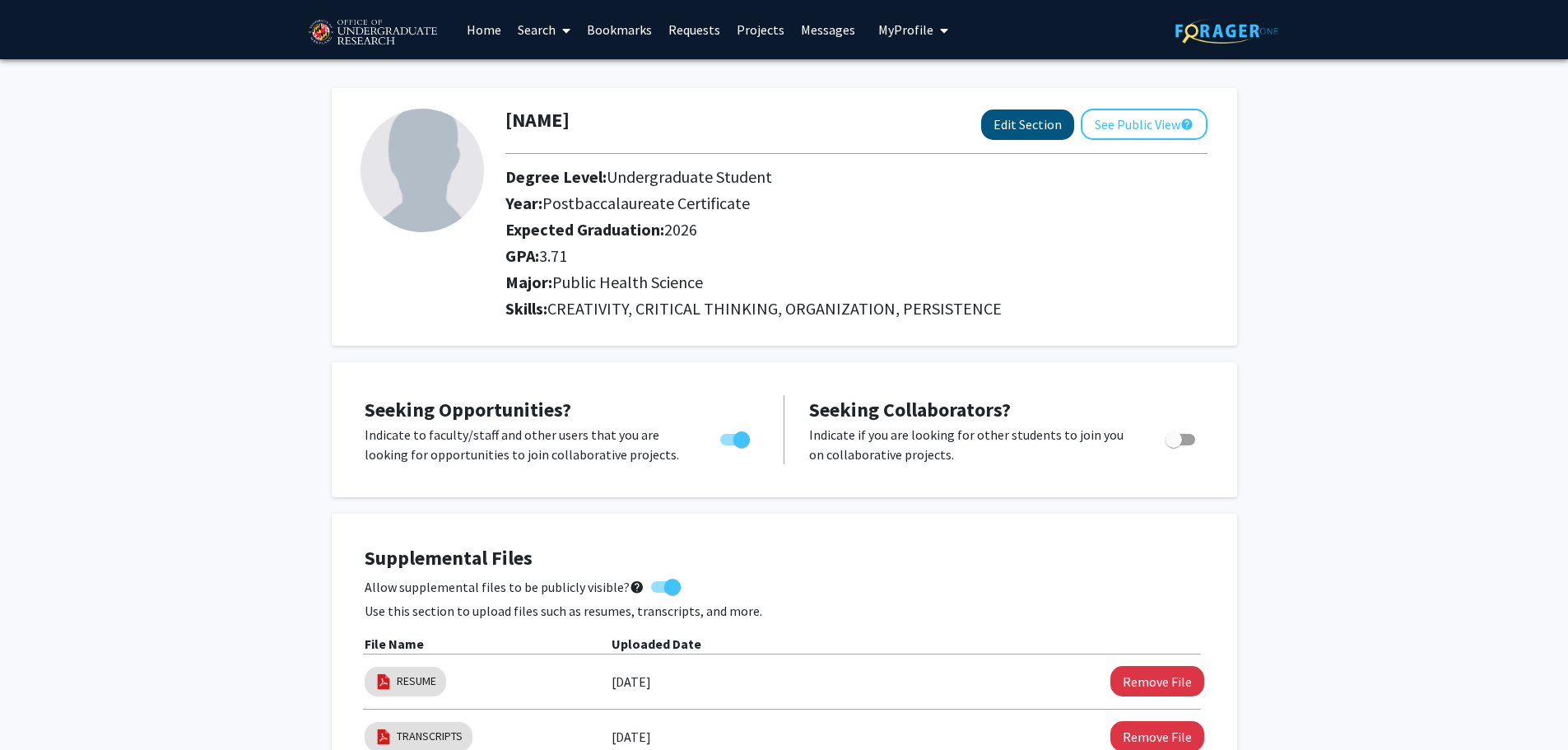 select on "postbaccalaureate_certificate" 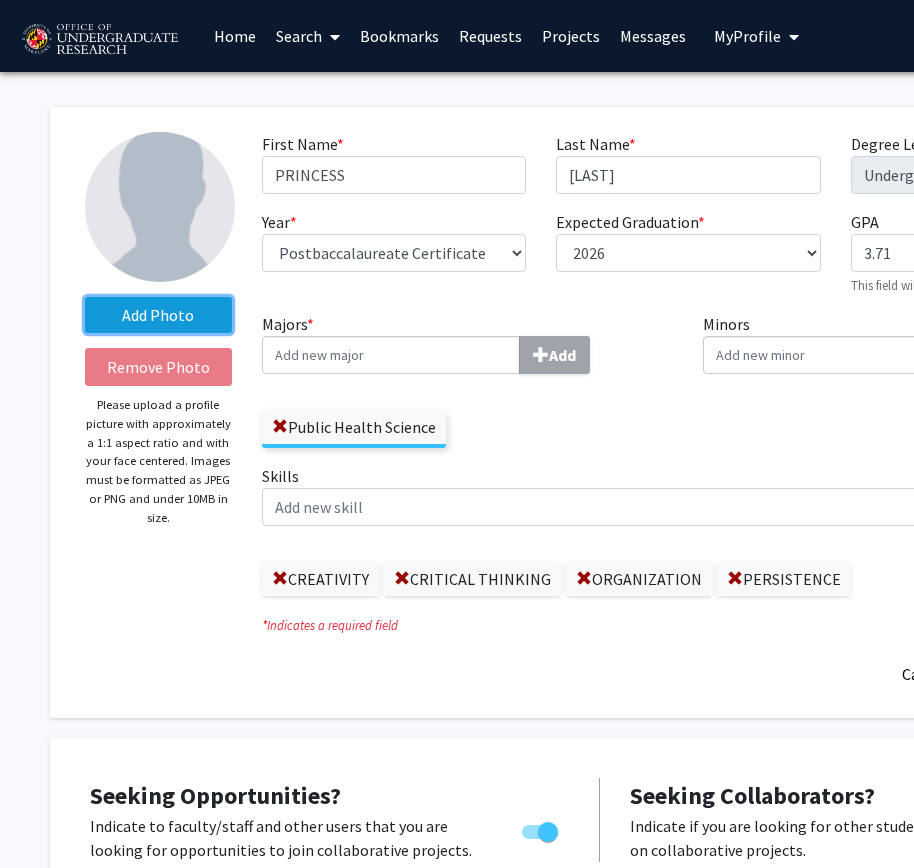 click on "Add Photo" 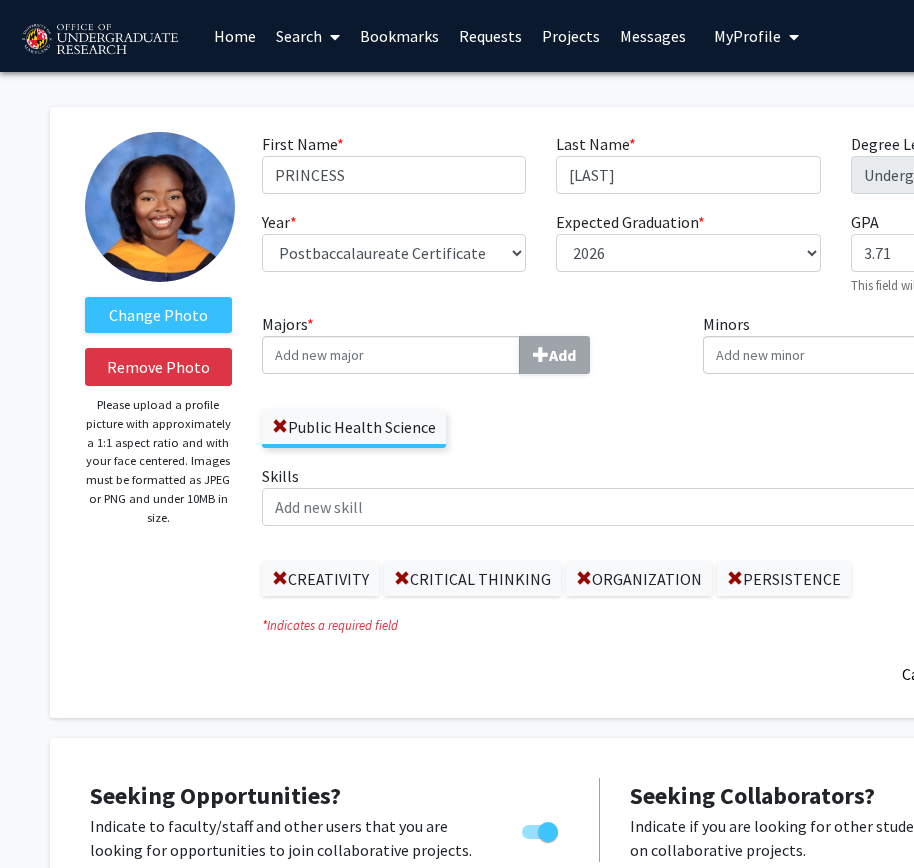 click 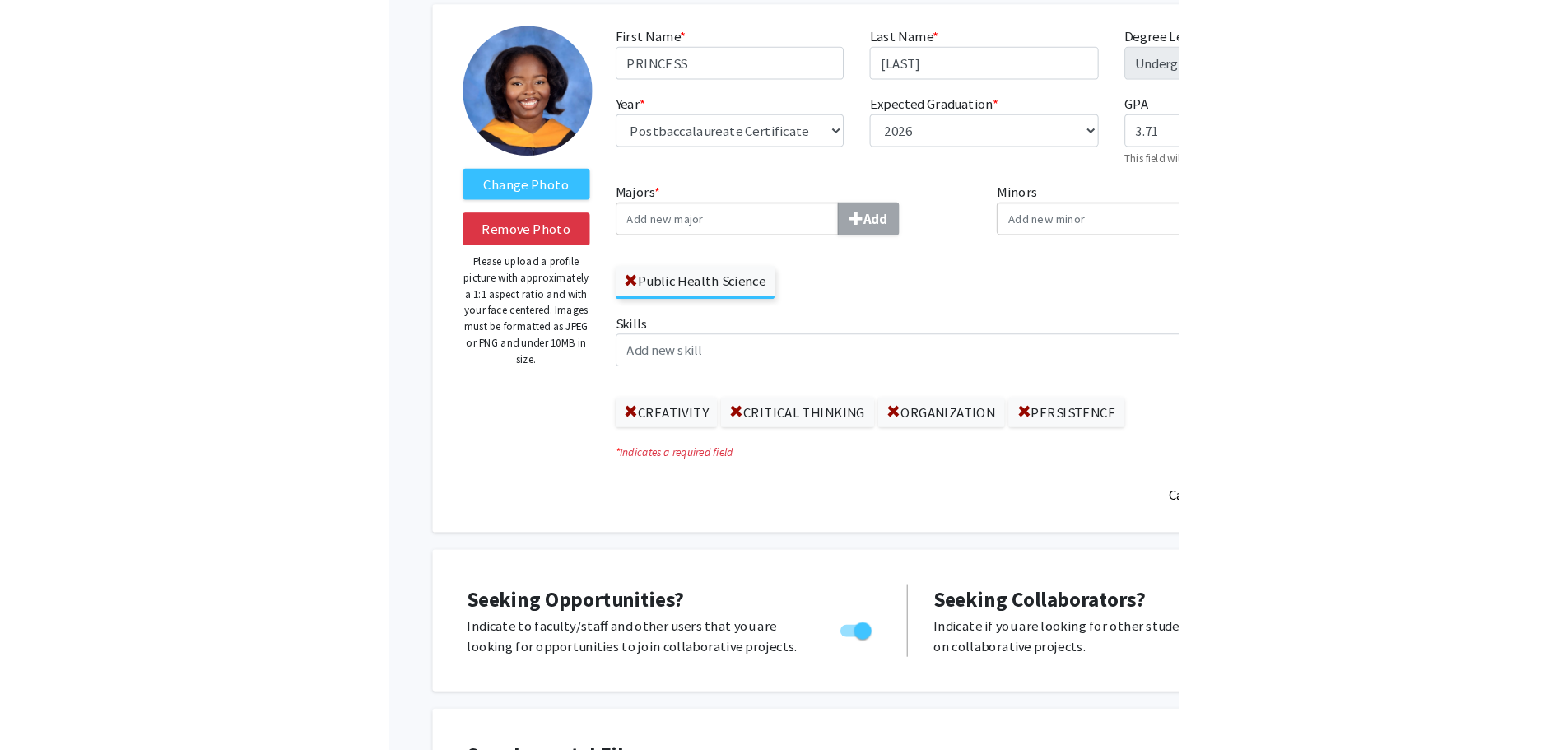 scroll, scrollTop: 82, scrollLeft: 0, axis: vertical 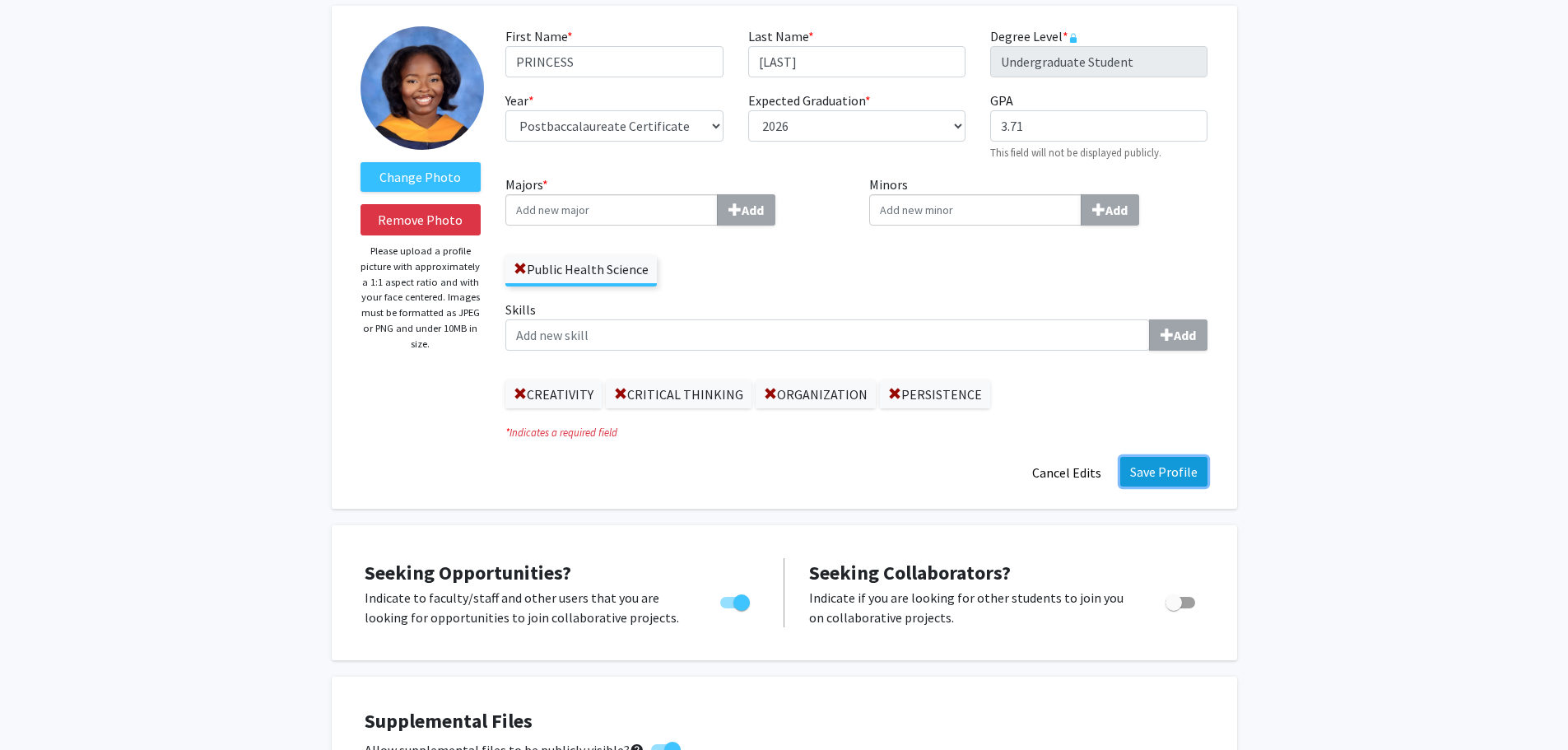 click on "Save Profile" 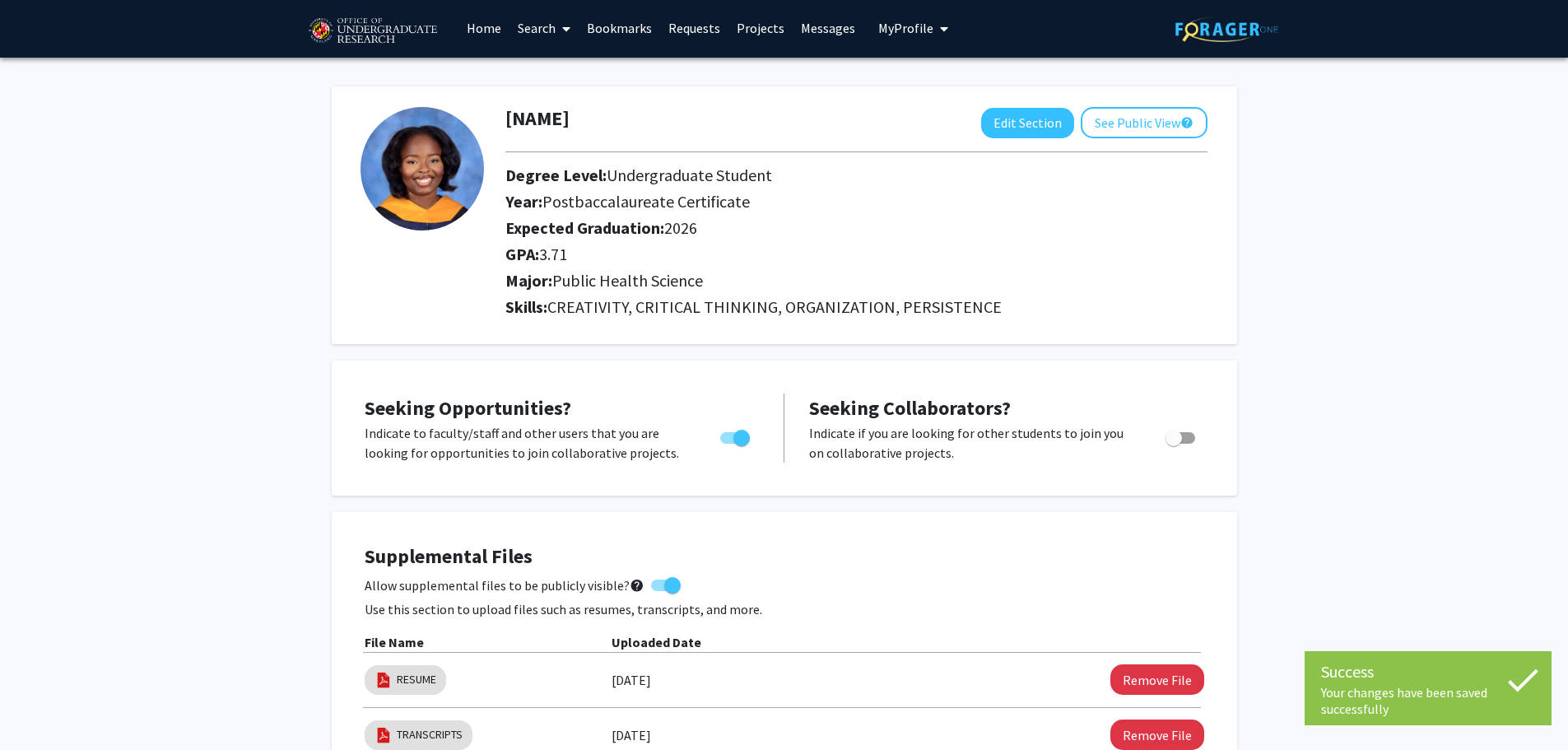 scroll, scrollTop: 0, scrollLeft: 0, axis: both 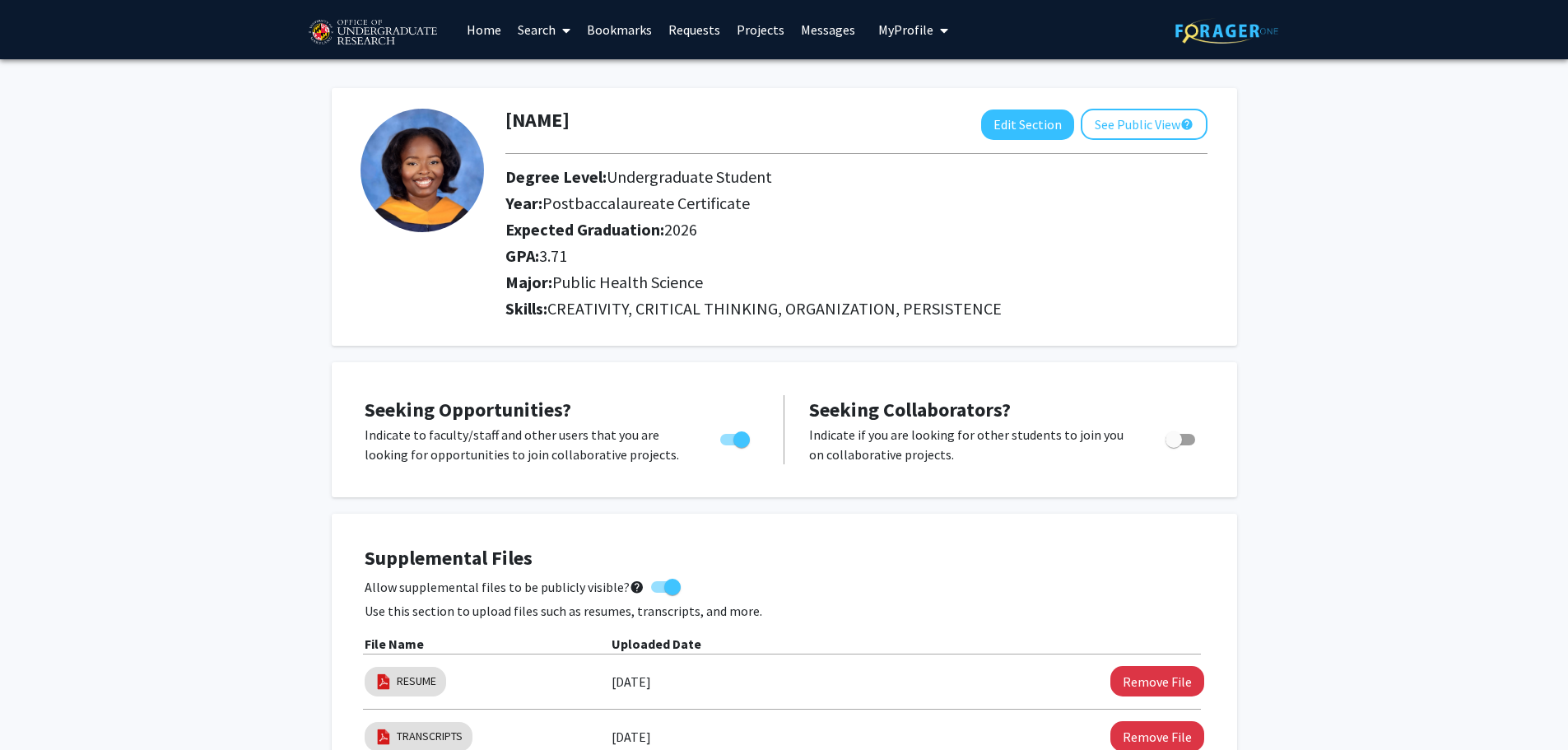 click on "Bookmarks" at bounding box center (619, 30) 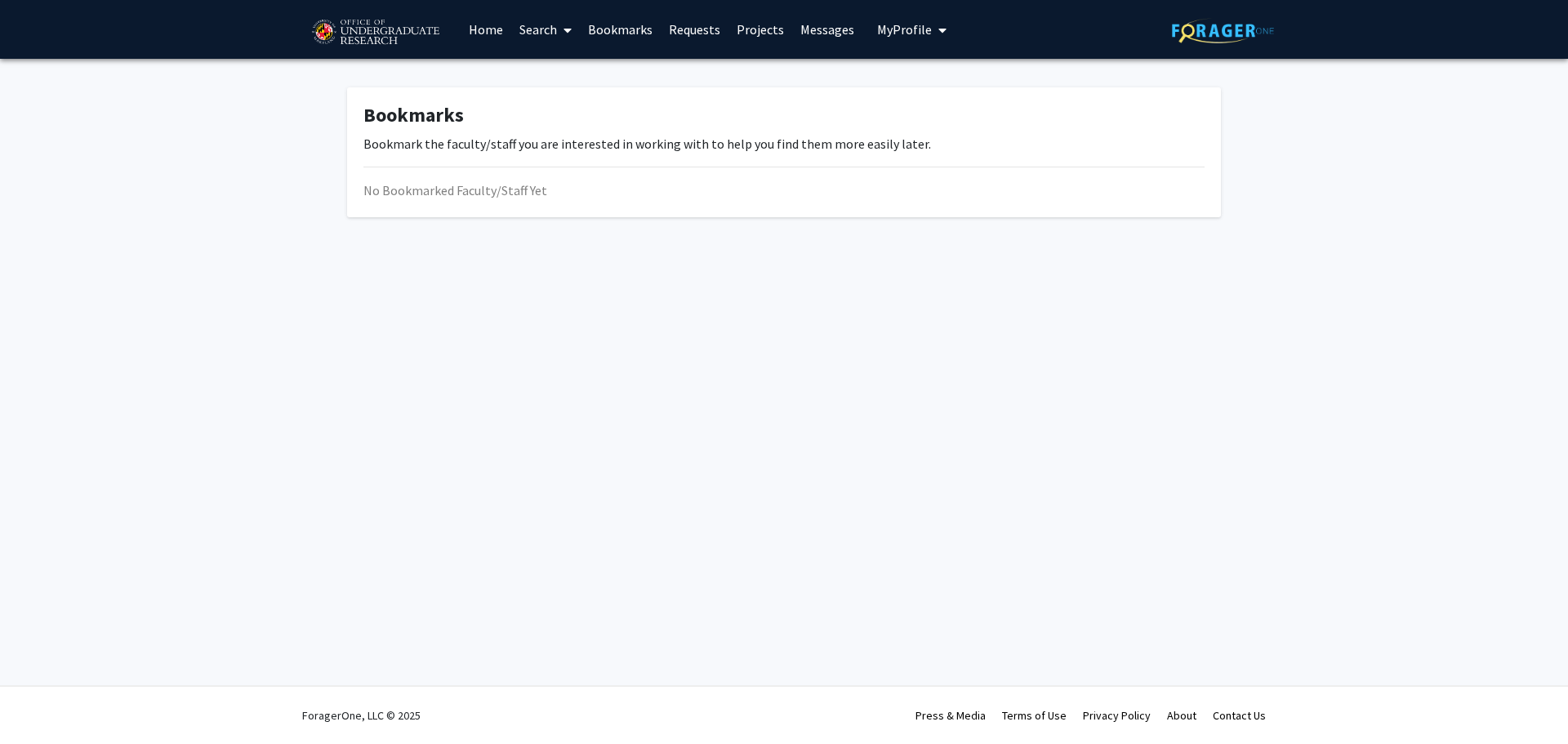 click on "Search" at bounding box center (546, 29) 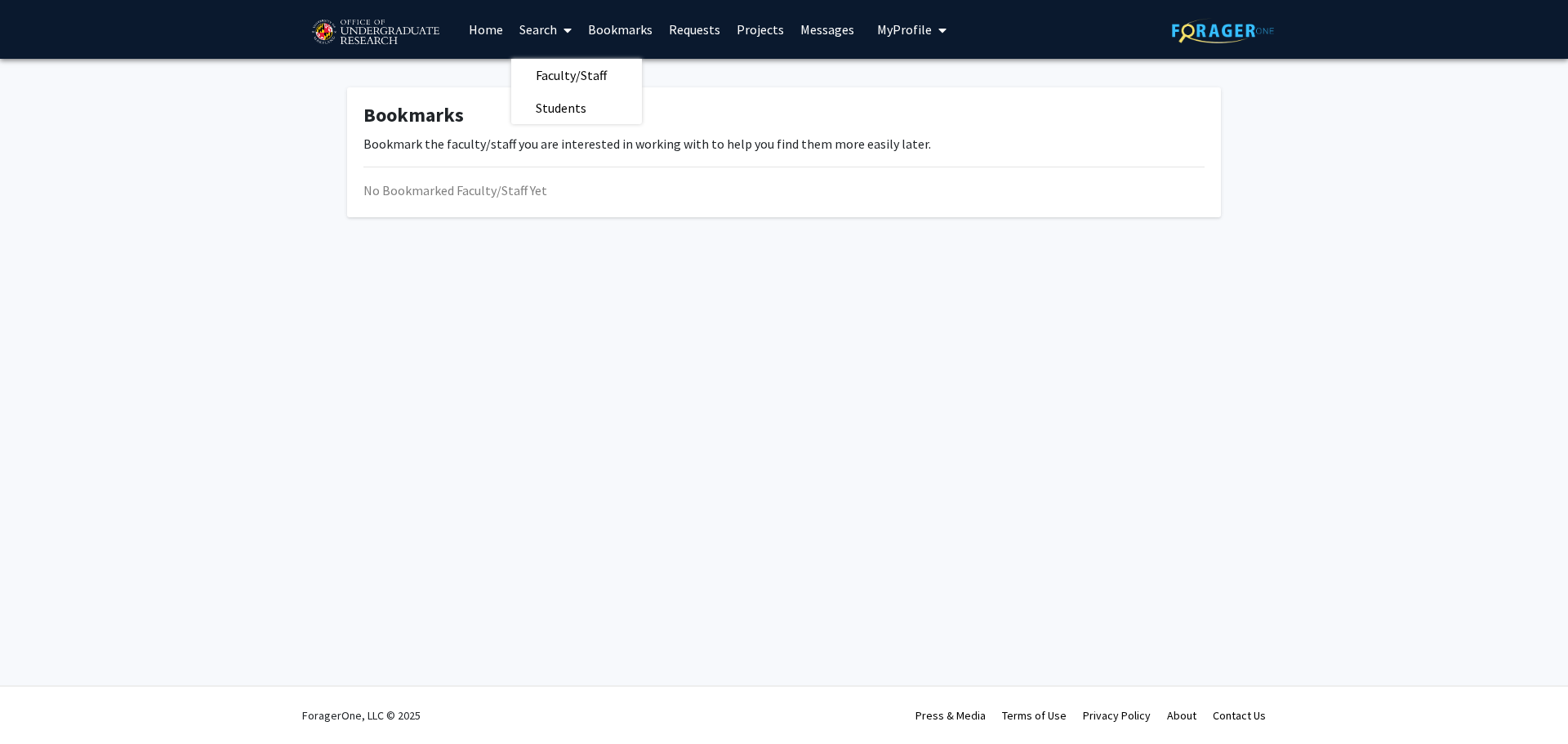 click on "Home" at bounding box center (486, 29) 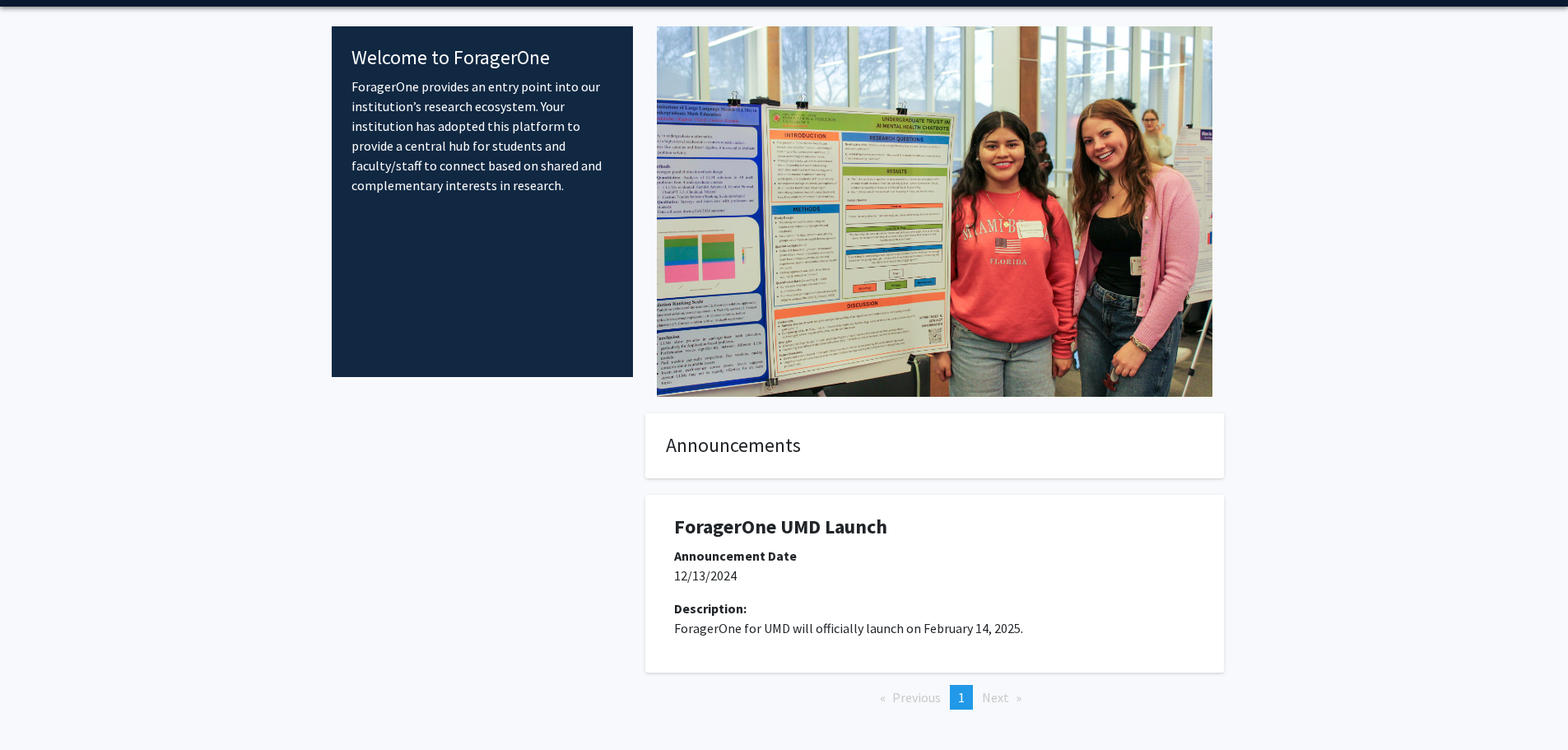 scroll, scrollTop: 114, scrollLeft: 0, axis: vertical 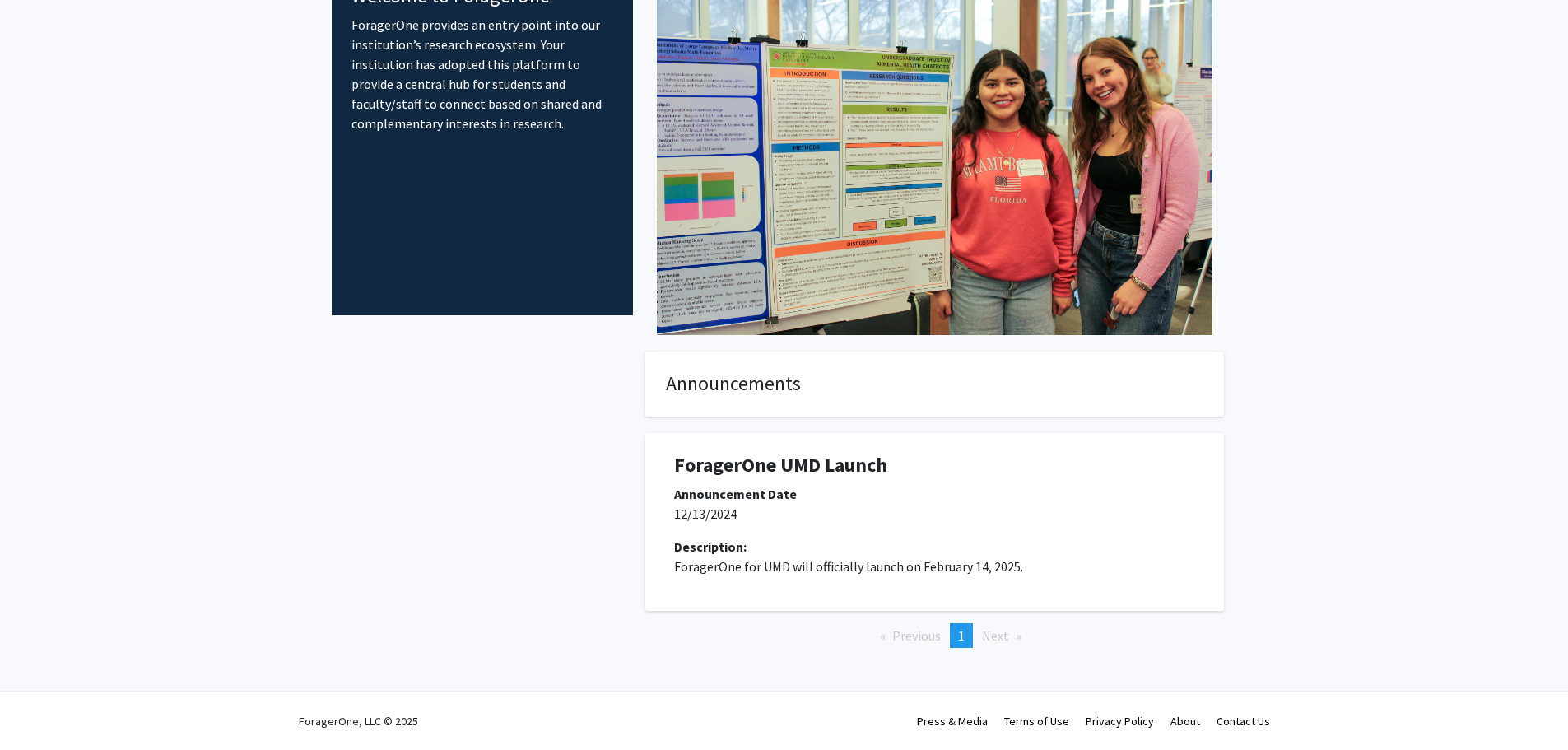 click on "ForagerOne UMD Launch" 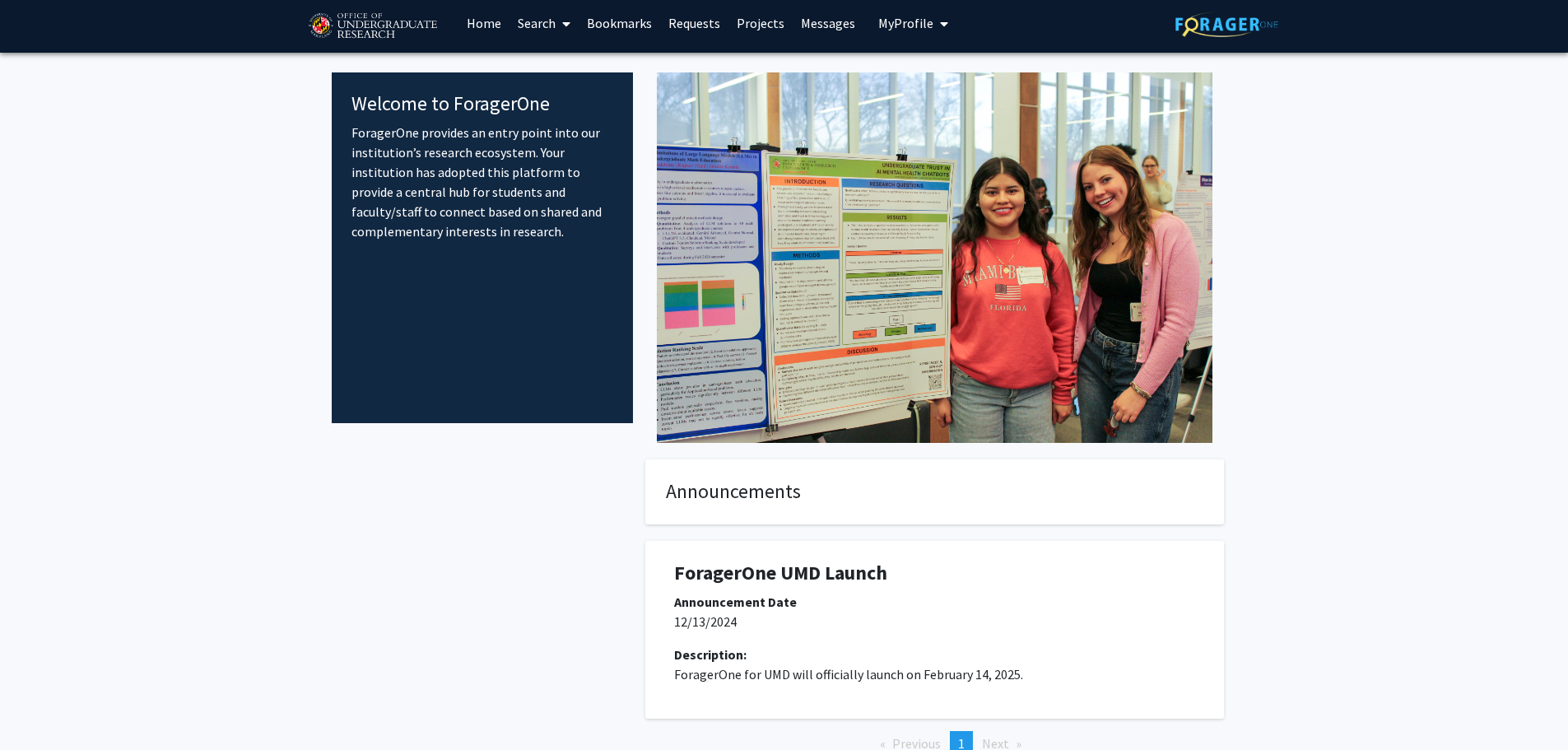 scroll, scrollTop: 0, scrollLeft: 0, axis: both 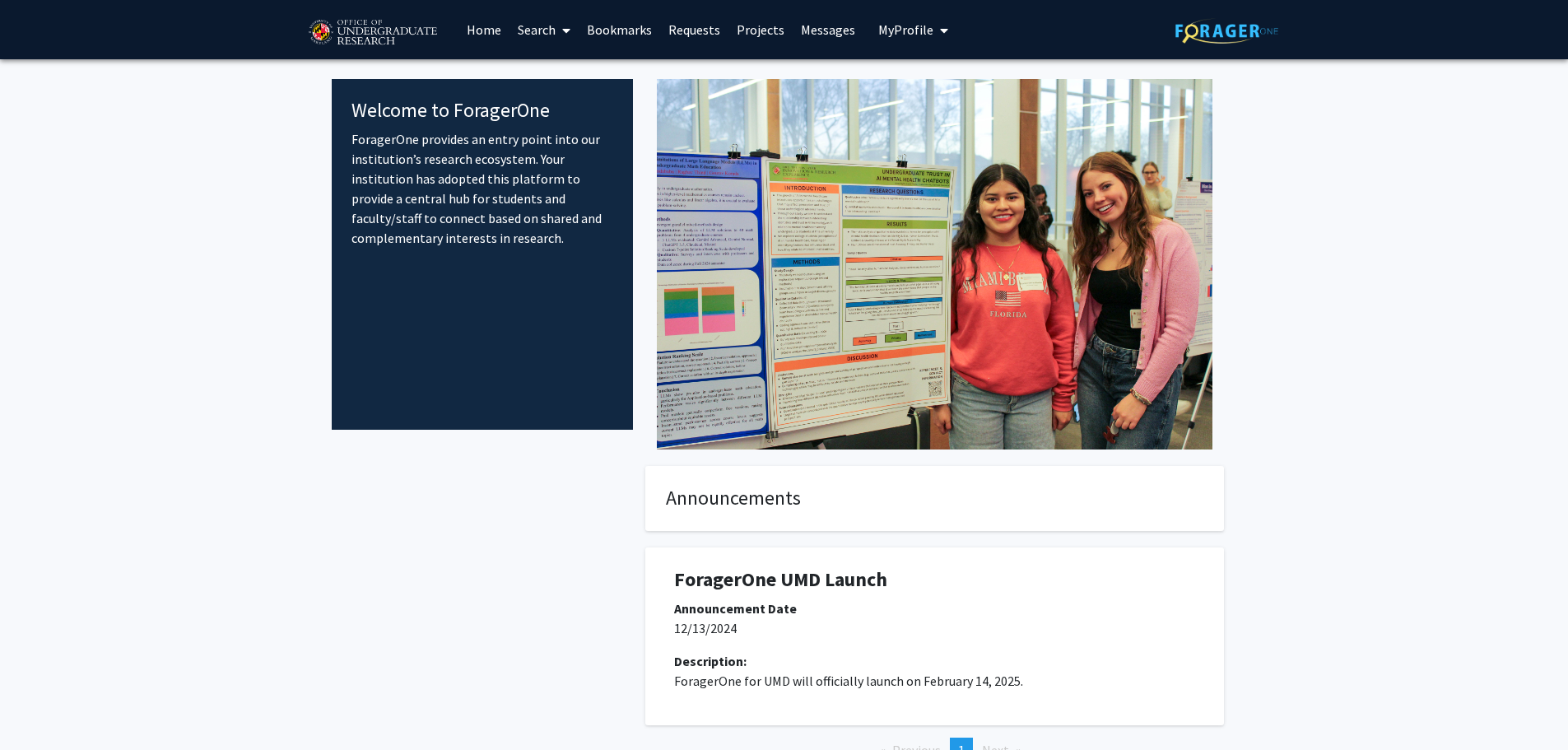 click at bounding box center (563, 30) 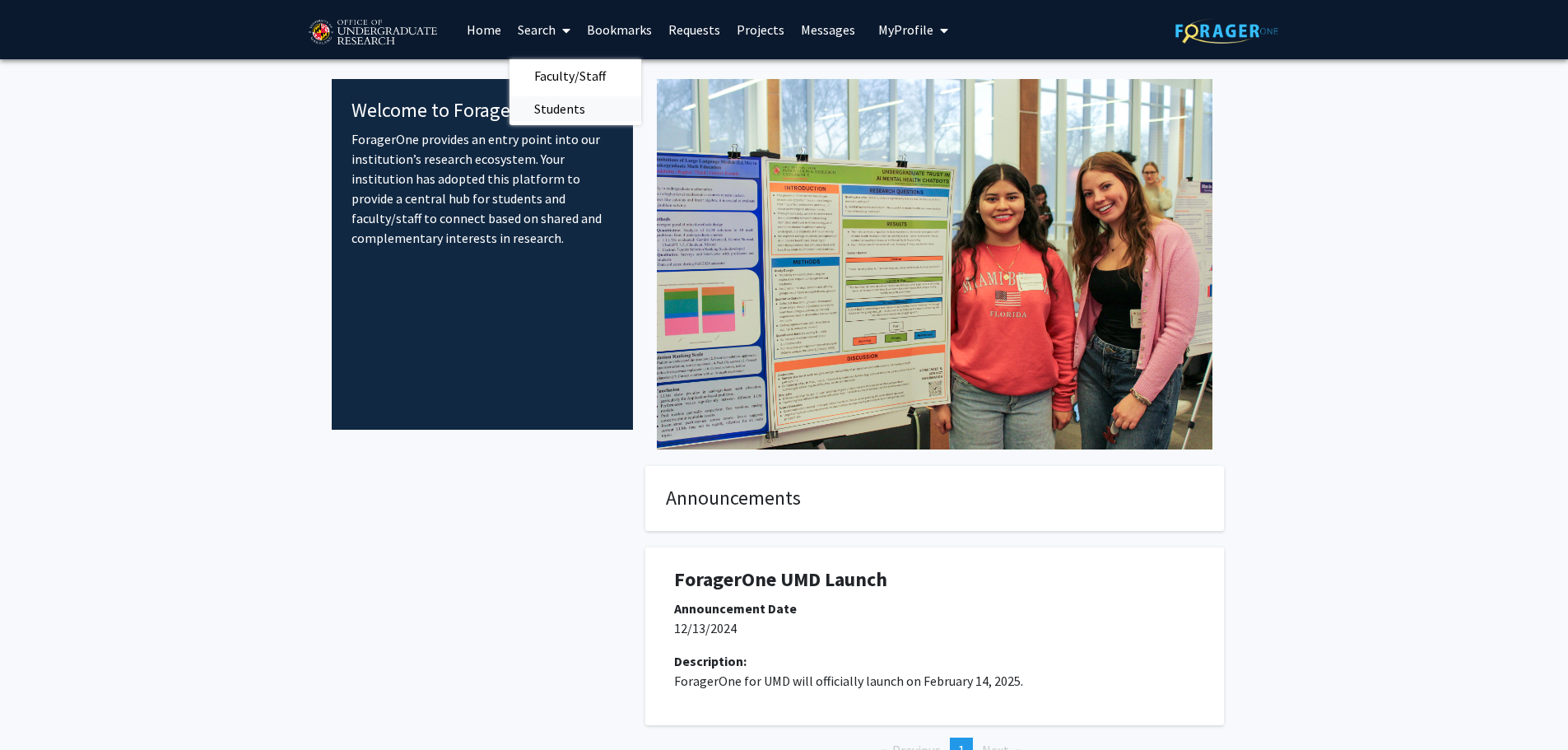click on "Students" at bounding box center (560, 109) 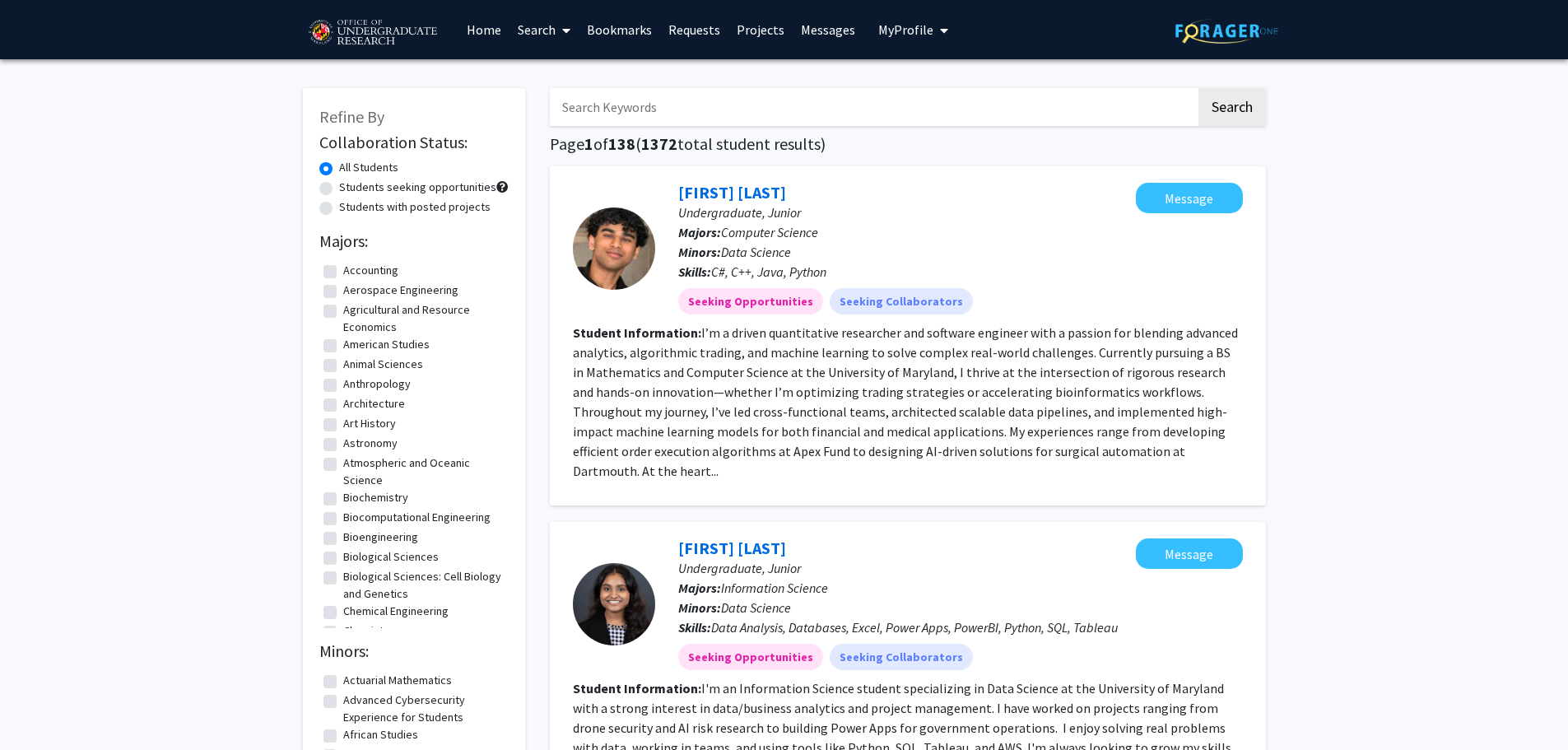 click on "Search" at bounding box center (544, 30) 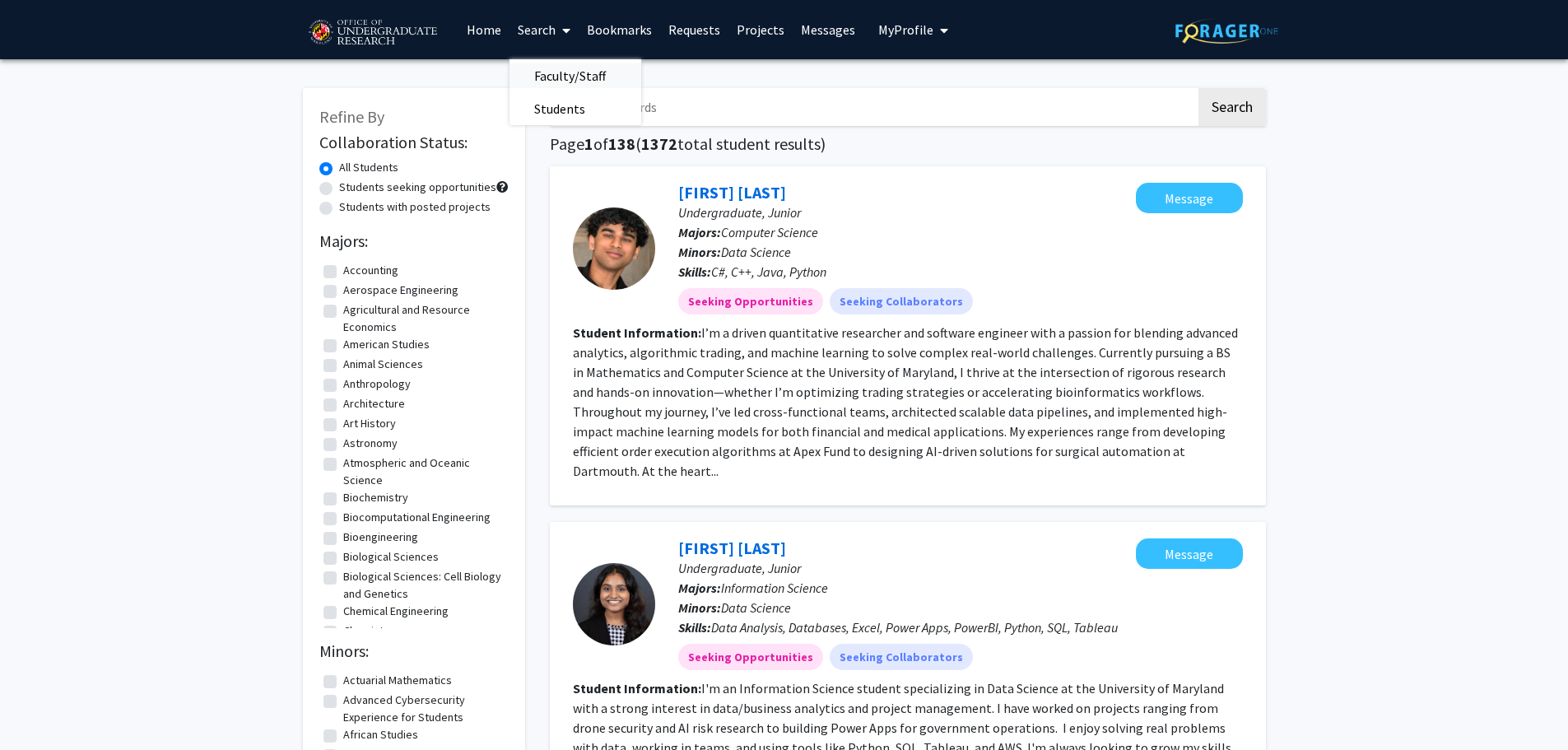 click on "Faculty/Staff" at bounding box center [570, 76] 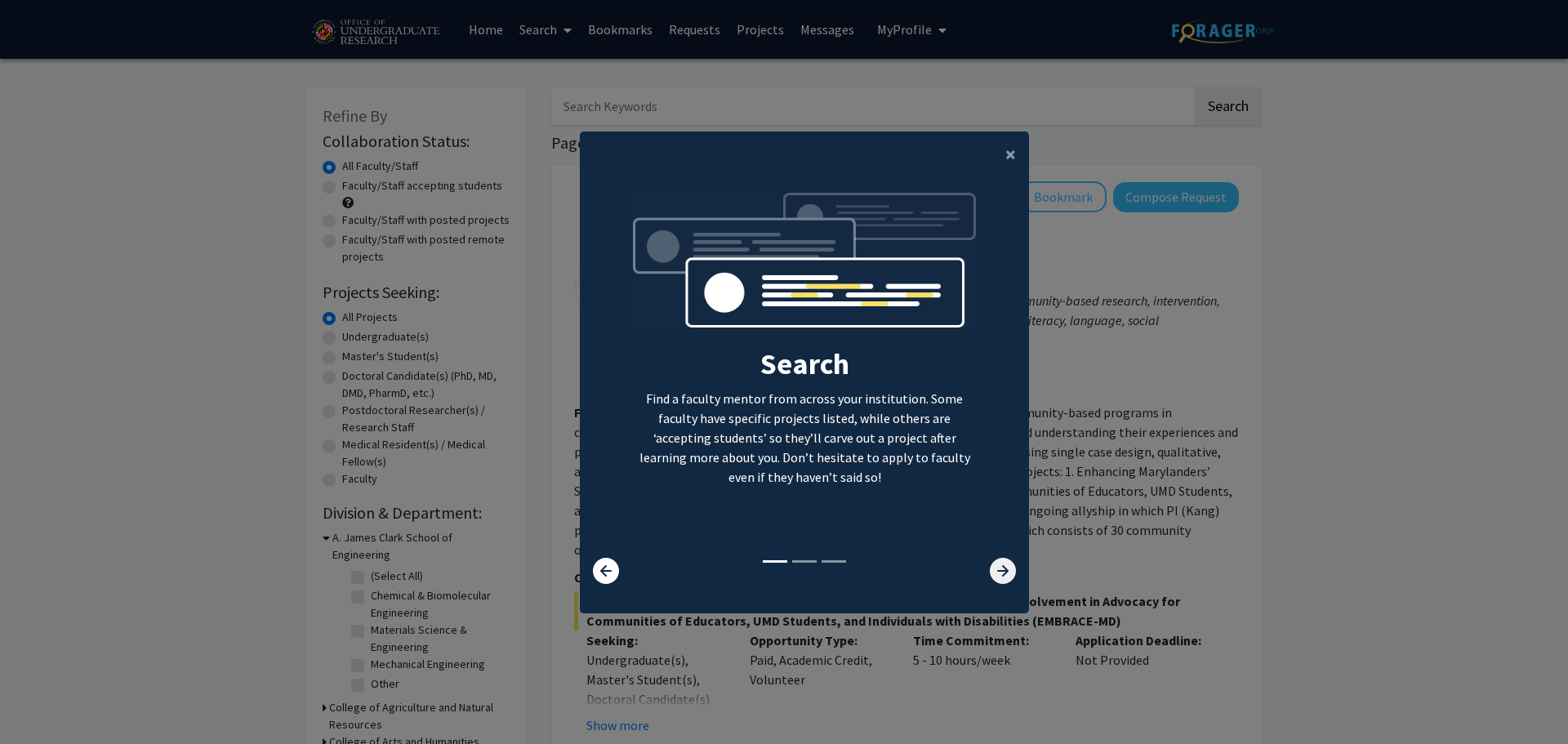 click 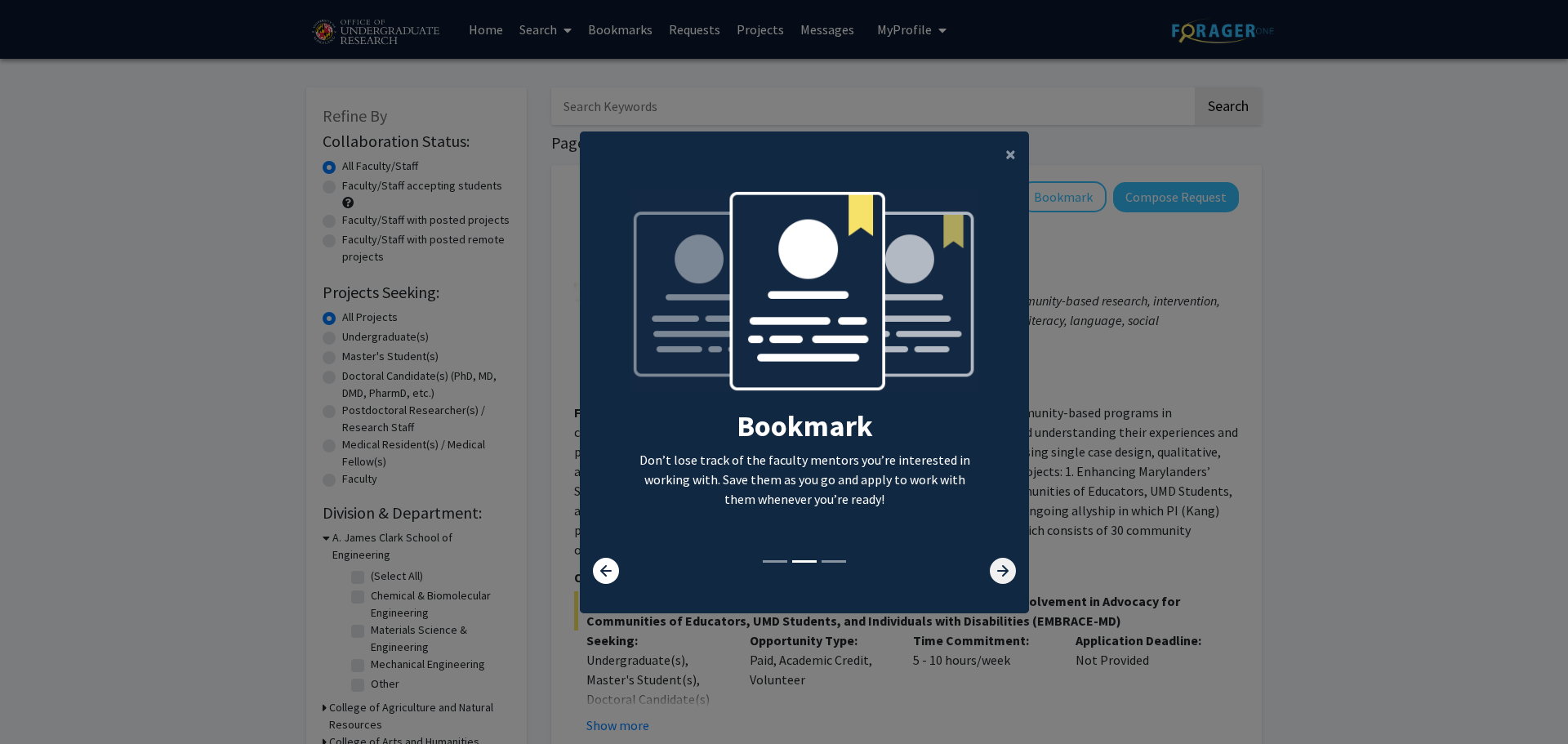 click 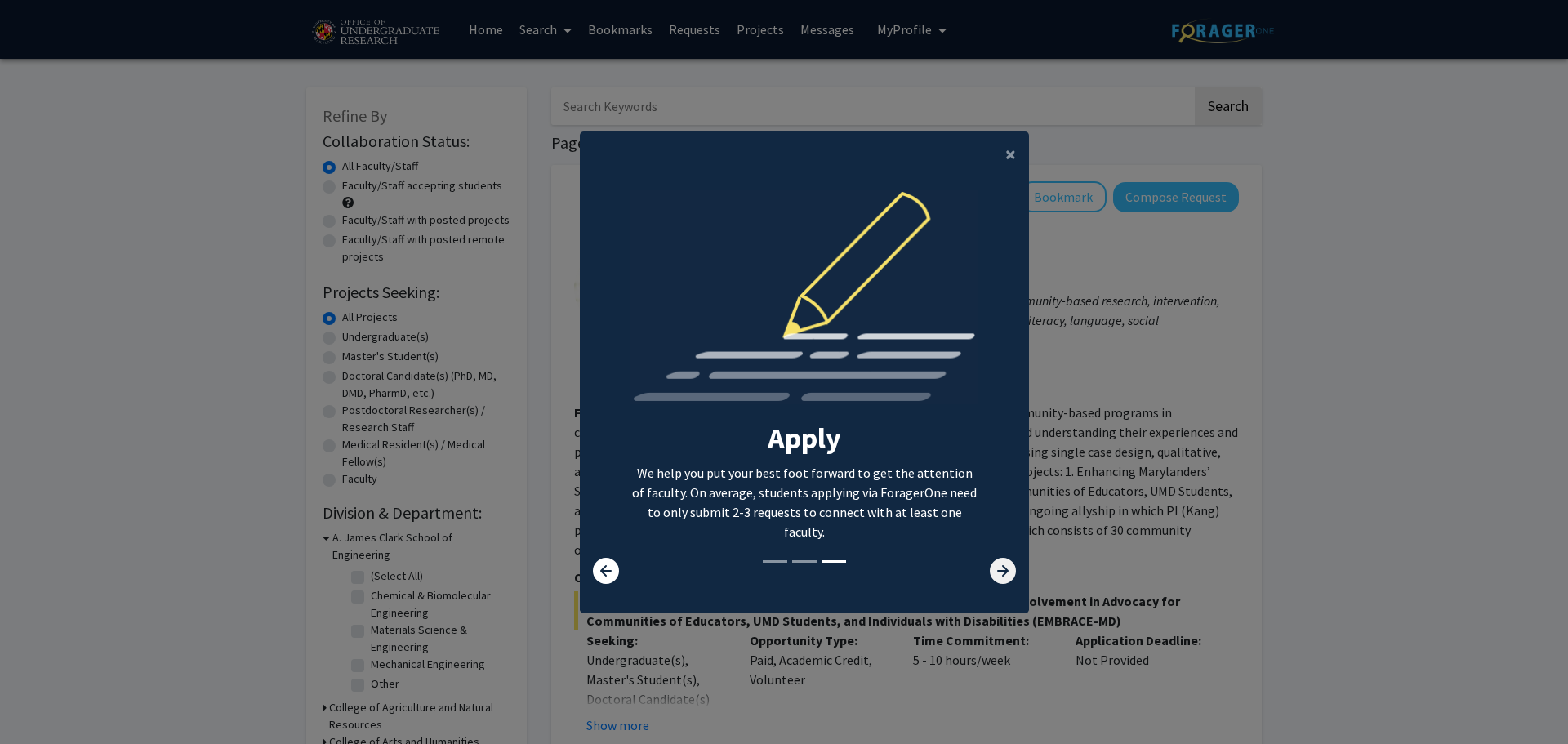 click 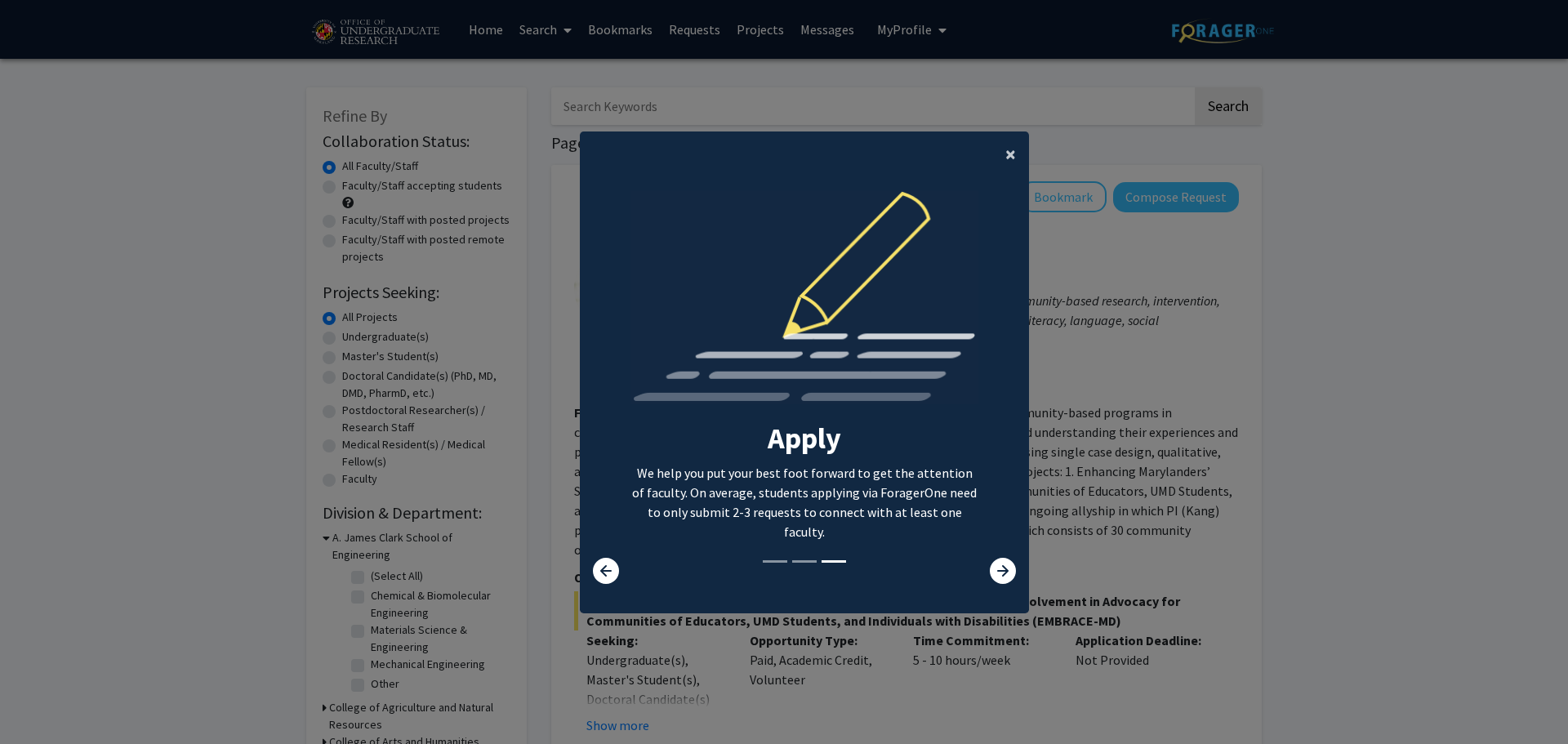 click on "×" 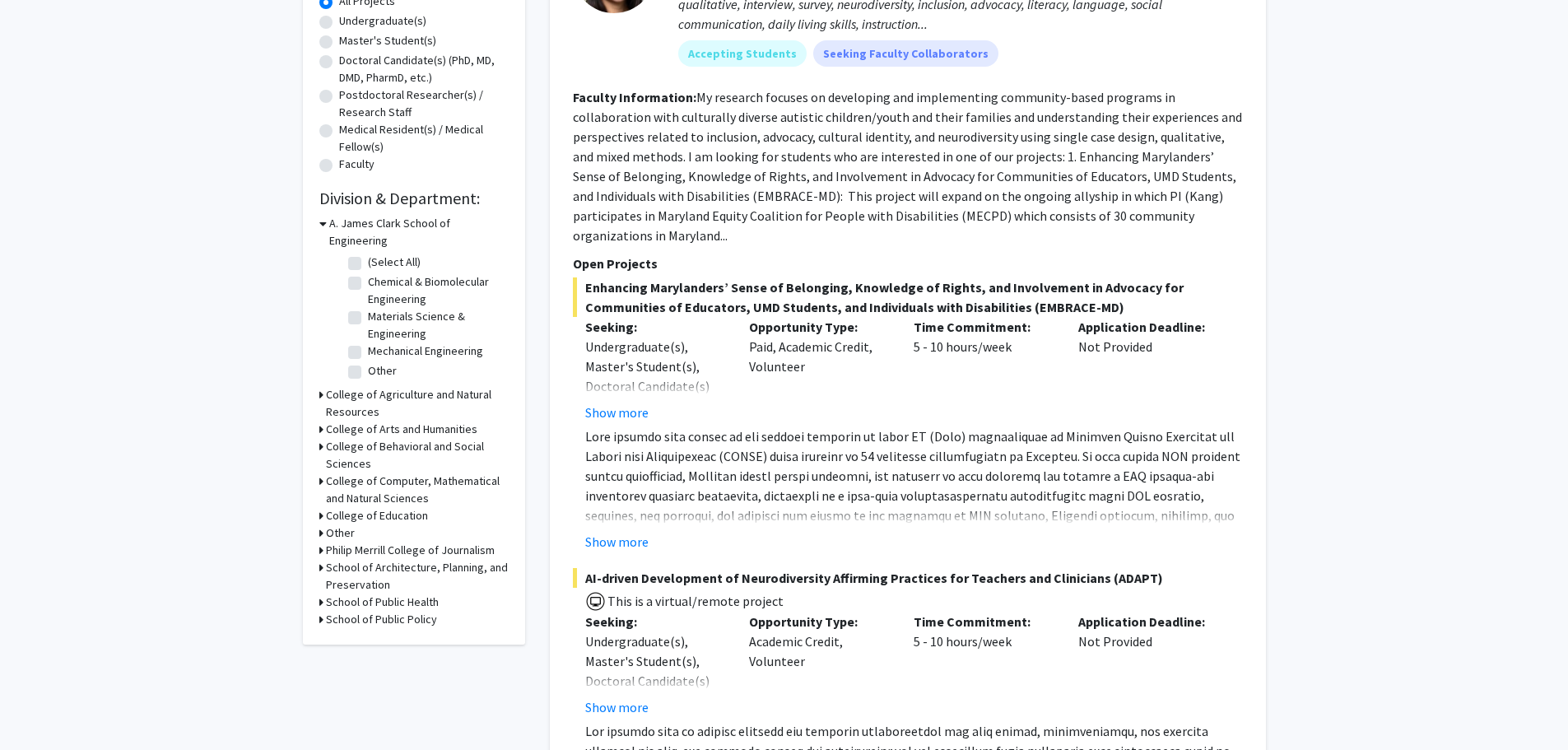 scroll, scrollTop: 0, scrollLeft: 0, axis: both 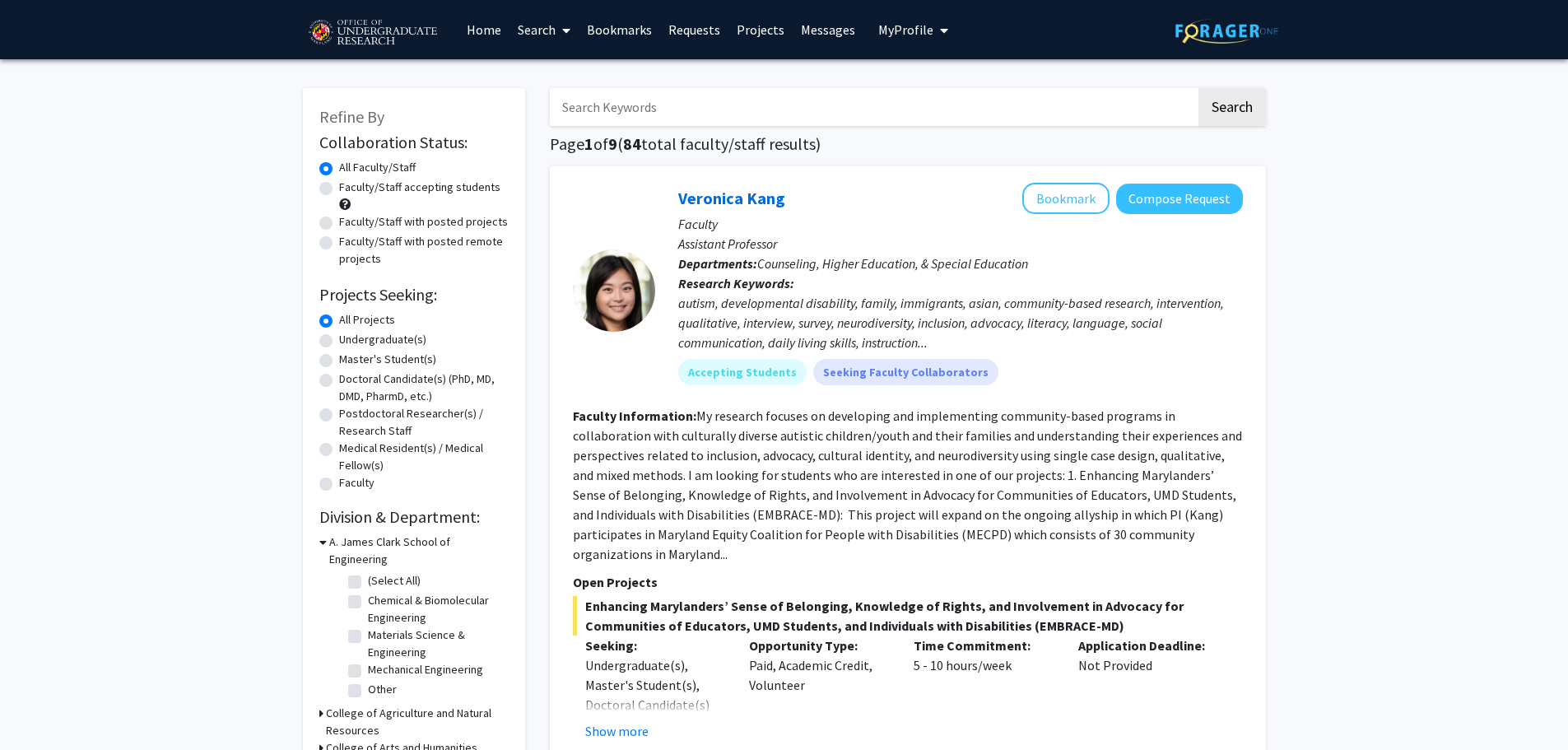 click on "Medical Resident(s) / Medical Fellow(s)" 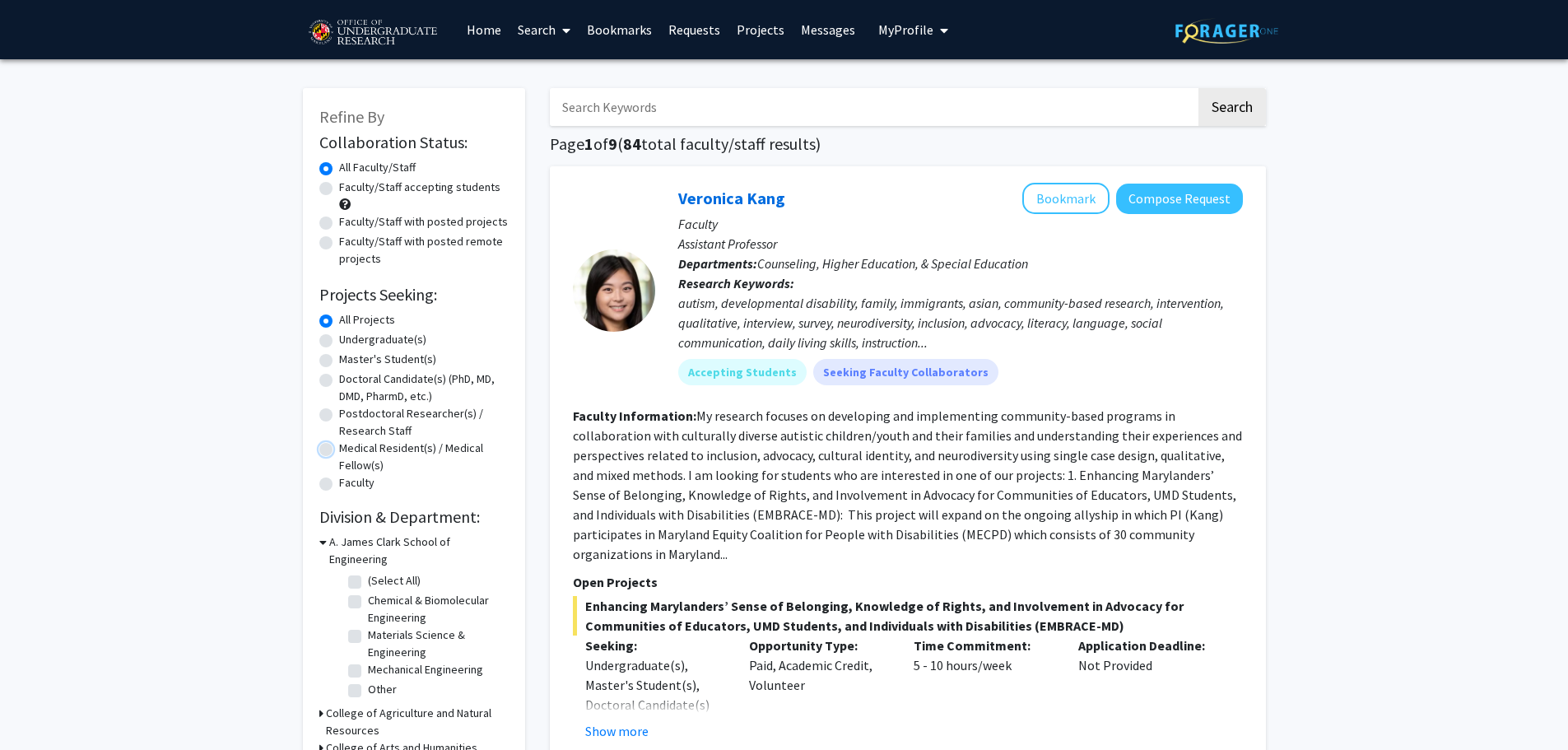 click on "Medical Resident(s) / Medical Fellow(s)" at bounding box center (344, 445) 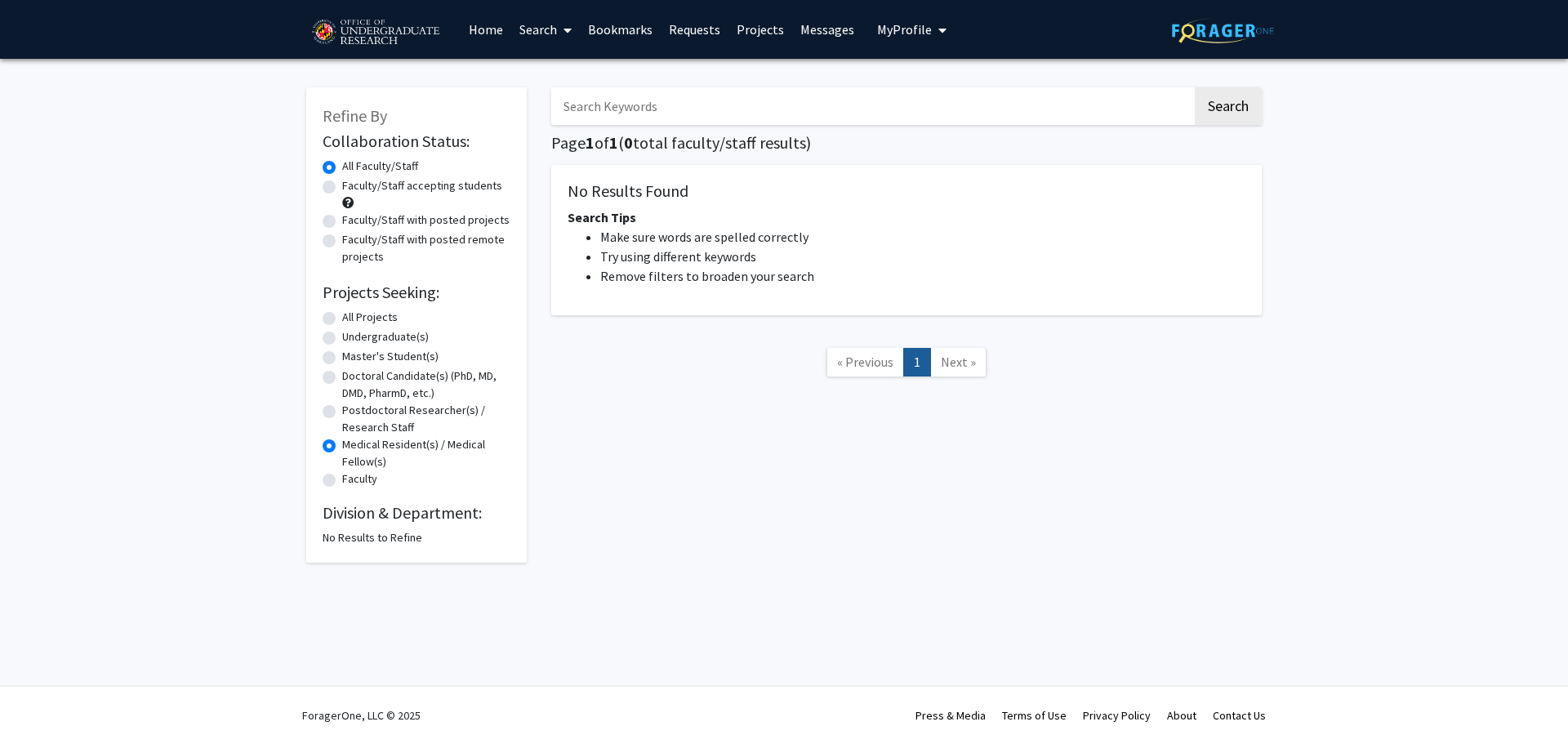 click on "Faculty" 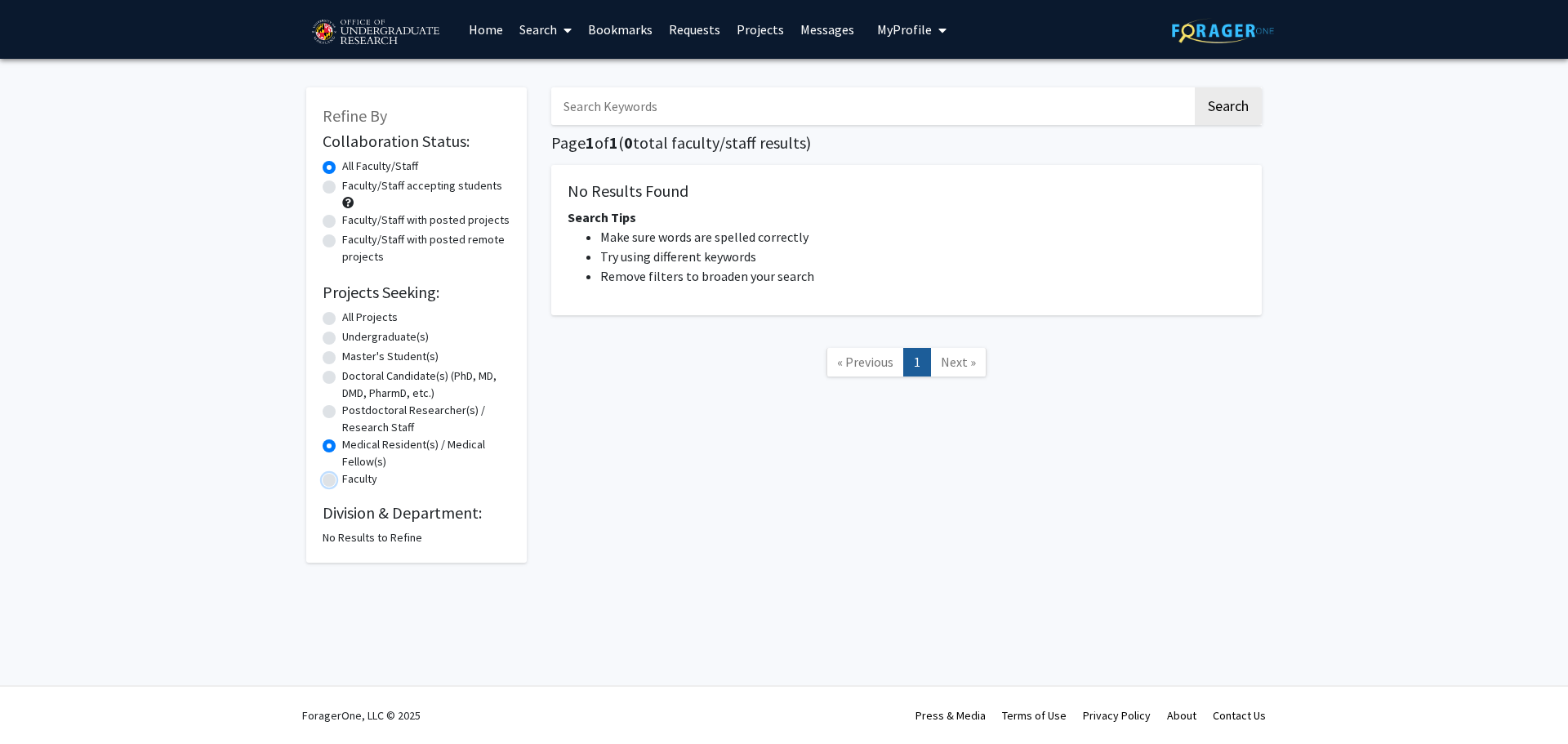 click on "Faculty" at bounding box center (347, 475) 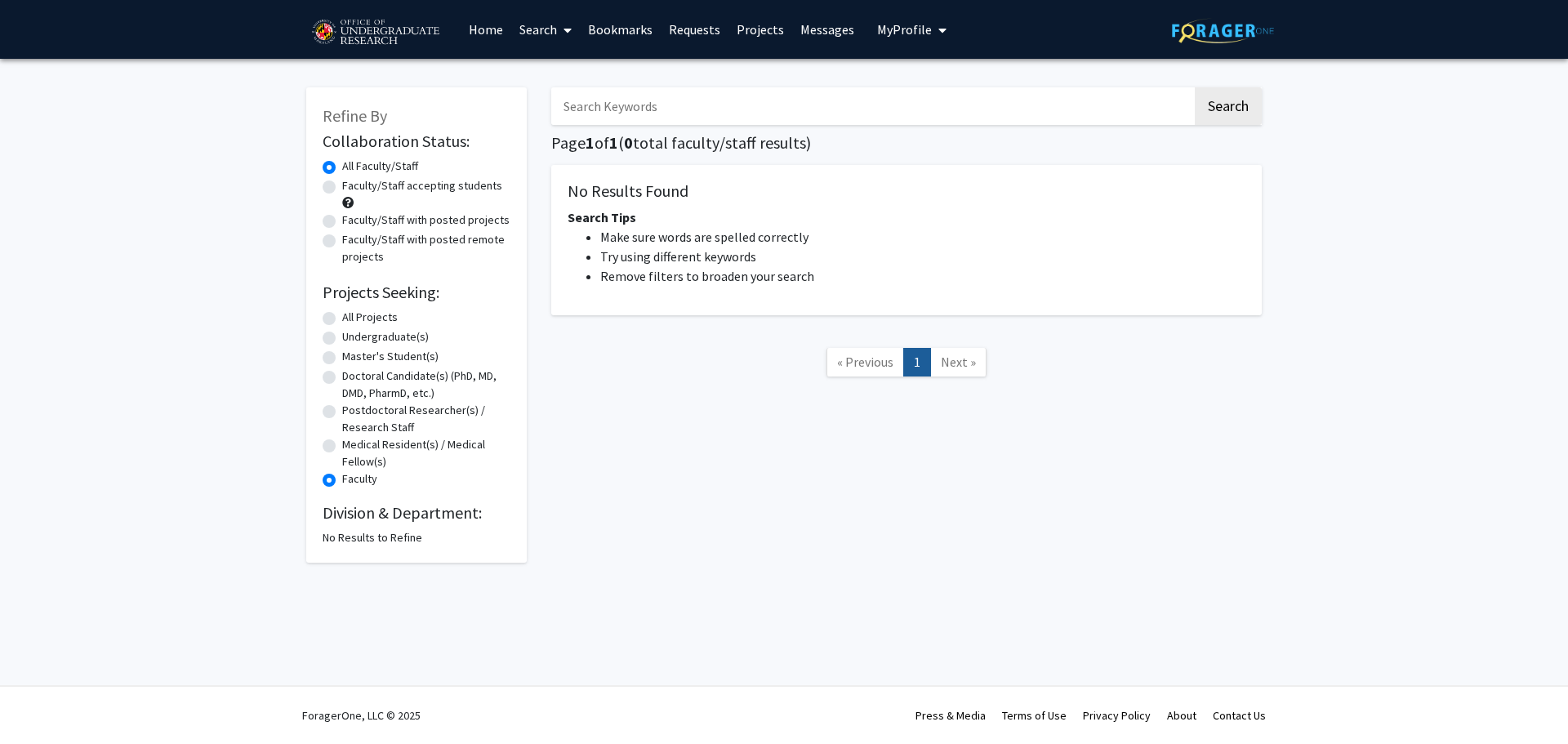 click on "Medical Resident(s) / Medical Fellow(s)" 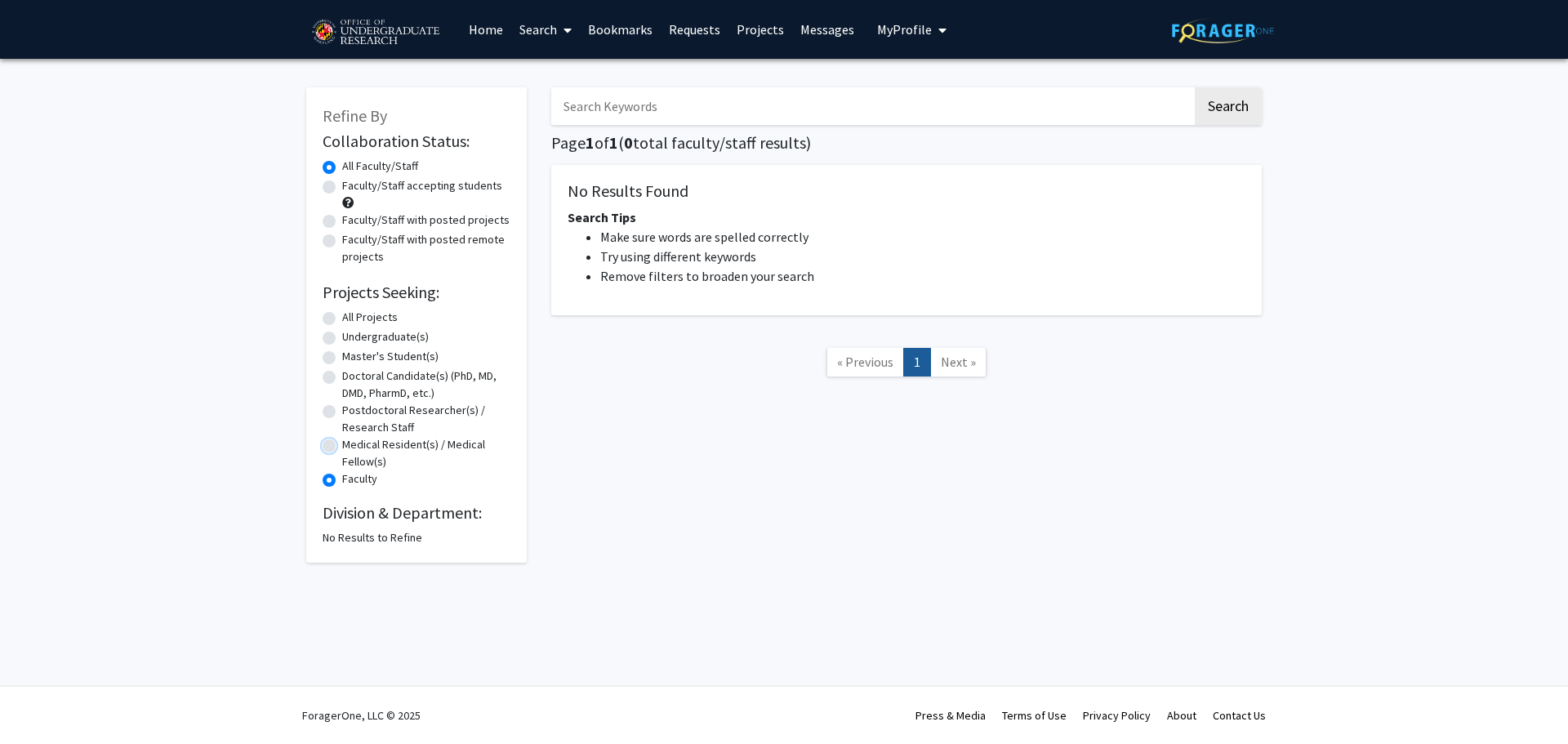 radio on "true" 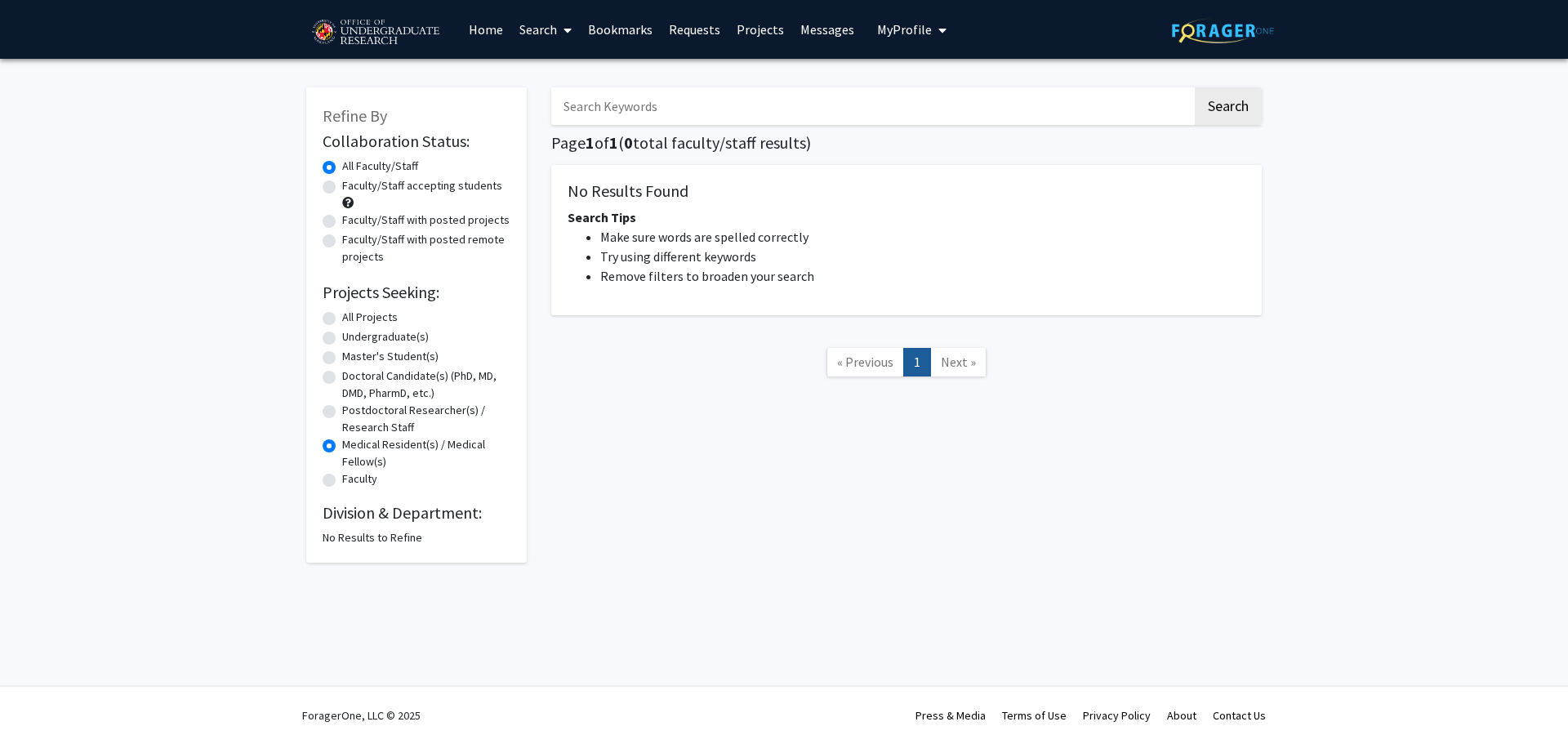 click on "Postdoctoral Researcher(s) / Research Staff" 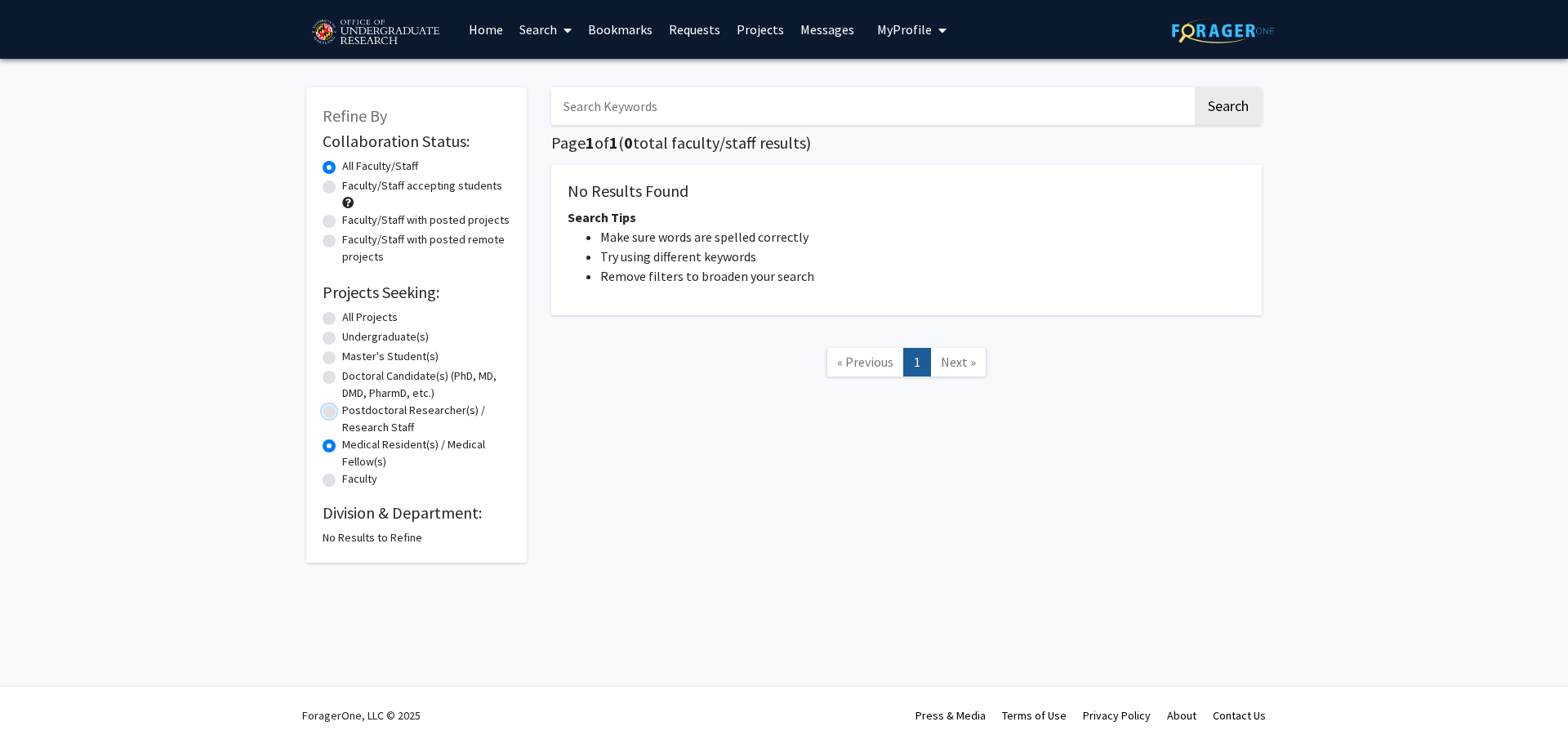 click on "Postdoctoral Researcher(s) / Research Staff" at bounding box center [347, 407] 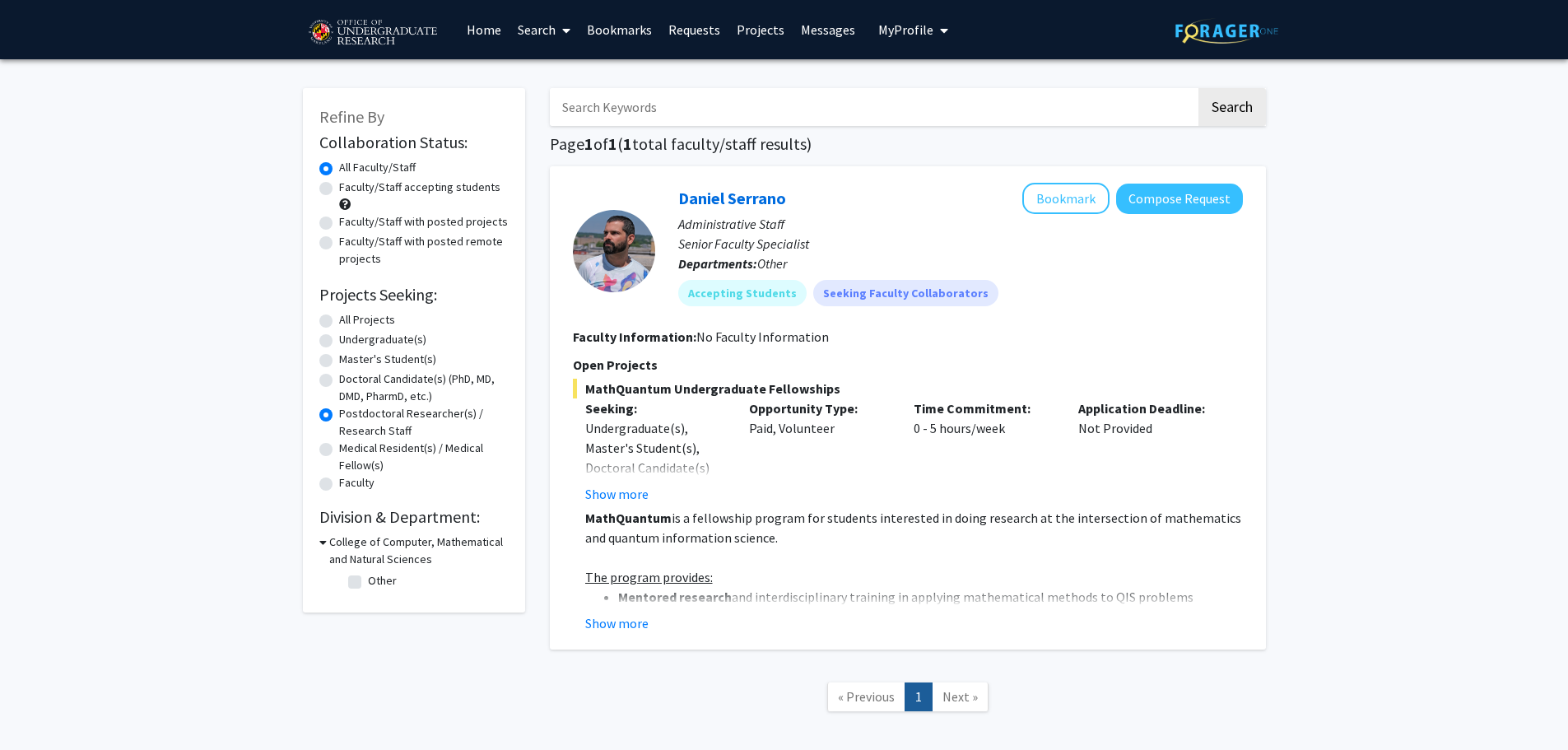 click on "Doctoral Candidate(s) (PhD, MD, DMD, PharmD, etc.)" 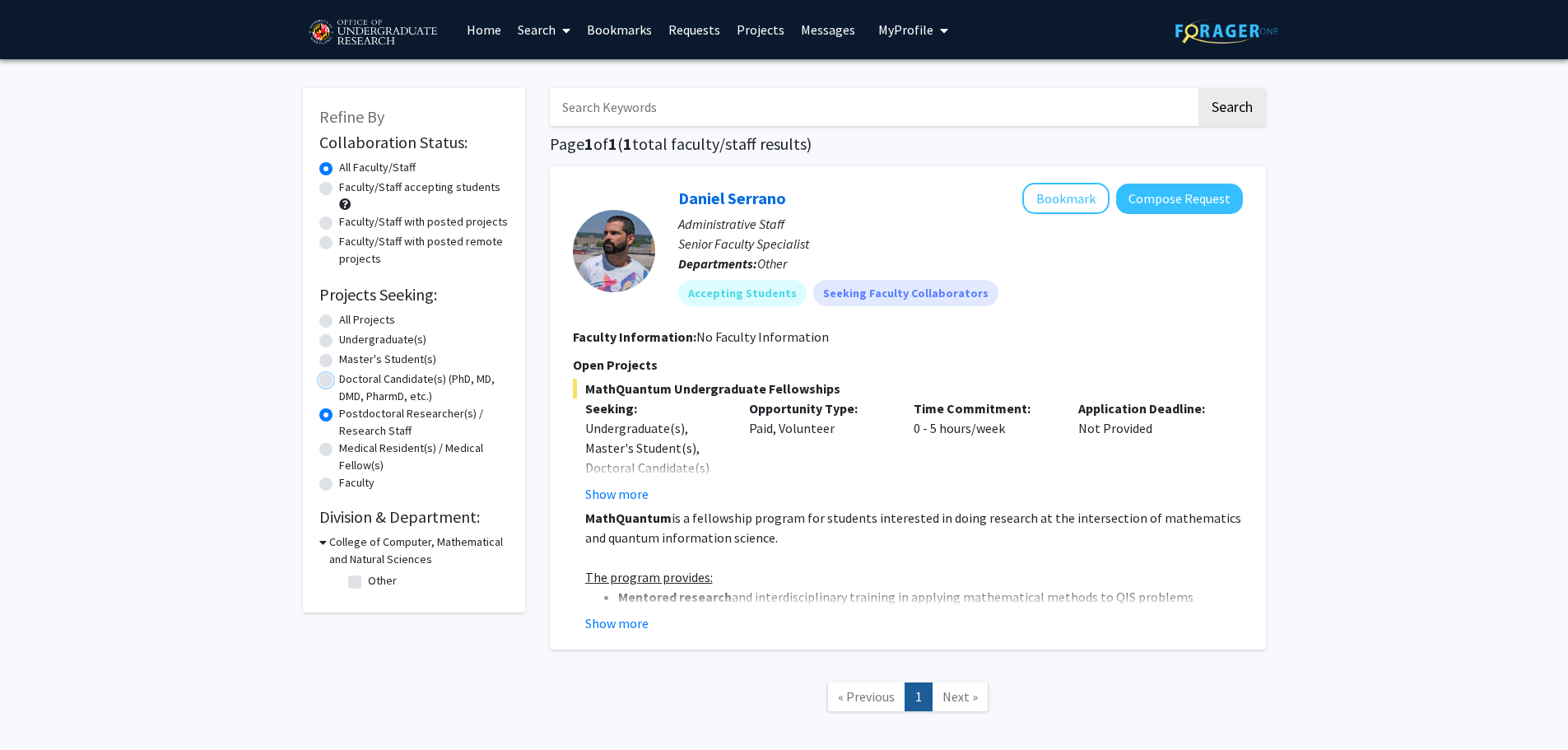 click on "Doctoral Candidate(s) (PhD, MD, DMD, PharmD, etc.)" at bounding box center (344, 375) 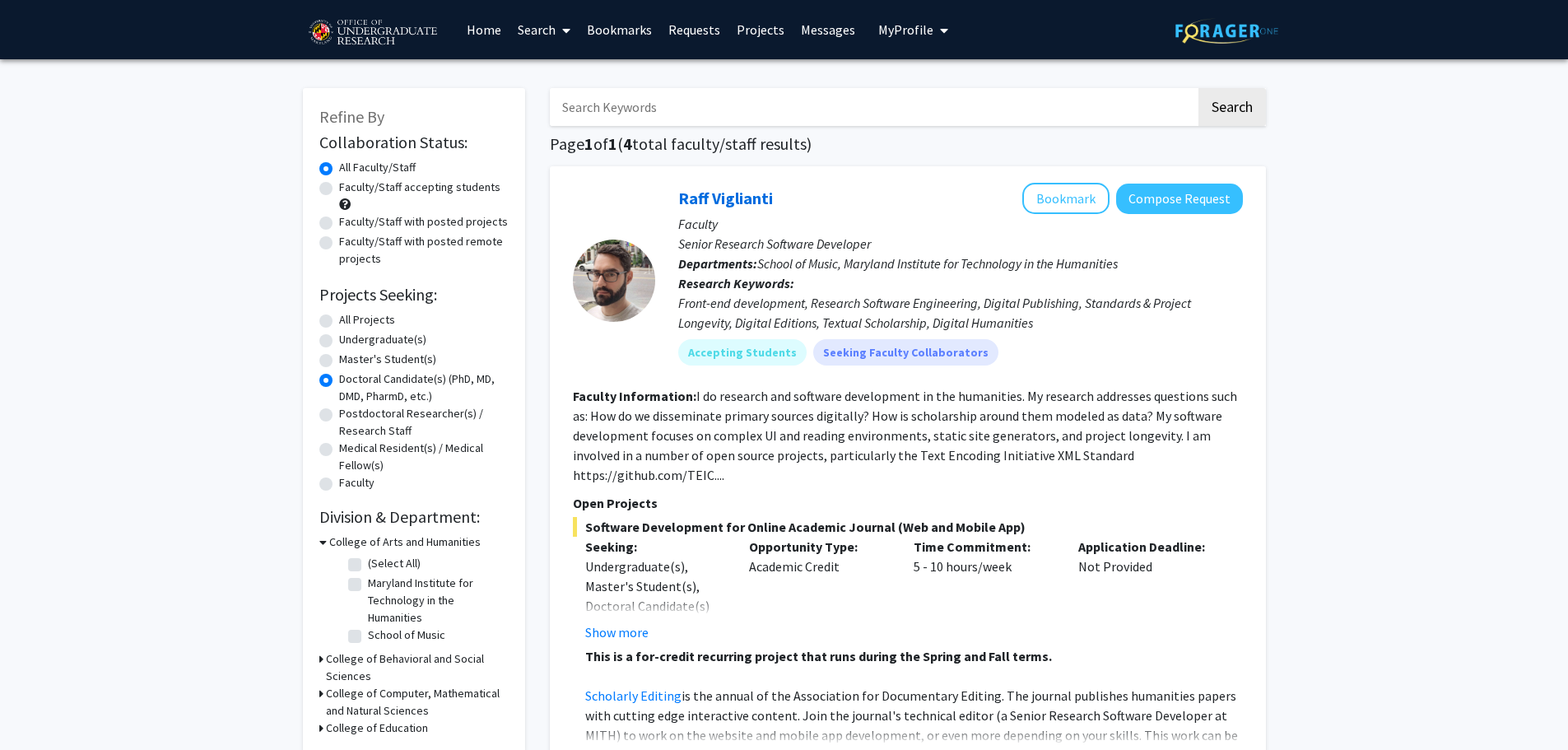 click on "Master's Student(s)" 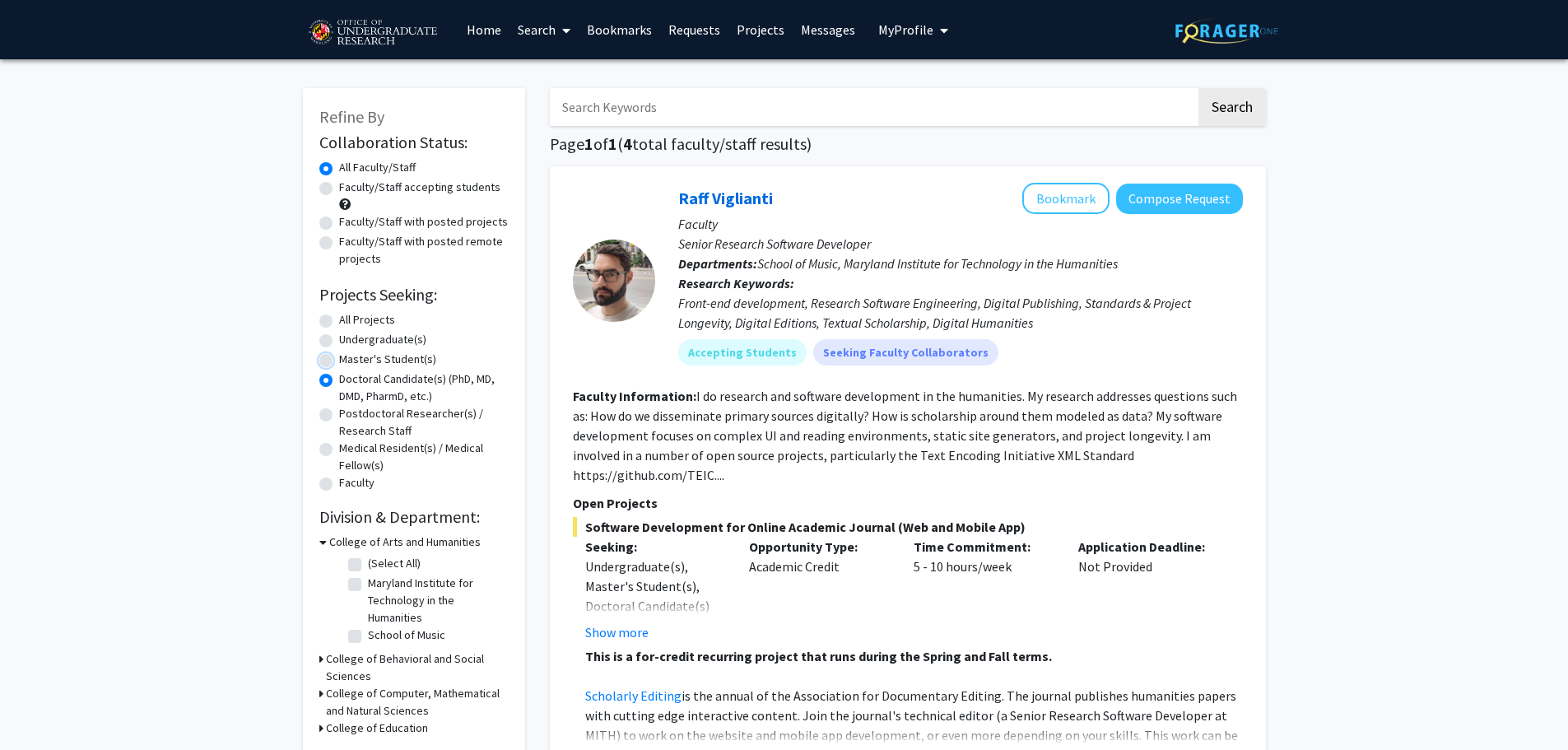 click on "Master's Student(s)" at bounding box center (344, 356) 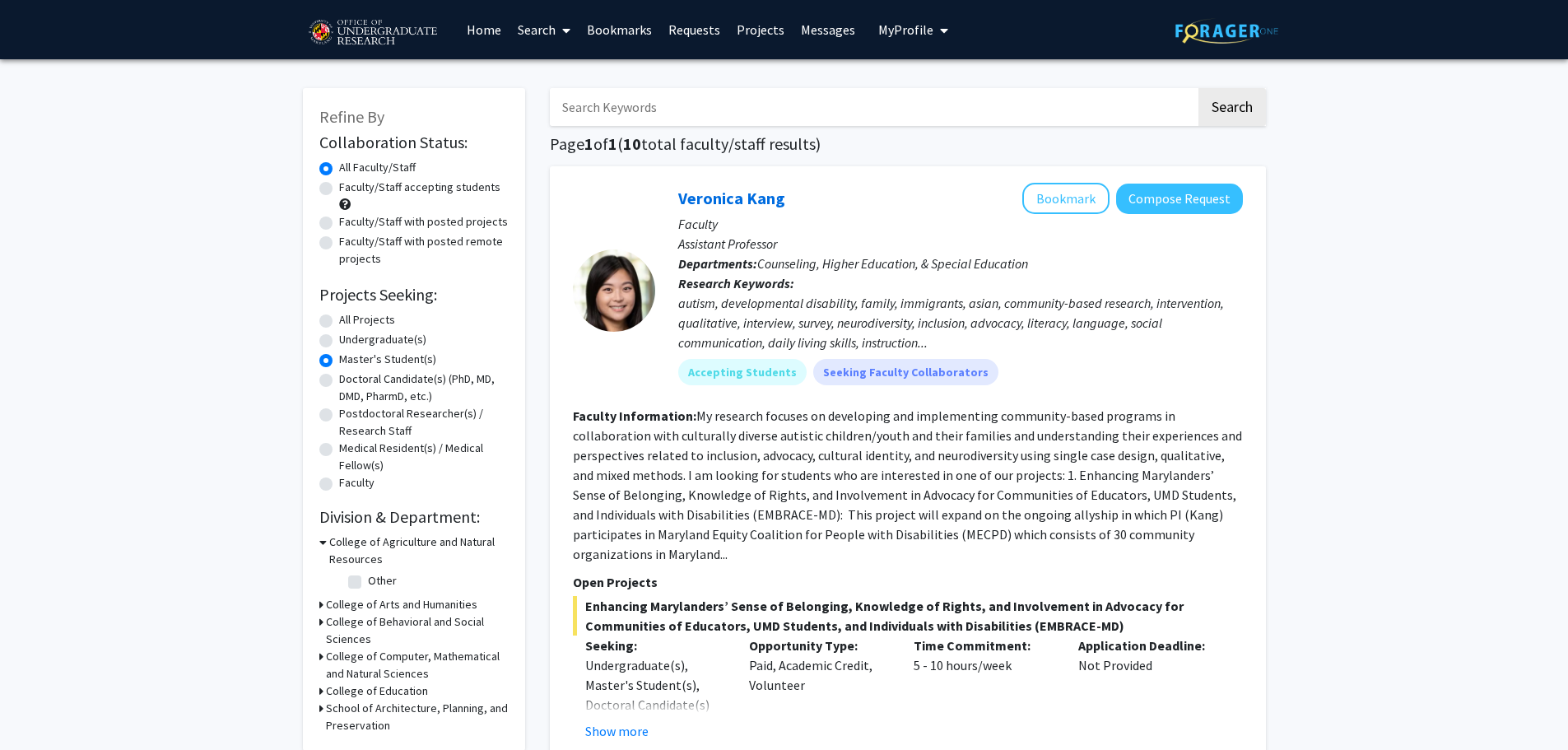 click on "Undergraduate(s)" 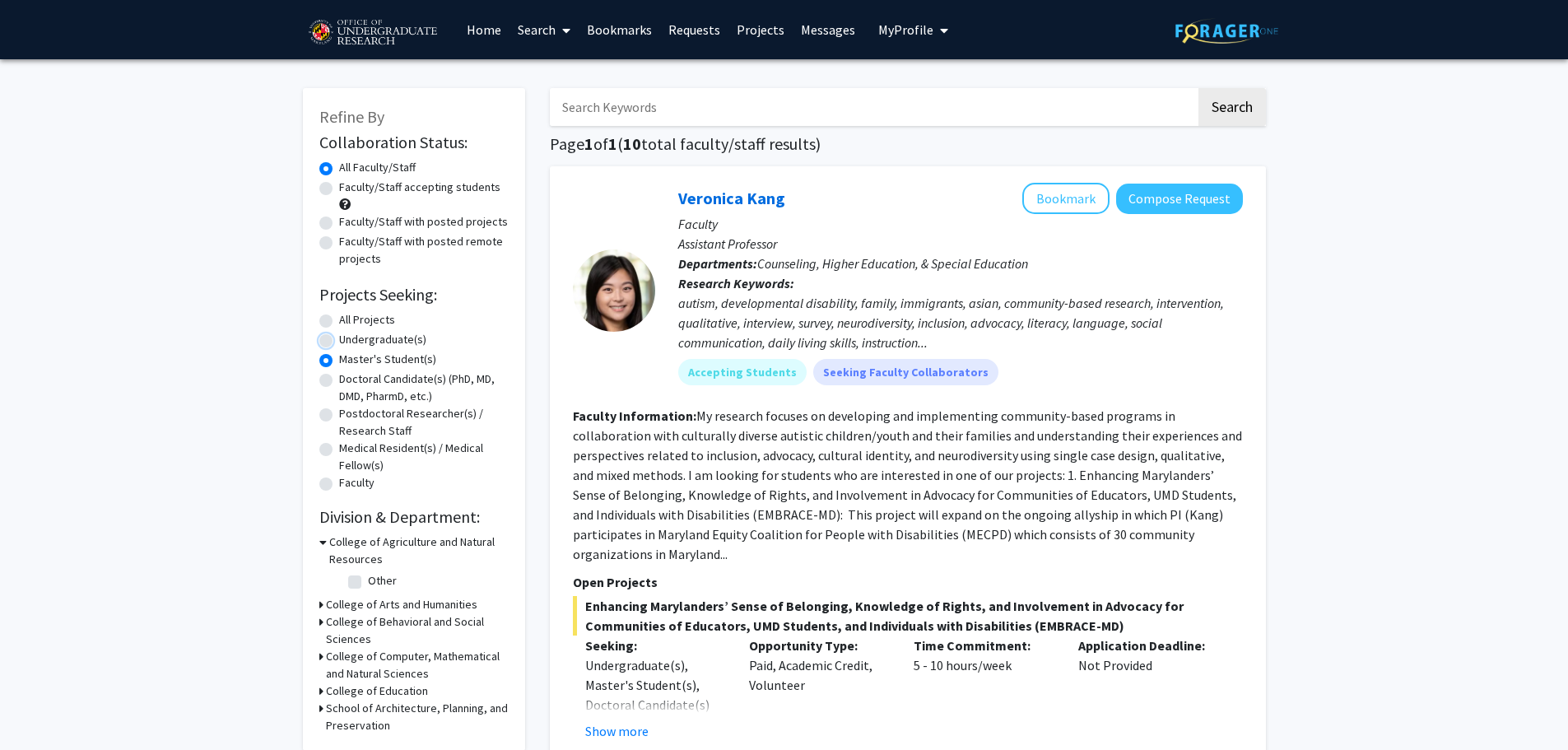 click on "Undergraduate(s)" at bounding box center [344, 336] 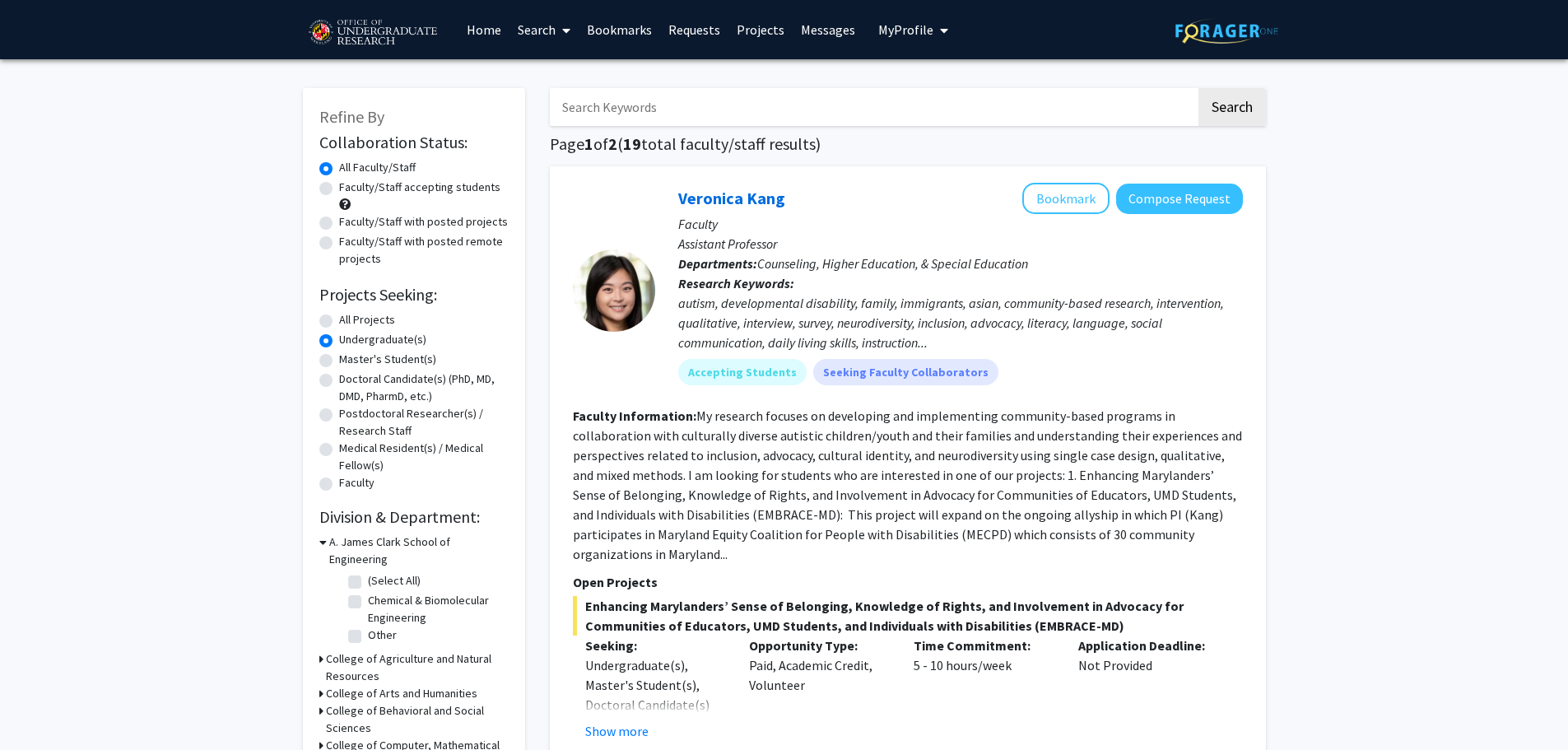 click on "All Projects" 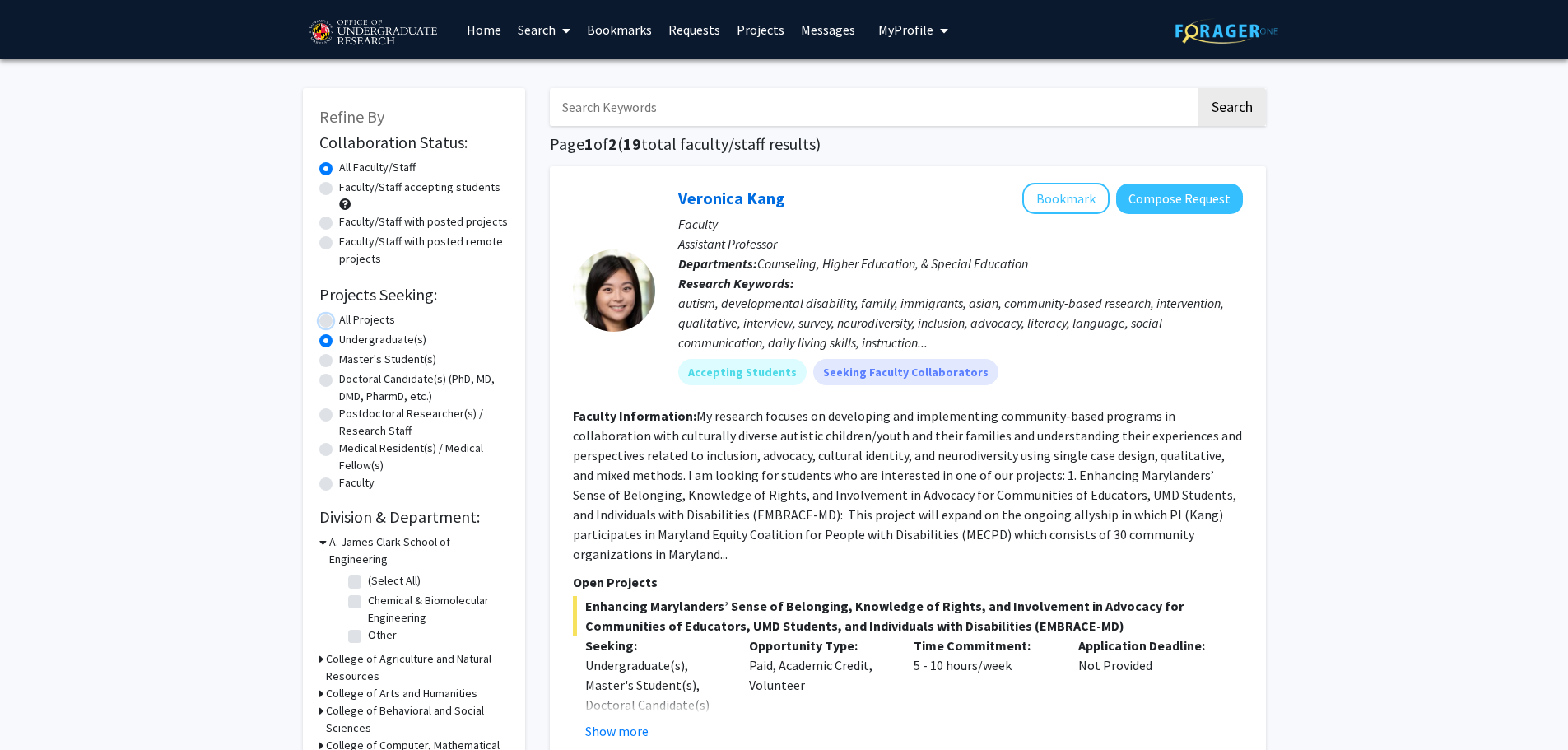 click on "All Projects" at bounding box center (344, 316) 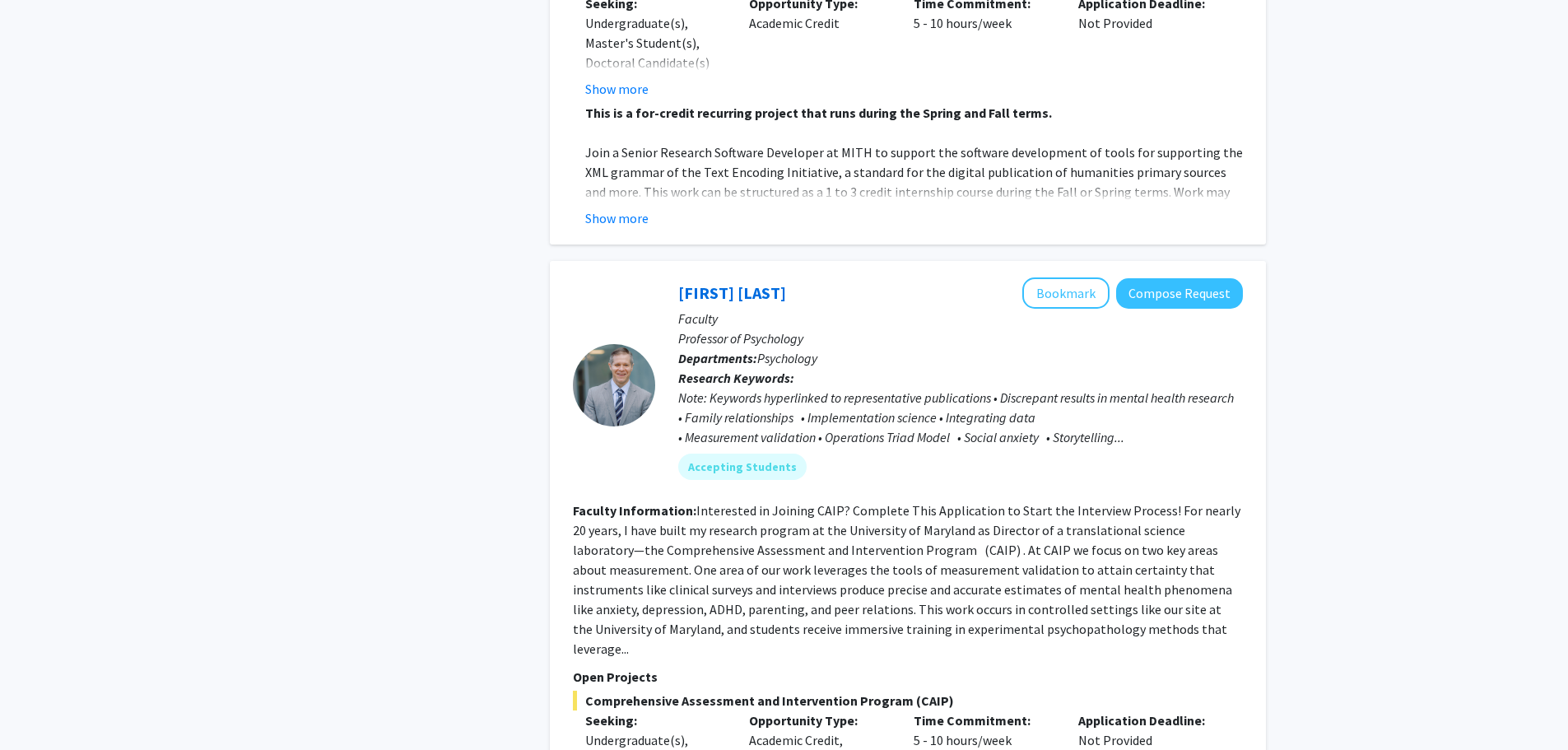 scroll, scrollTop: 3211, scrollLeft: 0, axis: vertical 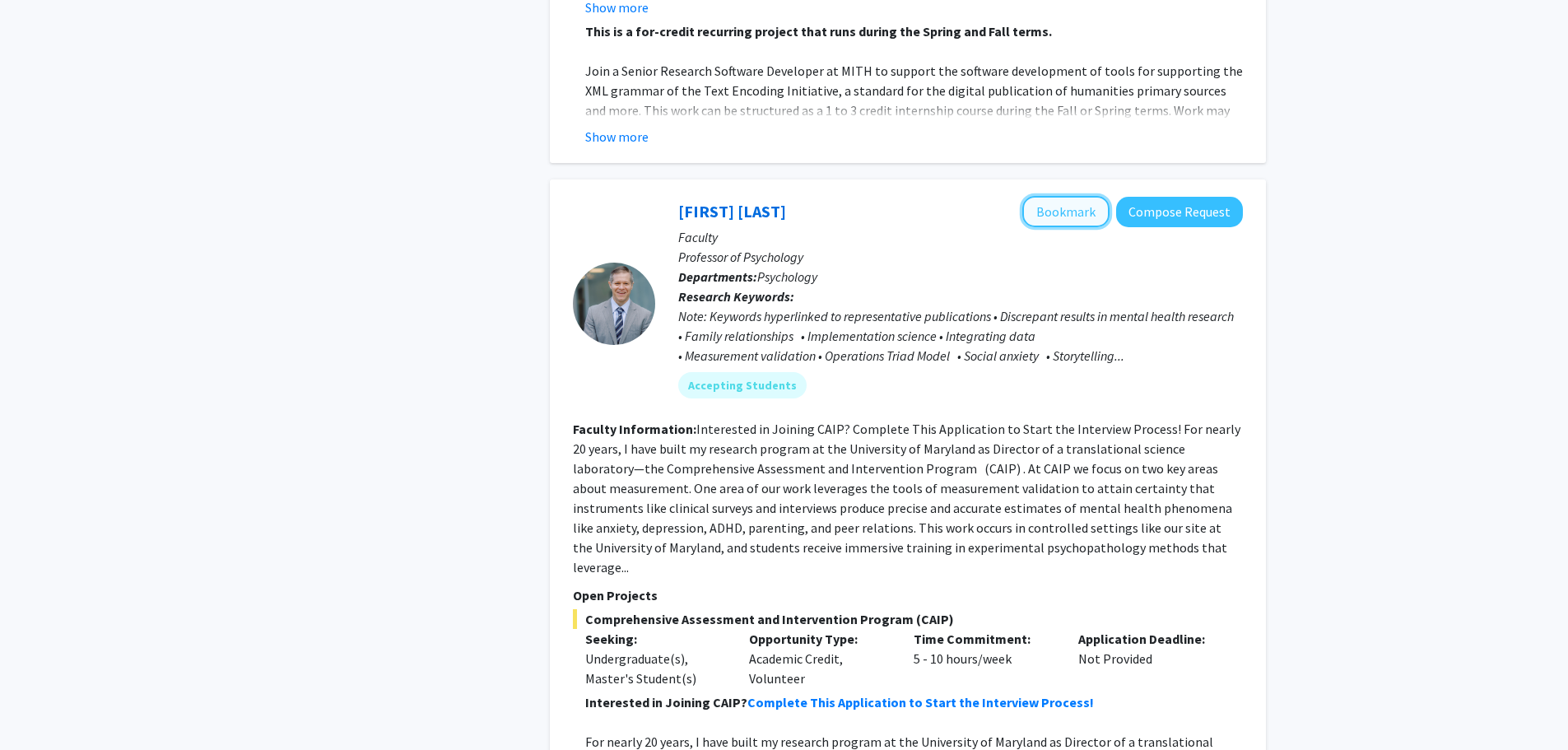 click on "Bookmark" 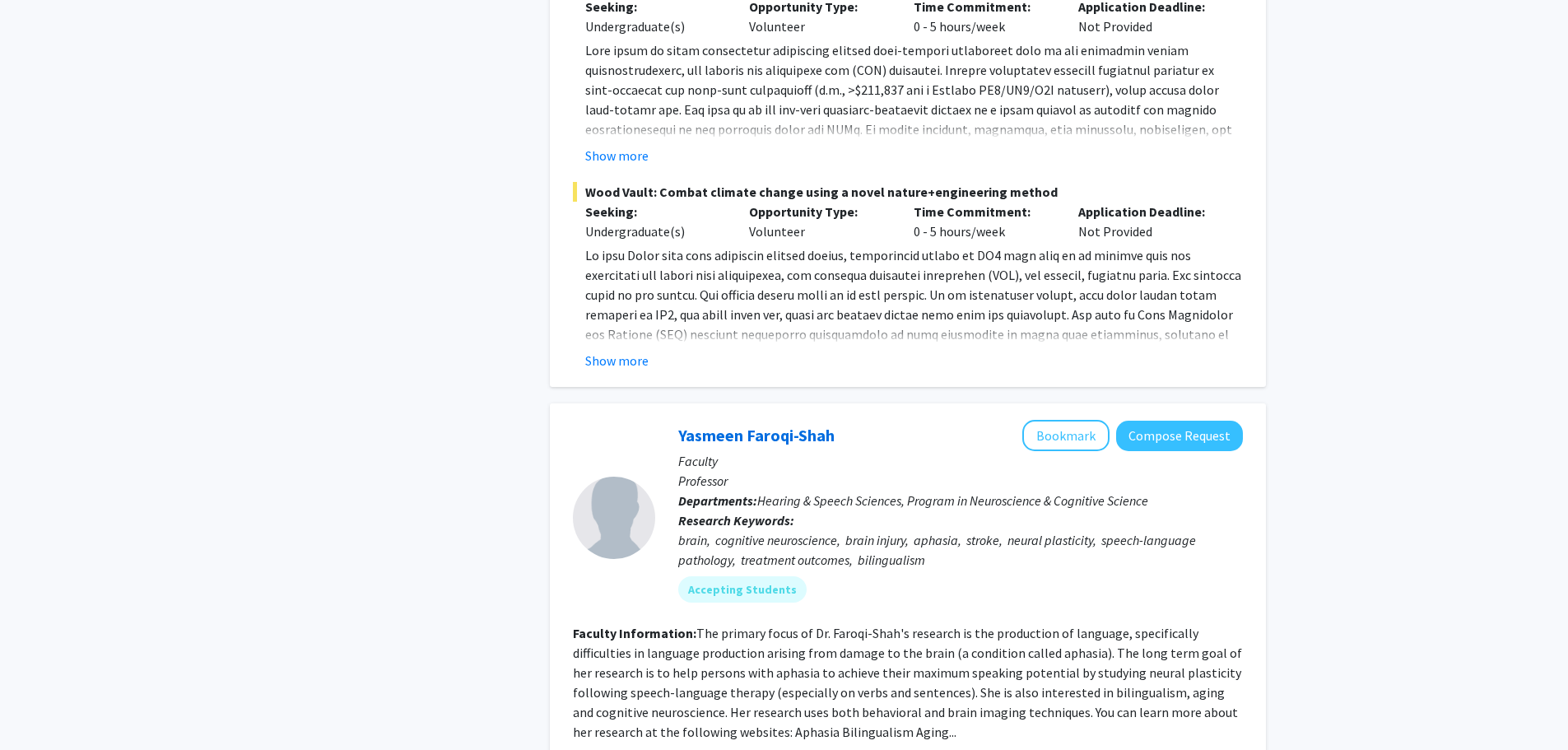 scroll, scrollTop: 4363, scrollLeft: 0, axis: vertical 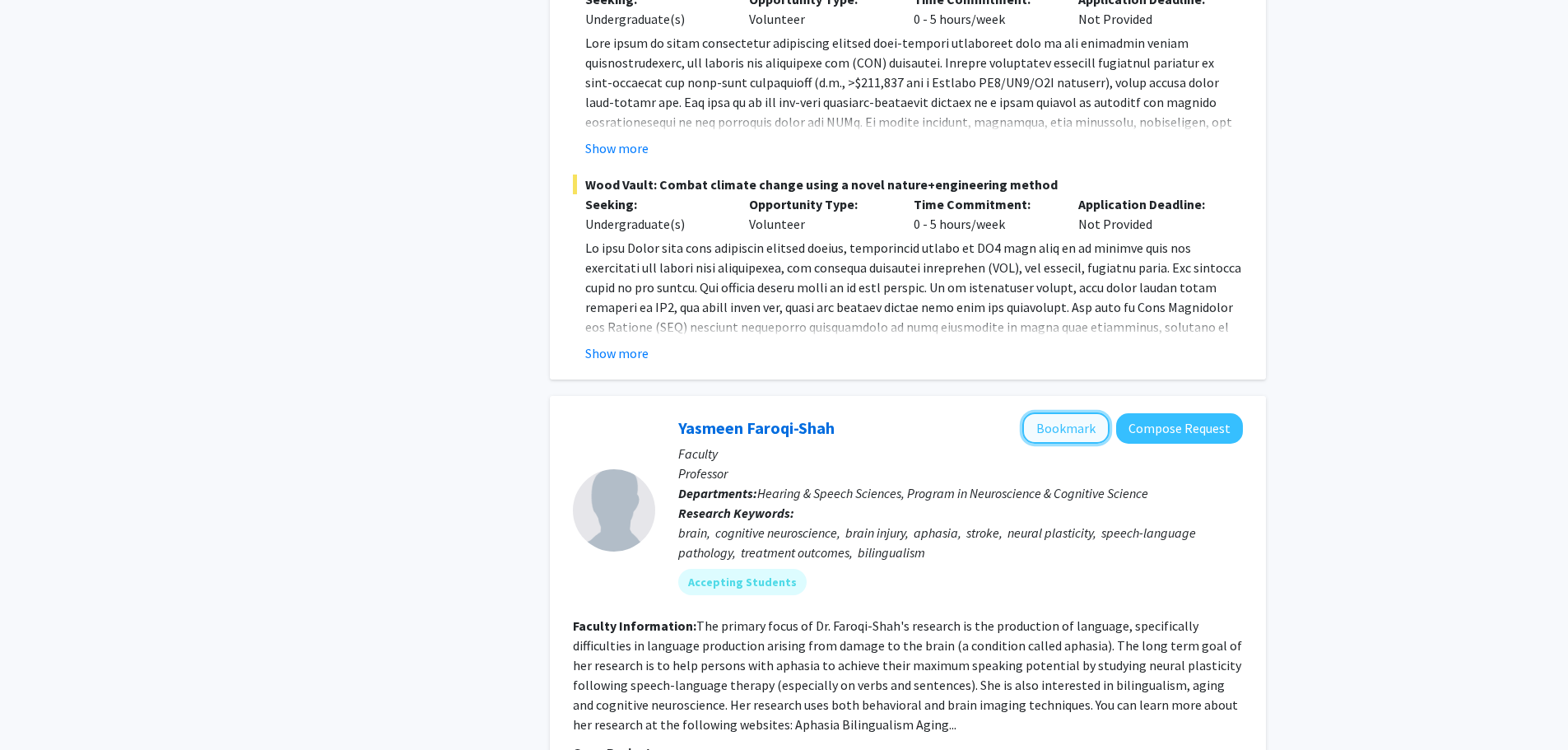 click on "Bookmark" 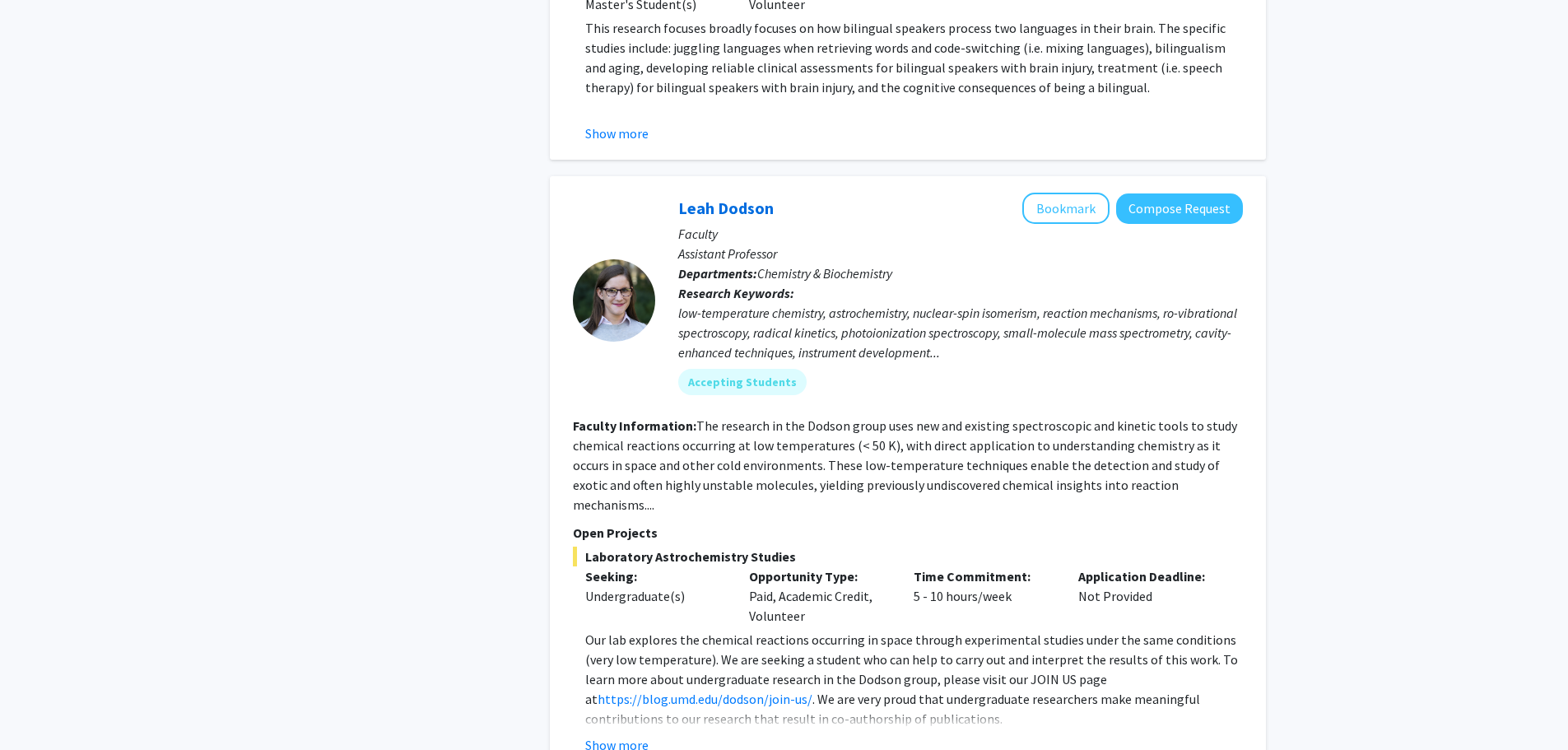 scroll, scrollTop: 5434, scrollLeft: 0, axis: vertical 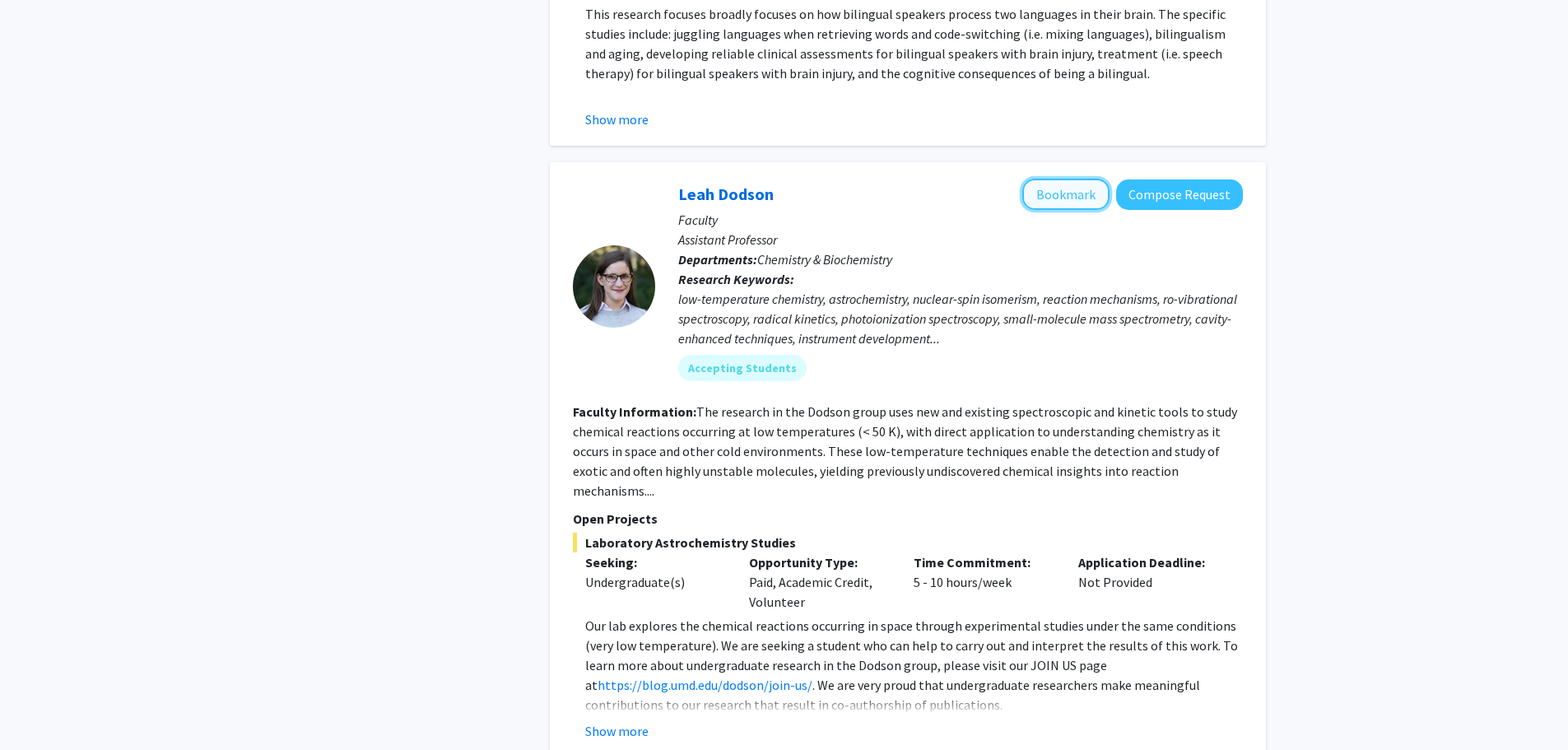 click on "Bookmark" 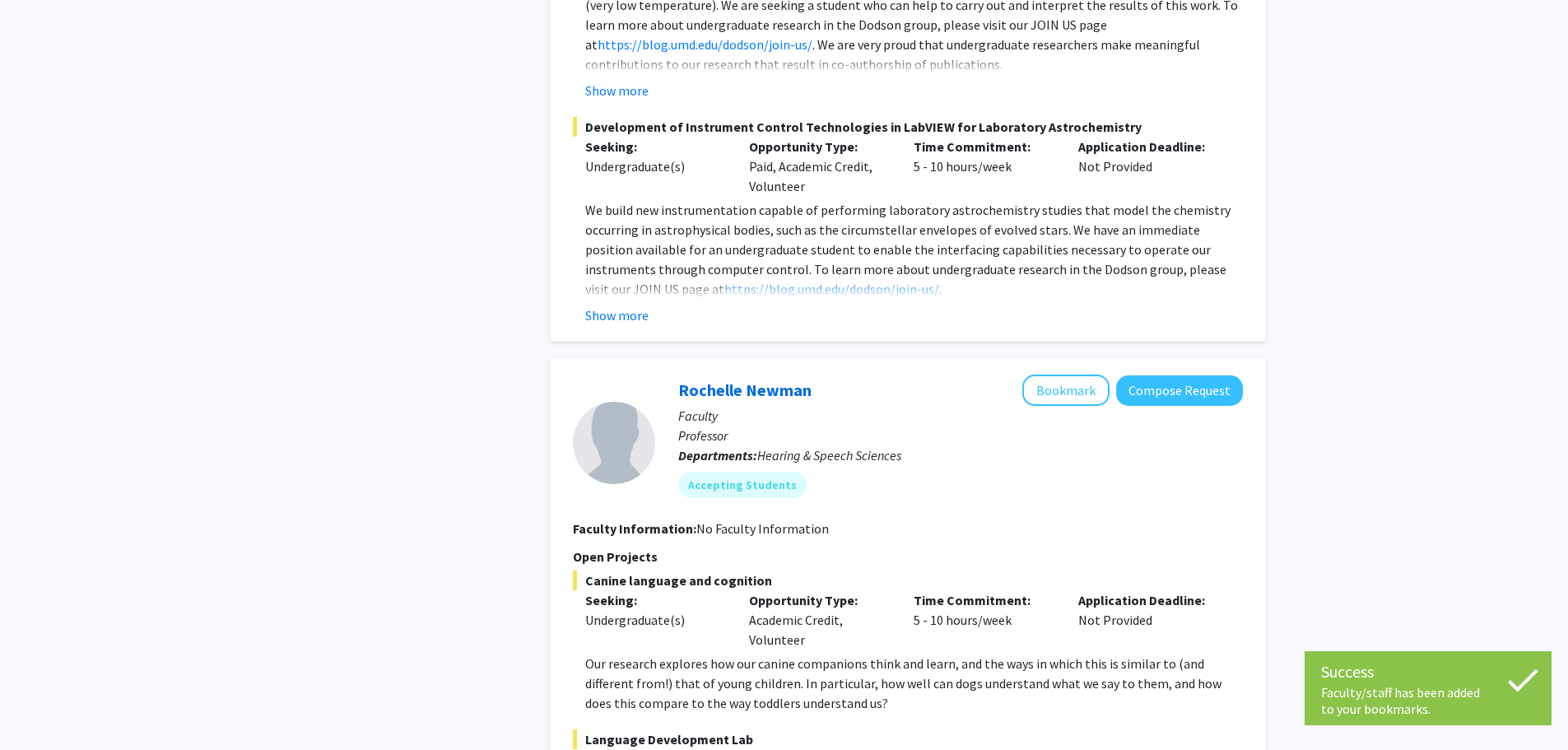 scroll, scrollTop: 6092, scrollLeft: 0, axis: vertical 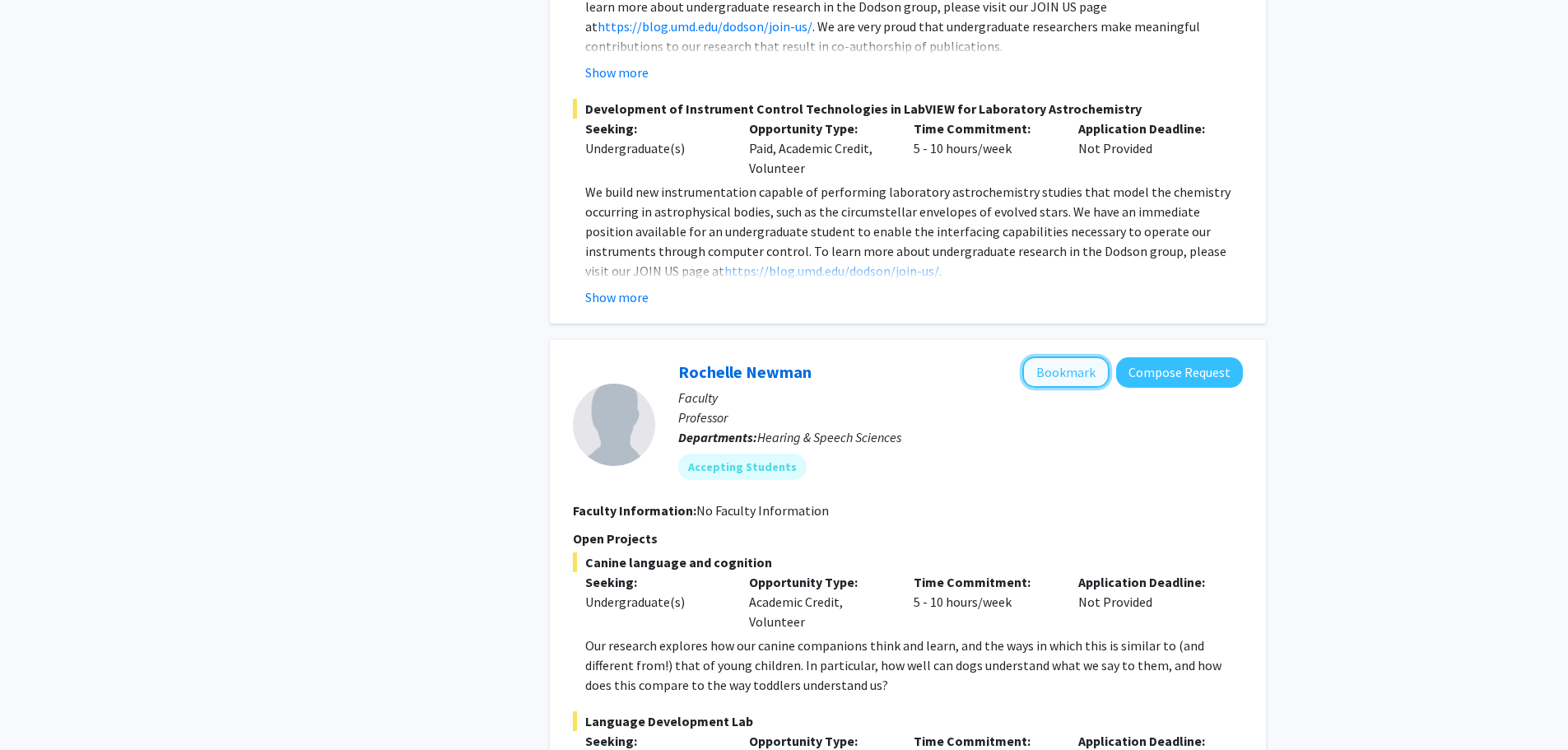 click on "Bookmark" 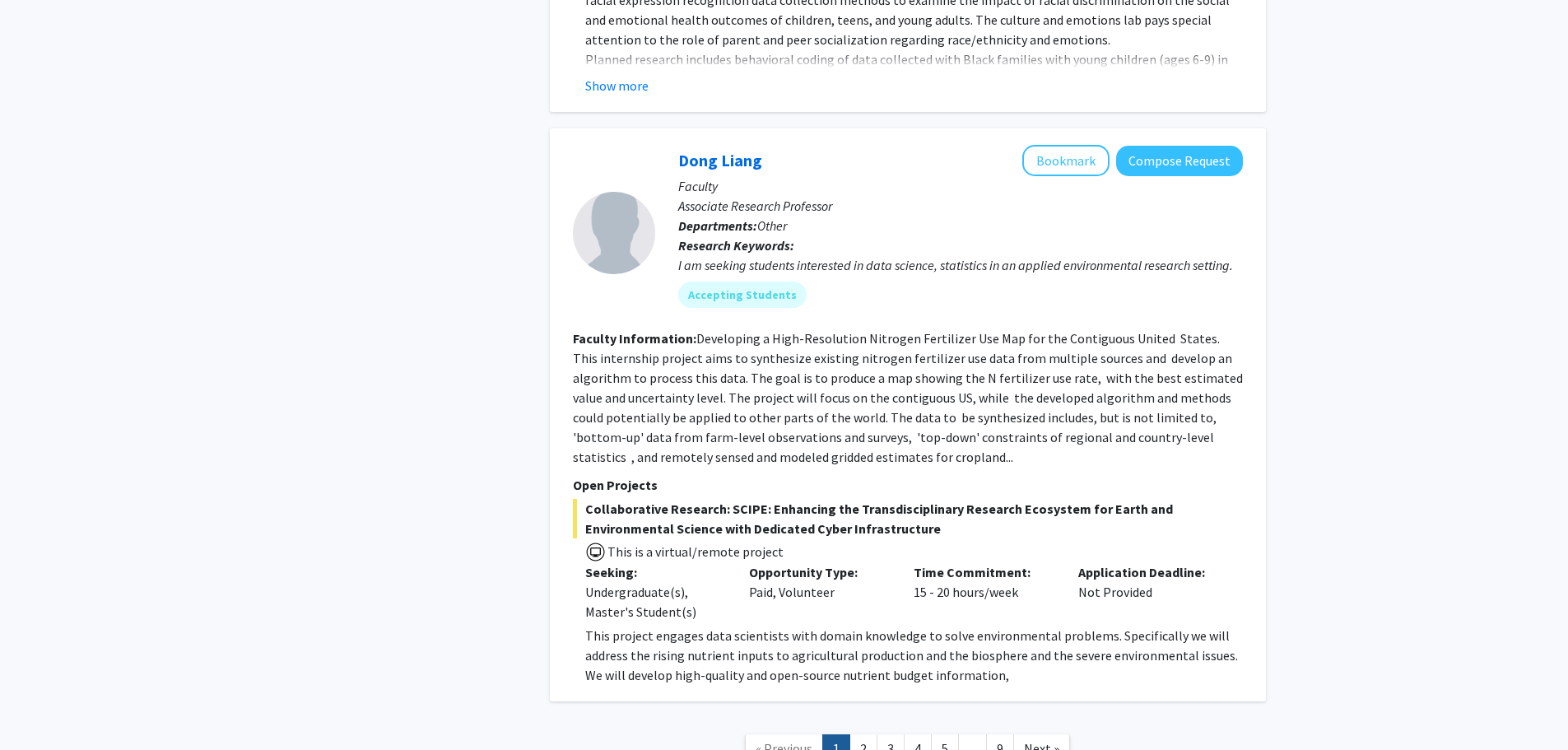 scroll, scrollTop: 7536, scrollLeft: 0, axis: vertical 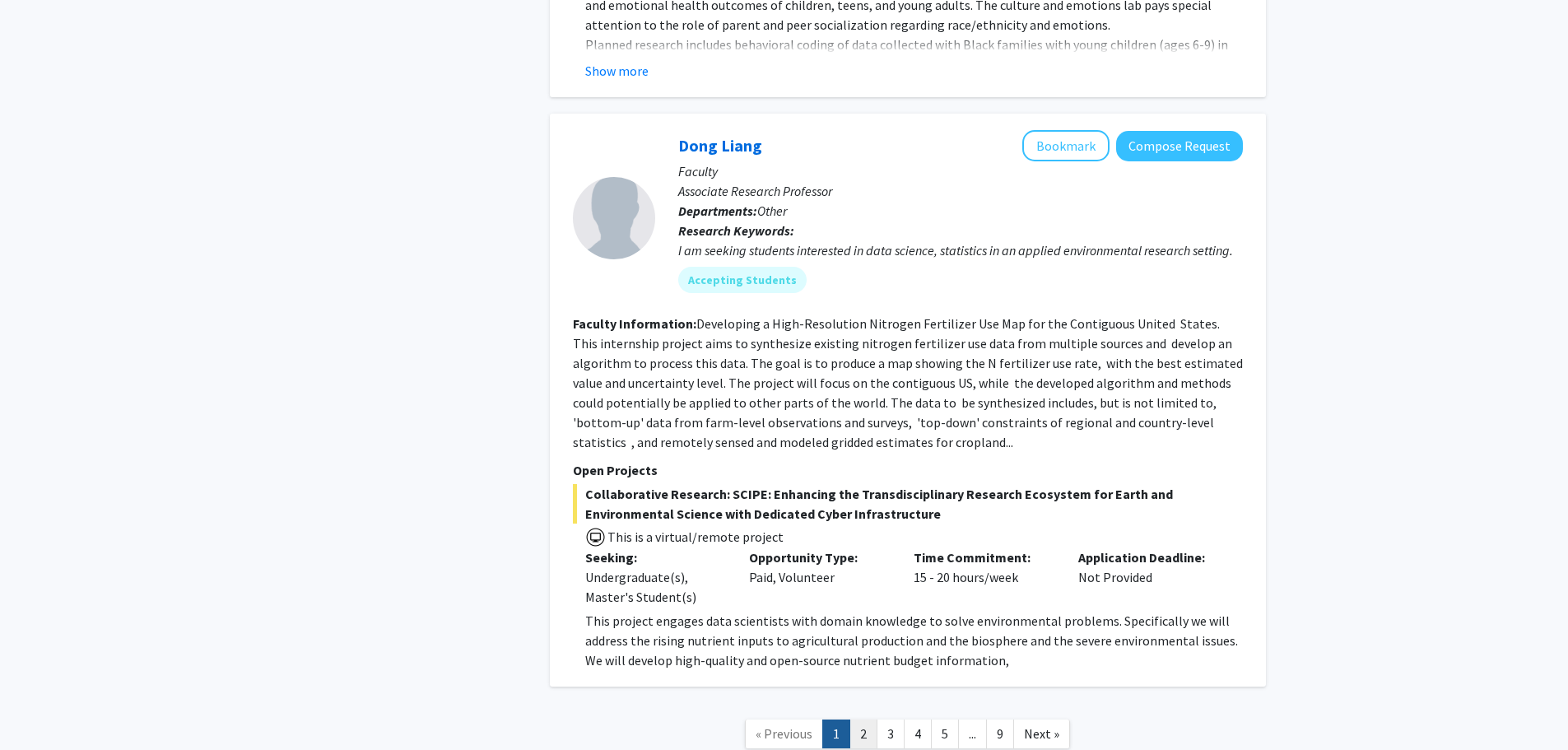 click on "« Previous  1   2   3   4   5  ...  9  Next »" 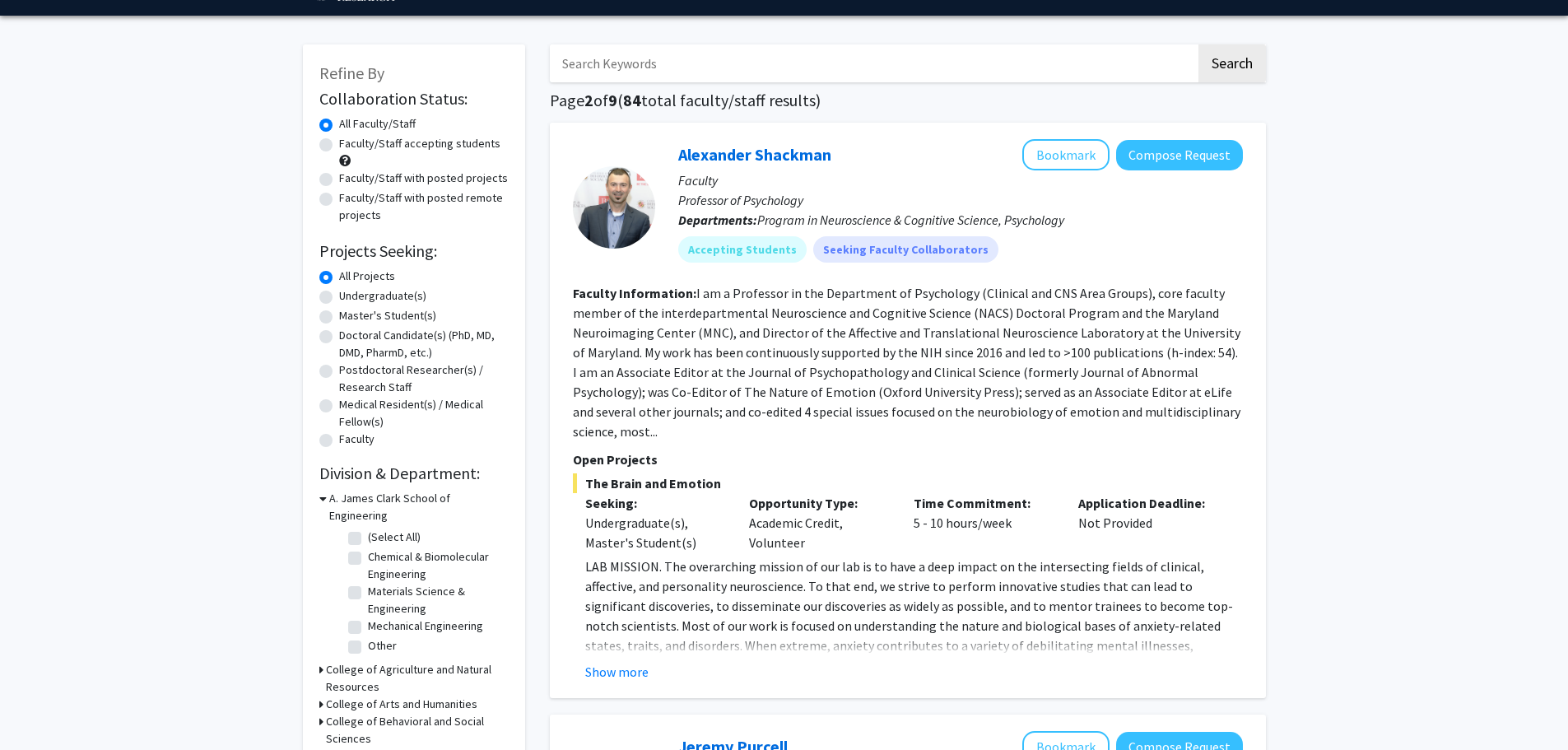 scroll, scrollTop: 82, scrollLeft: 0, axis: vertical 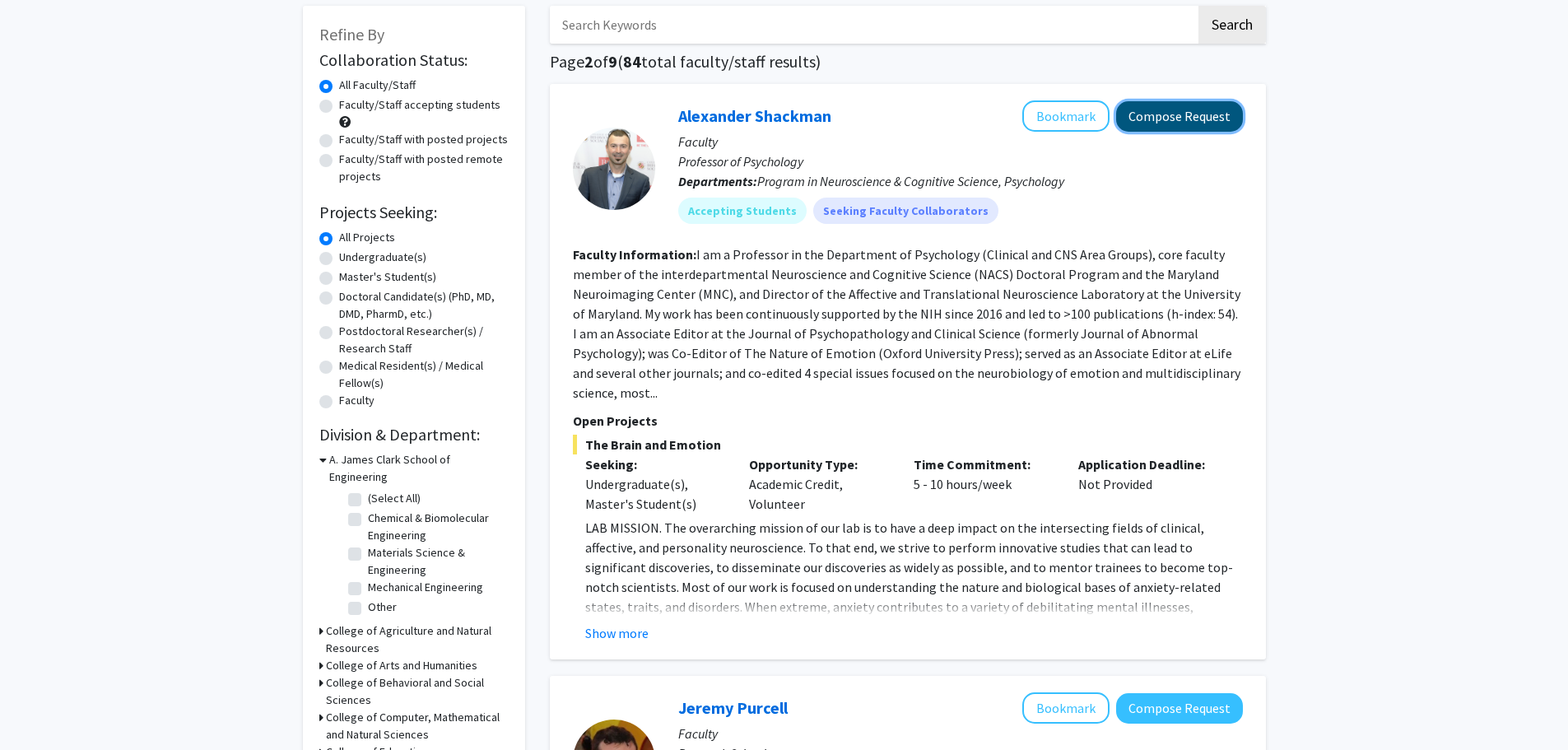 click on "Compose Request" 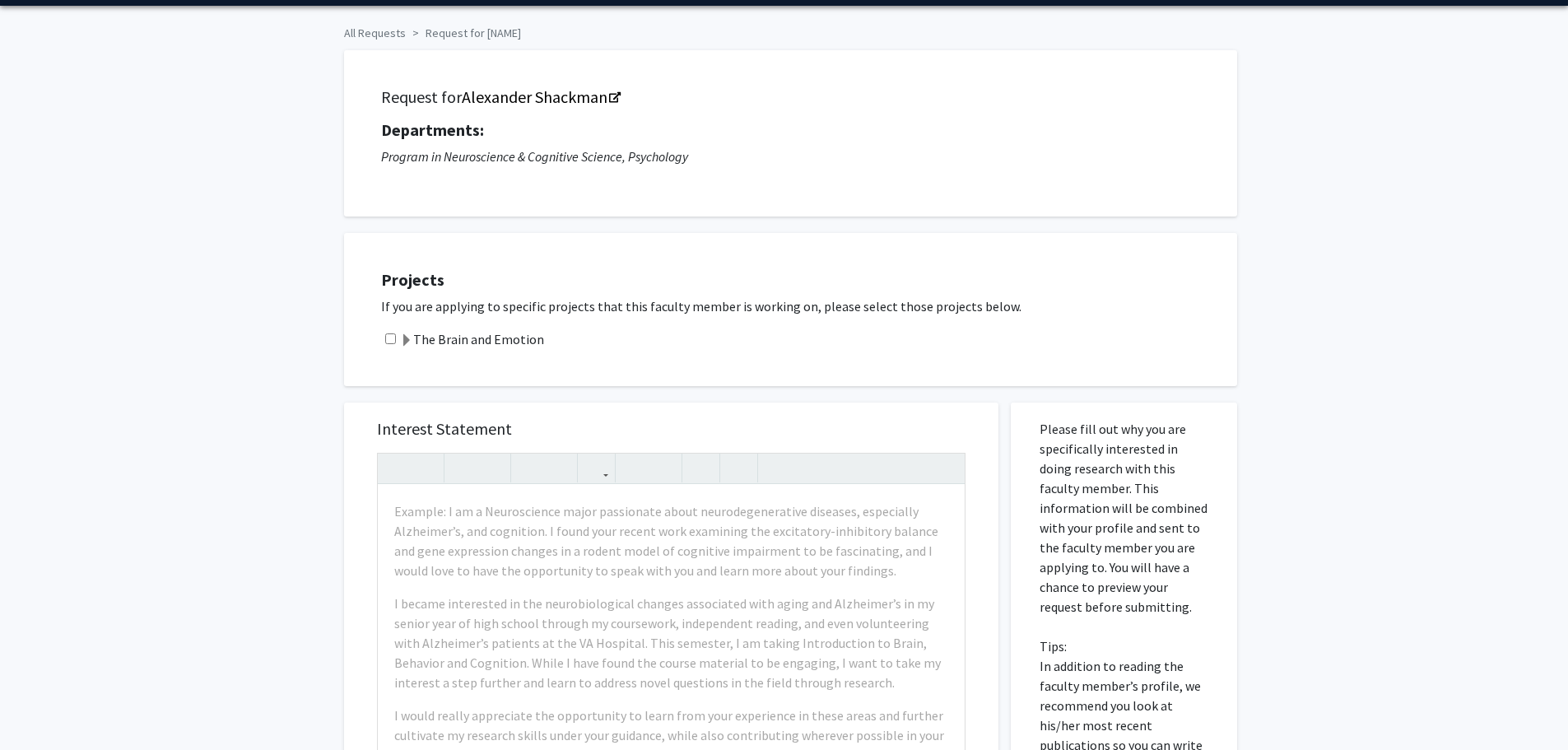 scroll, scrollTop: 82, scrollLeft: 0, axis: vertical 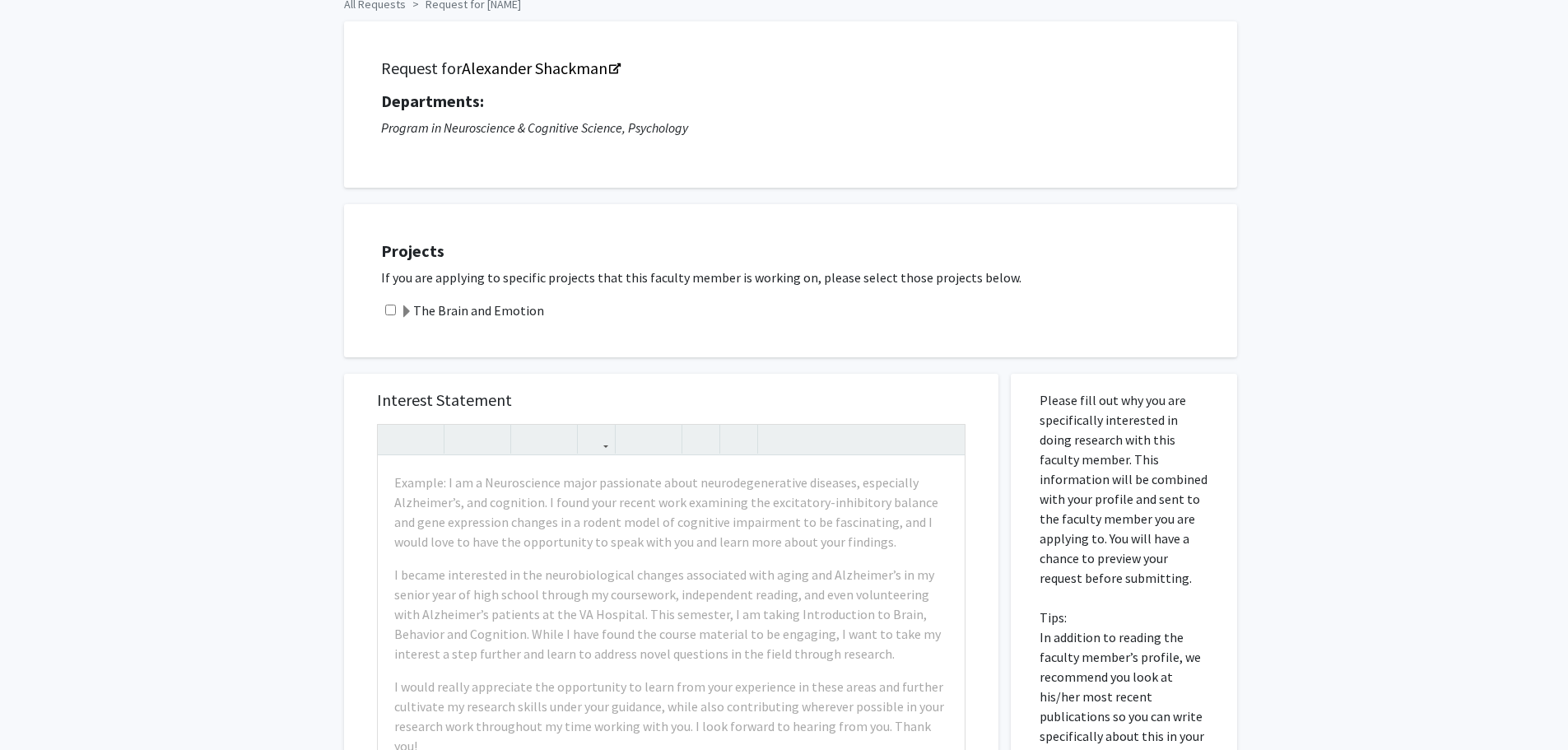 click 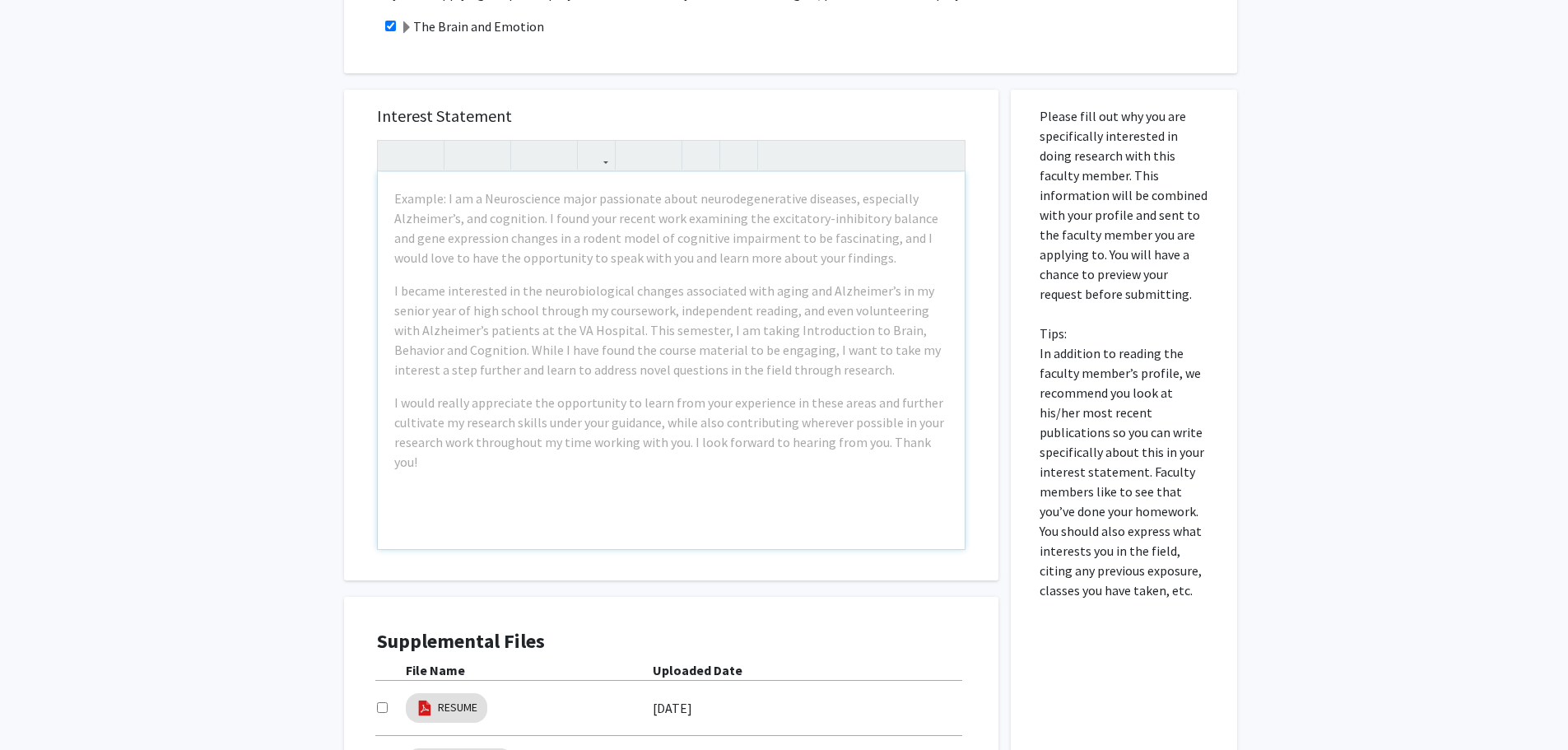 scroll, scrollTop: 273, scrollLeft: 0, axis: vertical 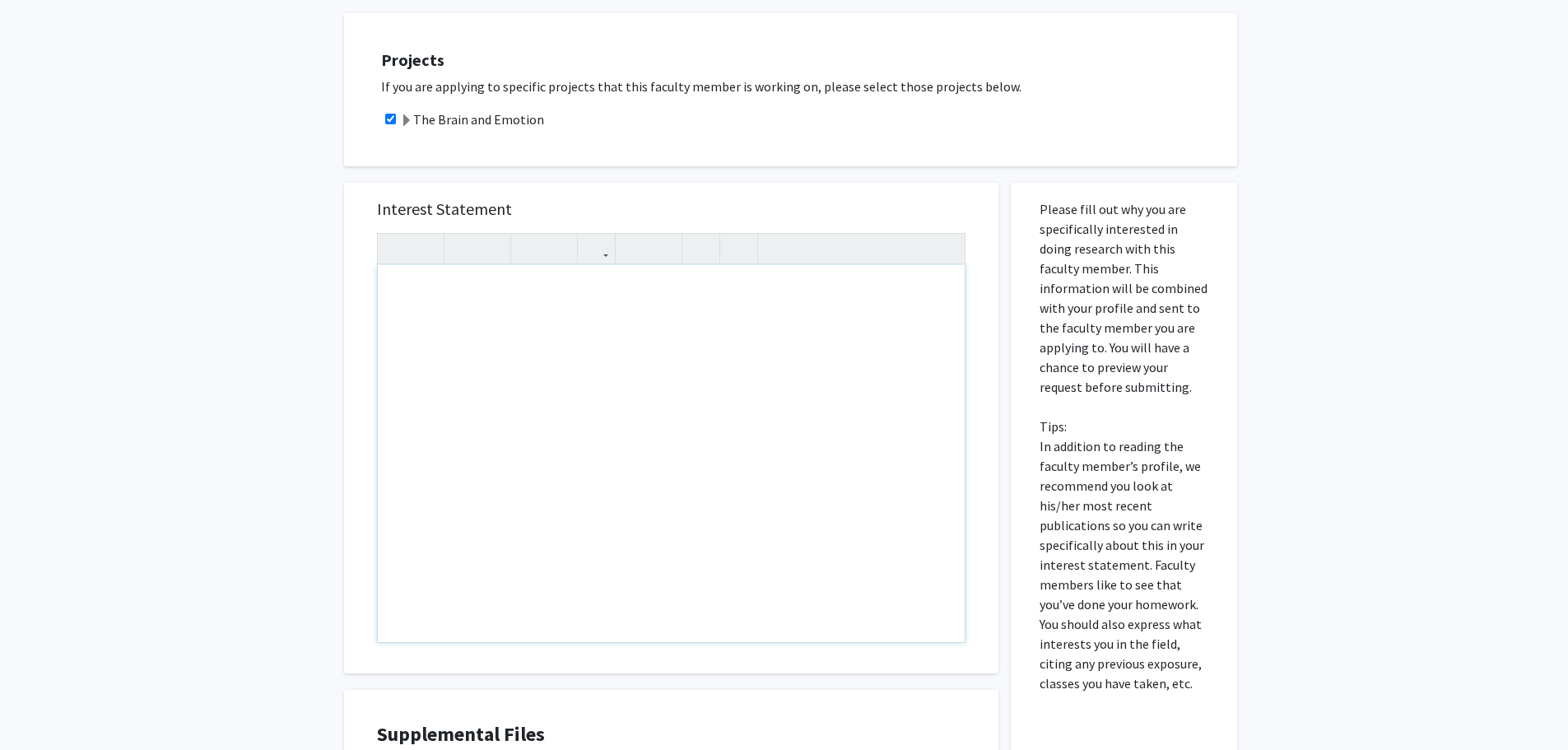 click at bounding box center (671, 454) 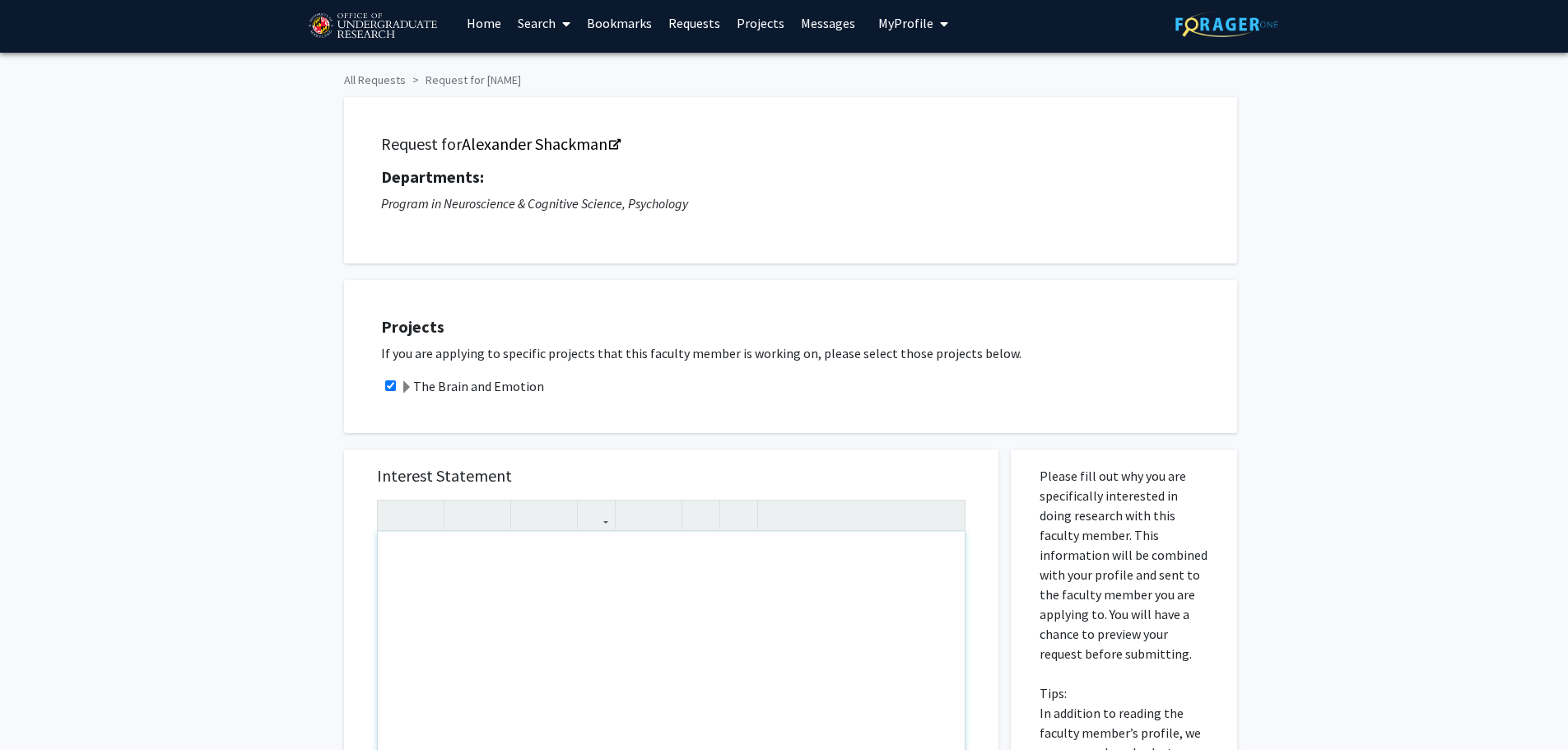 scroll, scrollTop: 0, scrollLeft: 0, axis: both 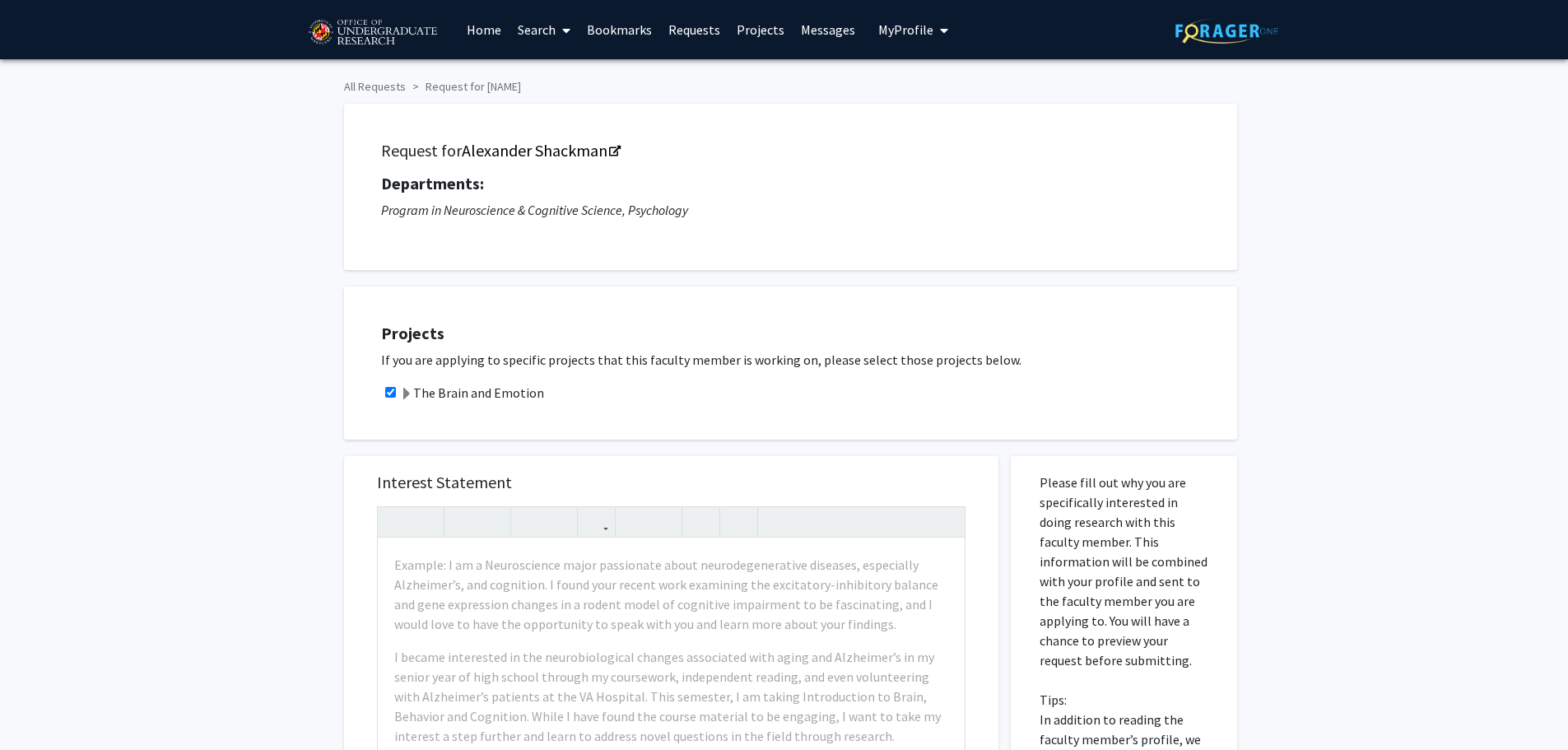 drag, startPoint x: 695, startPoint y: 226, endPoint x: 424, endPoint y: 215, distance: 271.22316 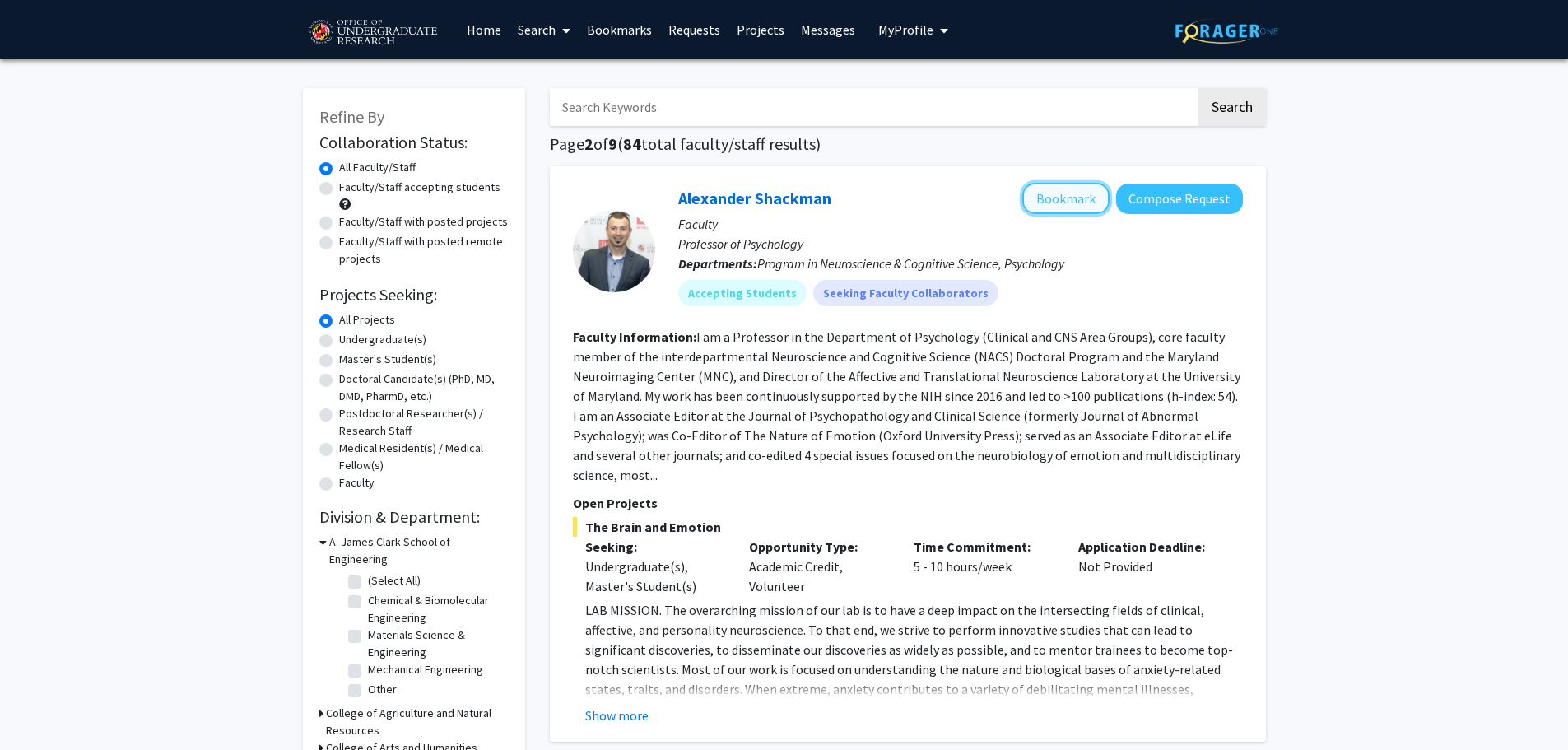 click on "Bookmark" 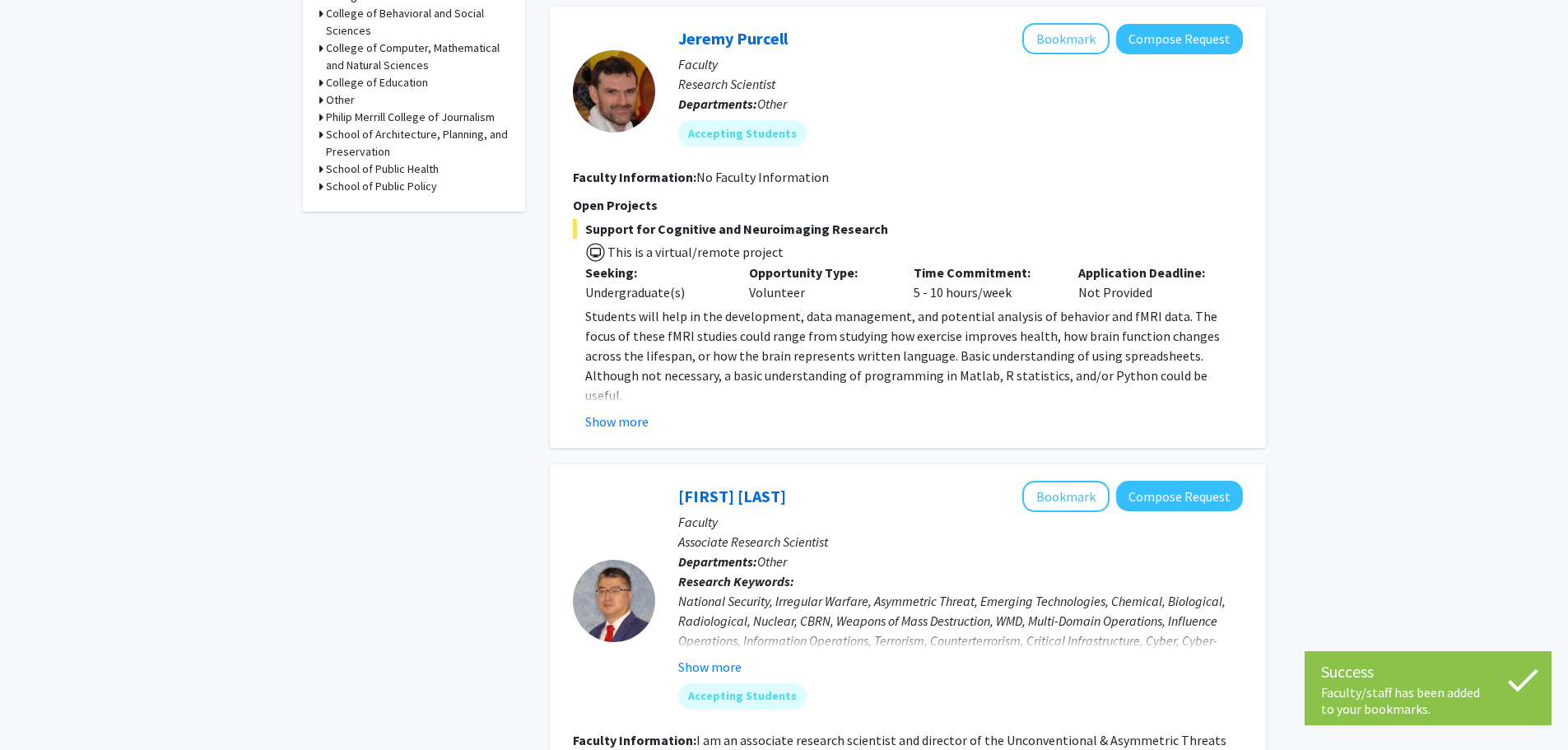 scroll, scrollTop: 988, scrollLeft: 0, axis: vertical 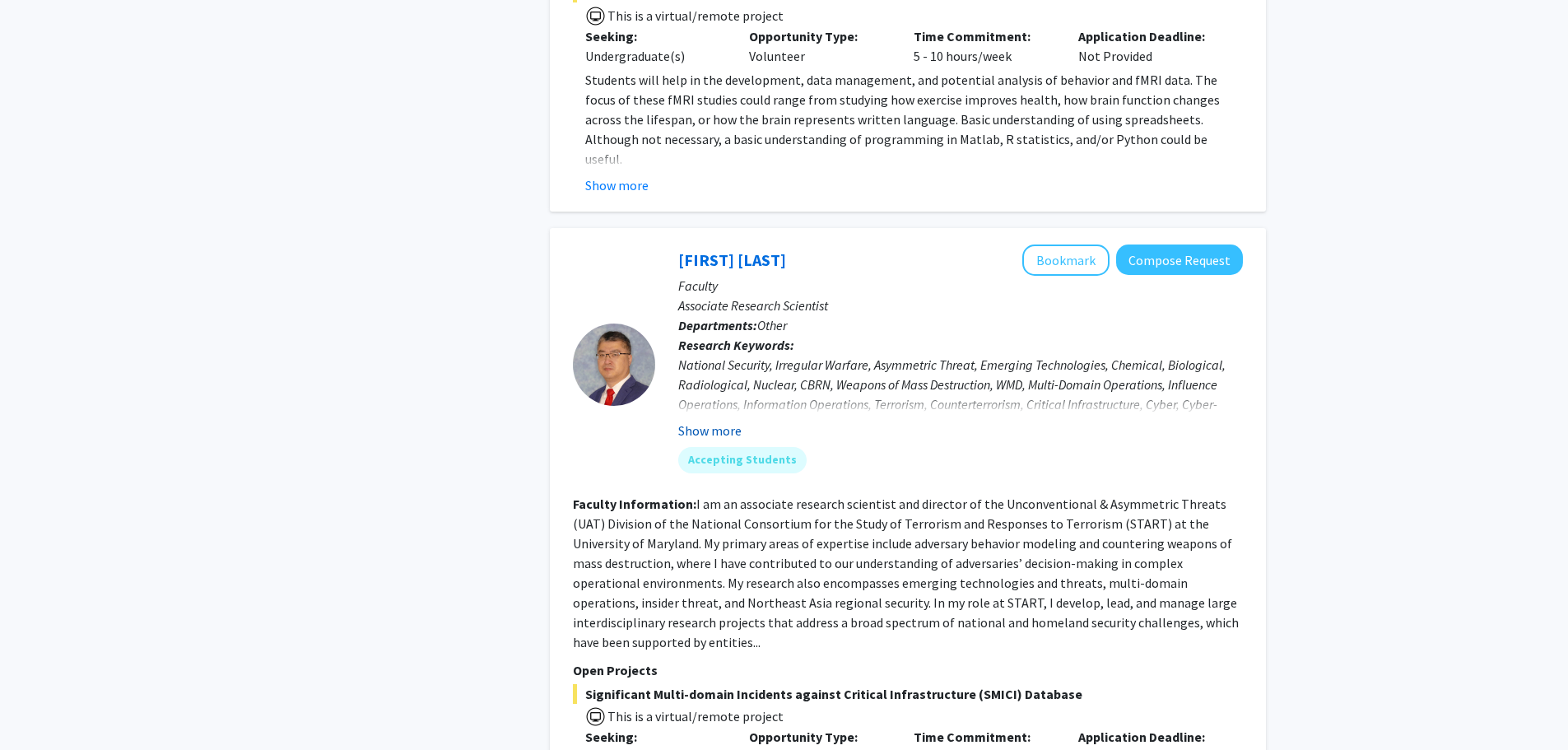 click on "Show more" 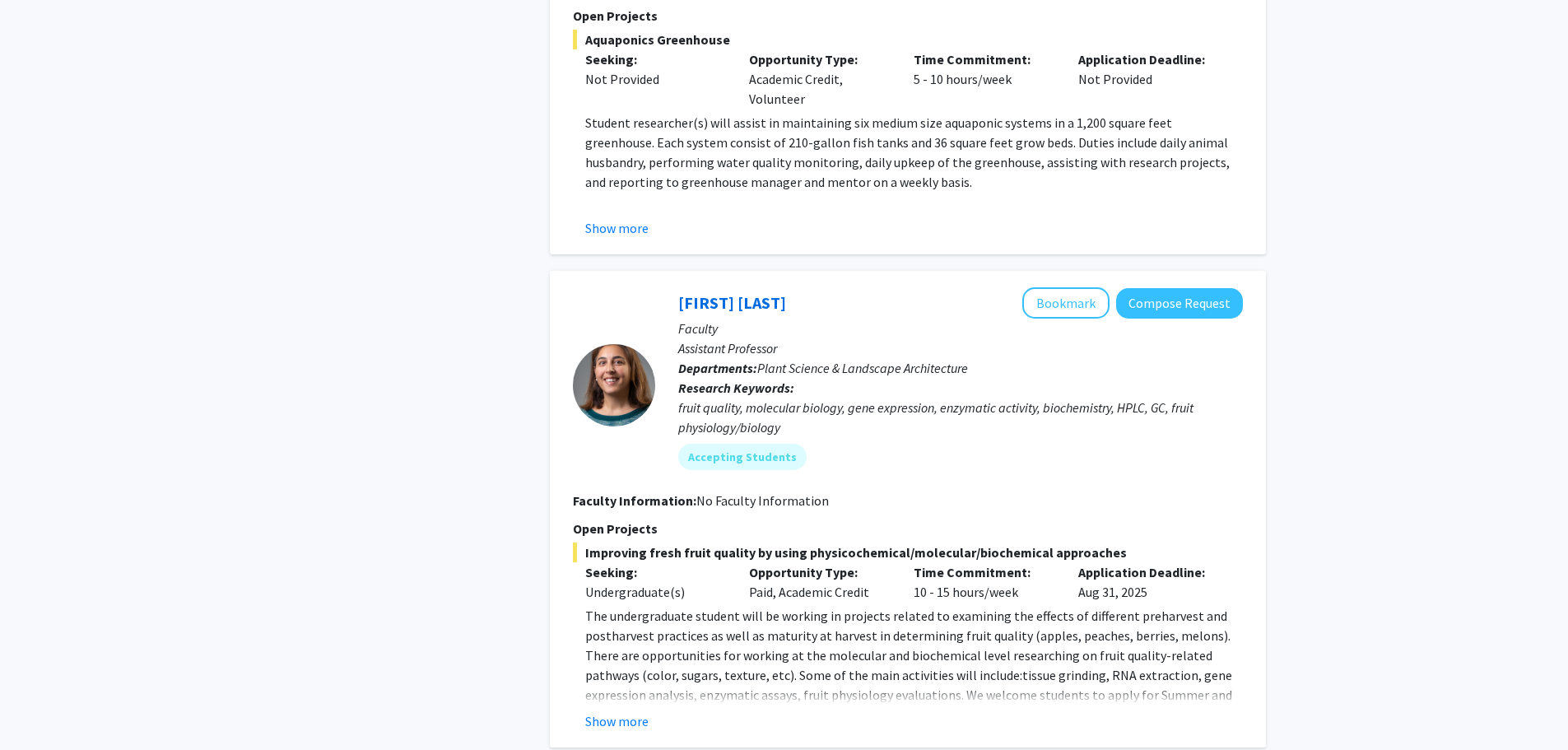 scroll, scrollTop: 2223, scrollLeft: 0, axis: vertical 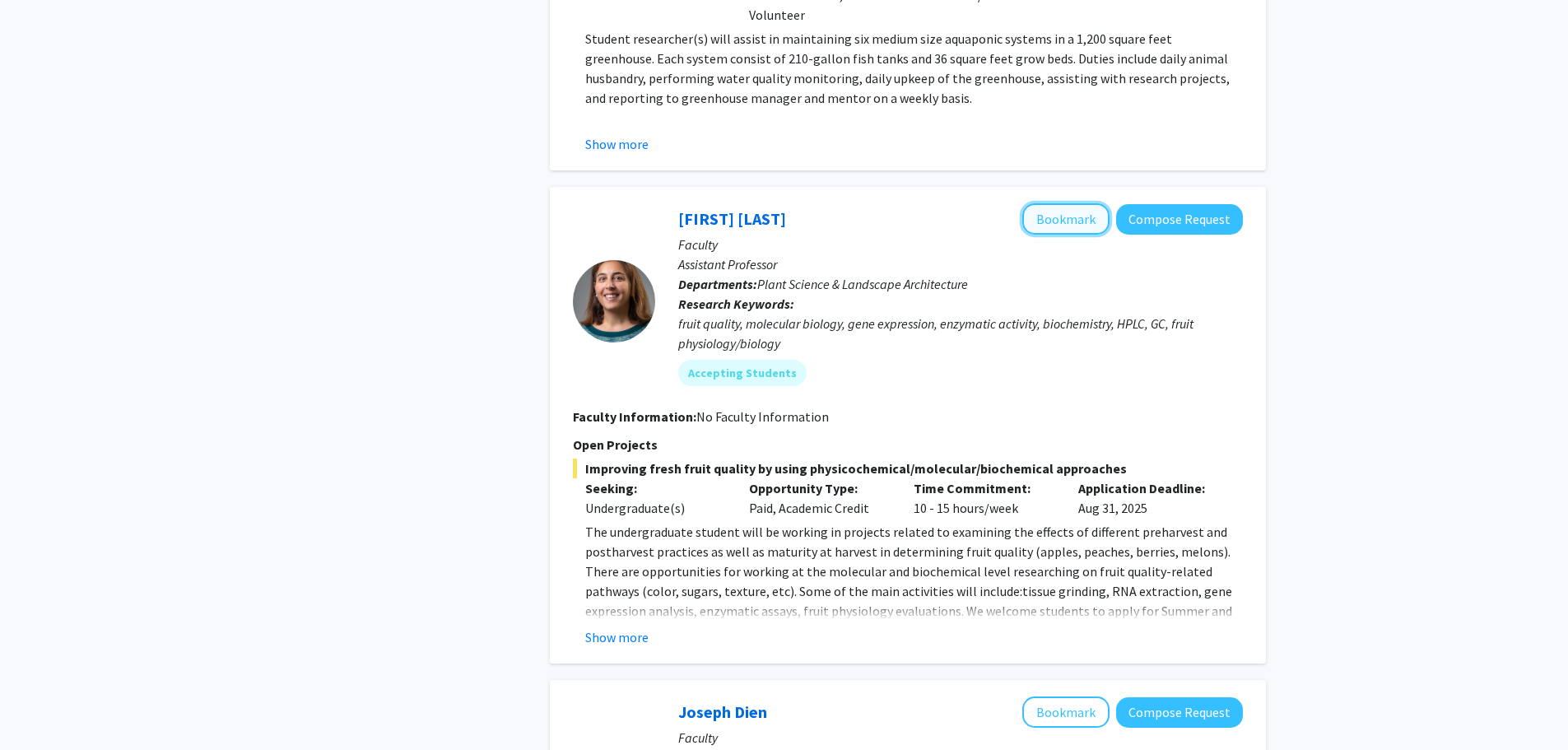 click on "Bookmark" 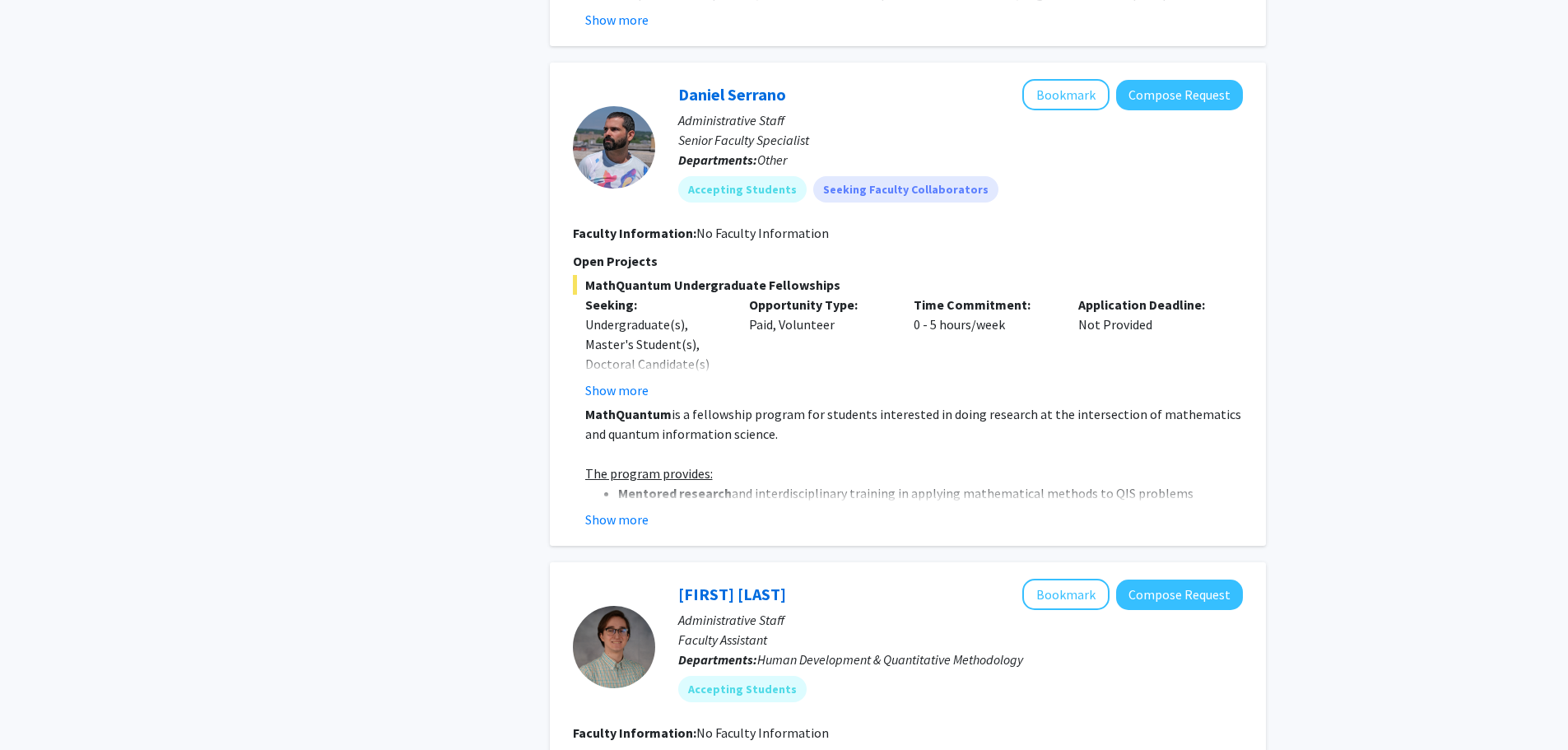 scroll, scrollTop: 3540, scrollLeft: 0, axis: vertical 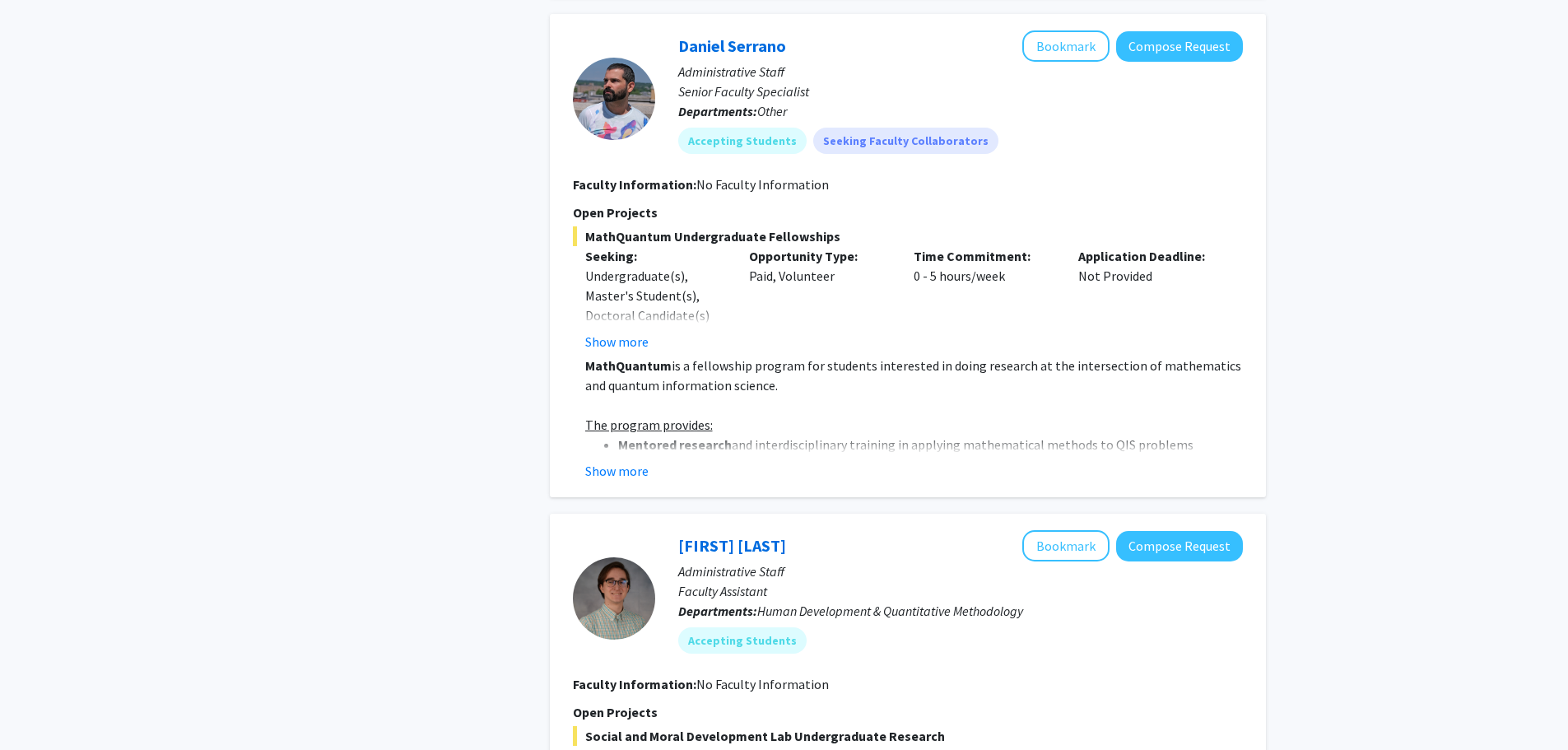 click on "Show more" 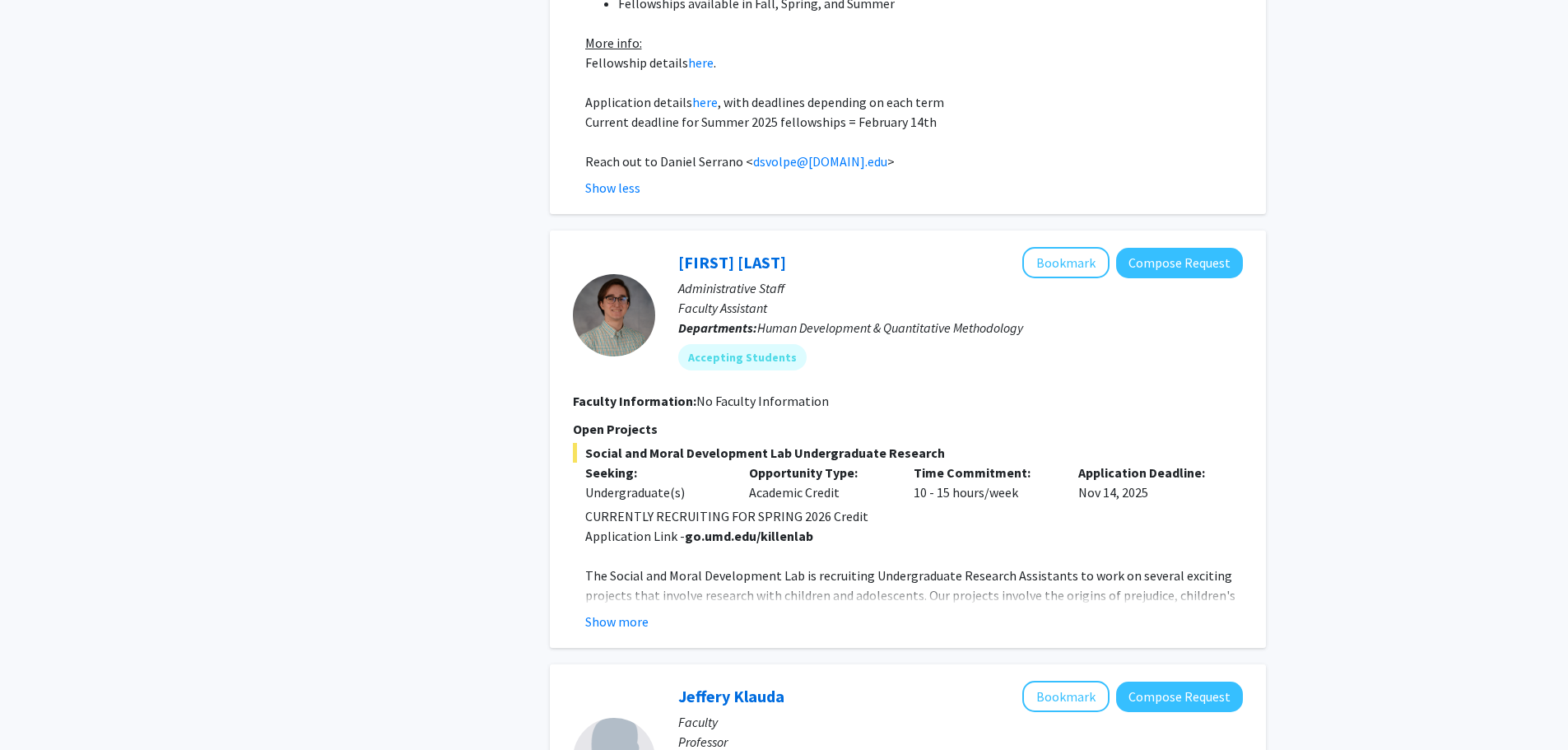 scroll, scrollTop: 4446, scrollLeft: 0, axis: vertical 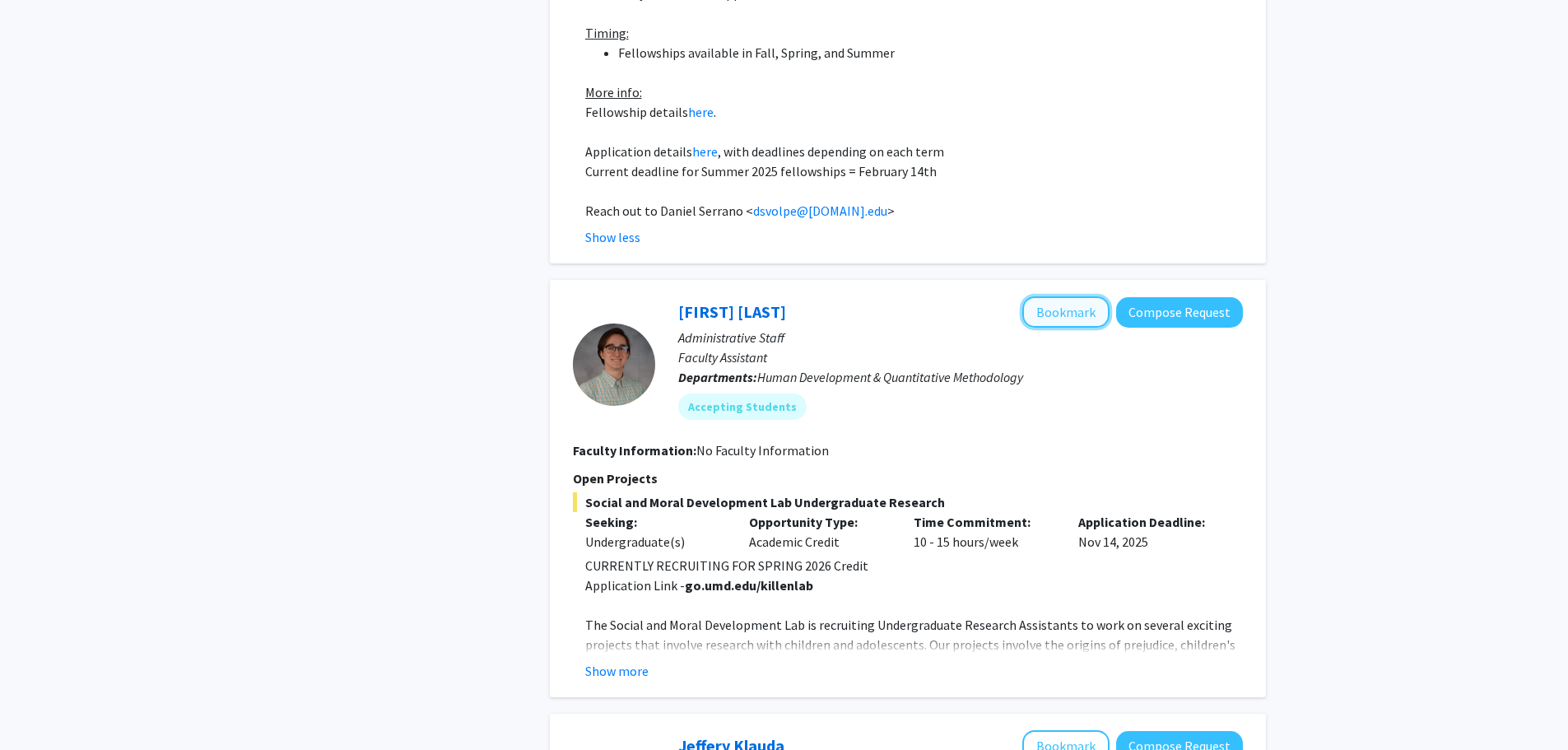 click on "Bookmark" 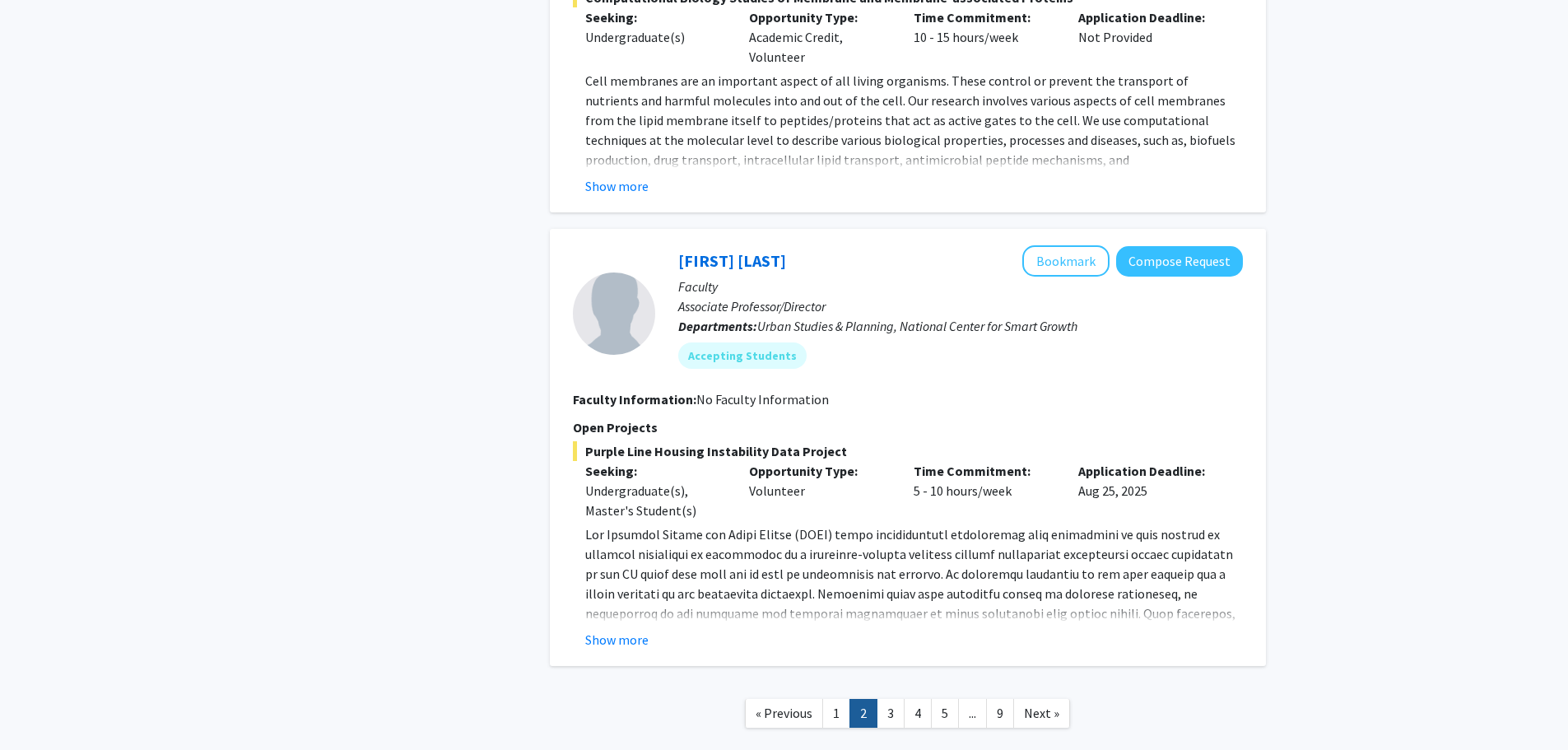 scroll, scrollTop: 5443, scrollLeft: 0, axis: vertical 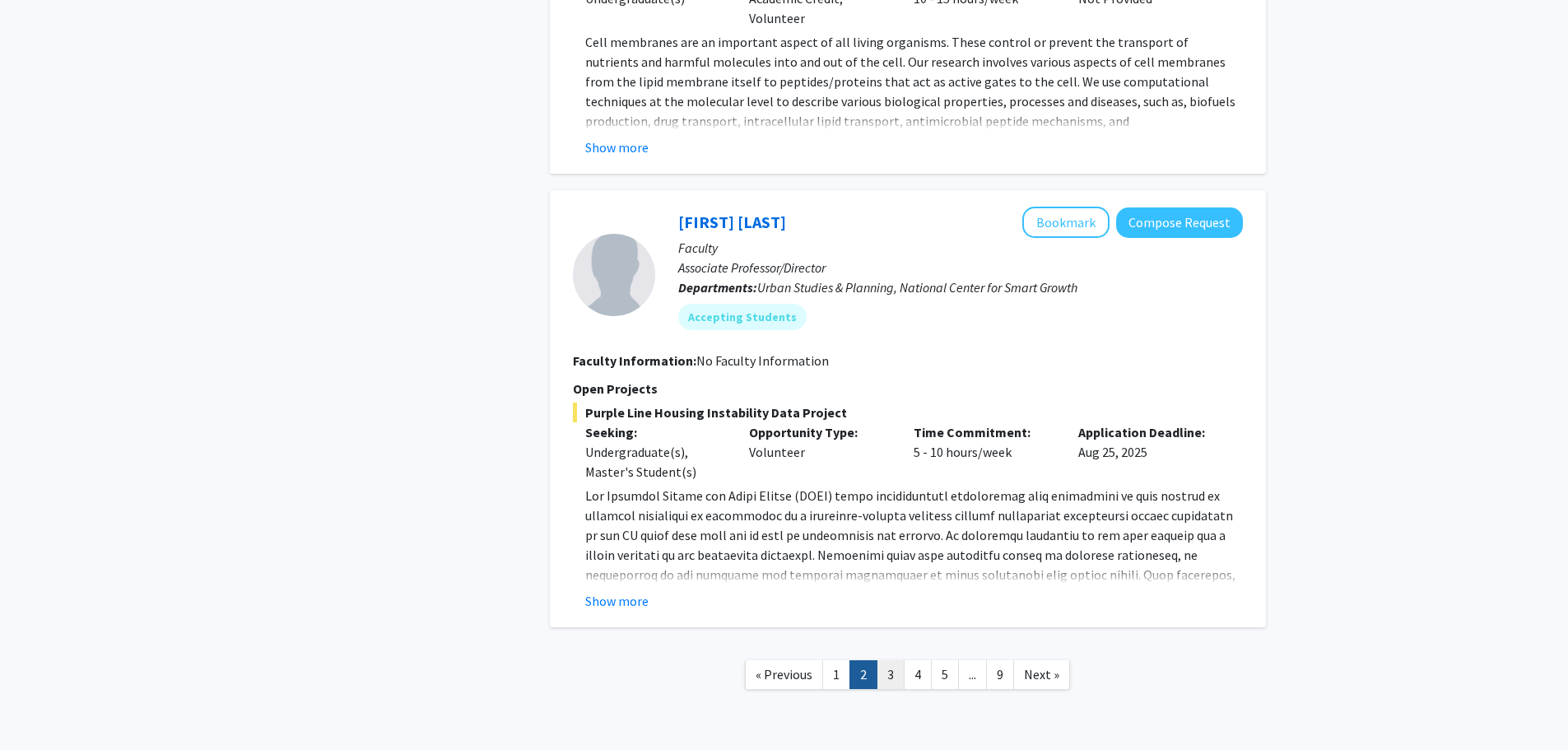 click on "3" 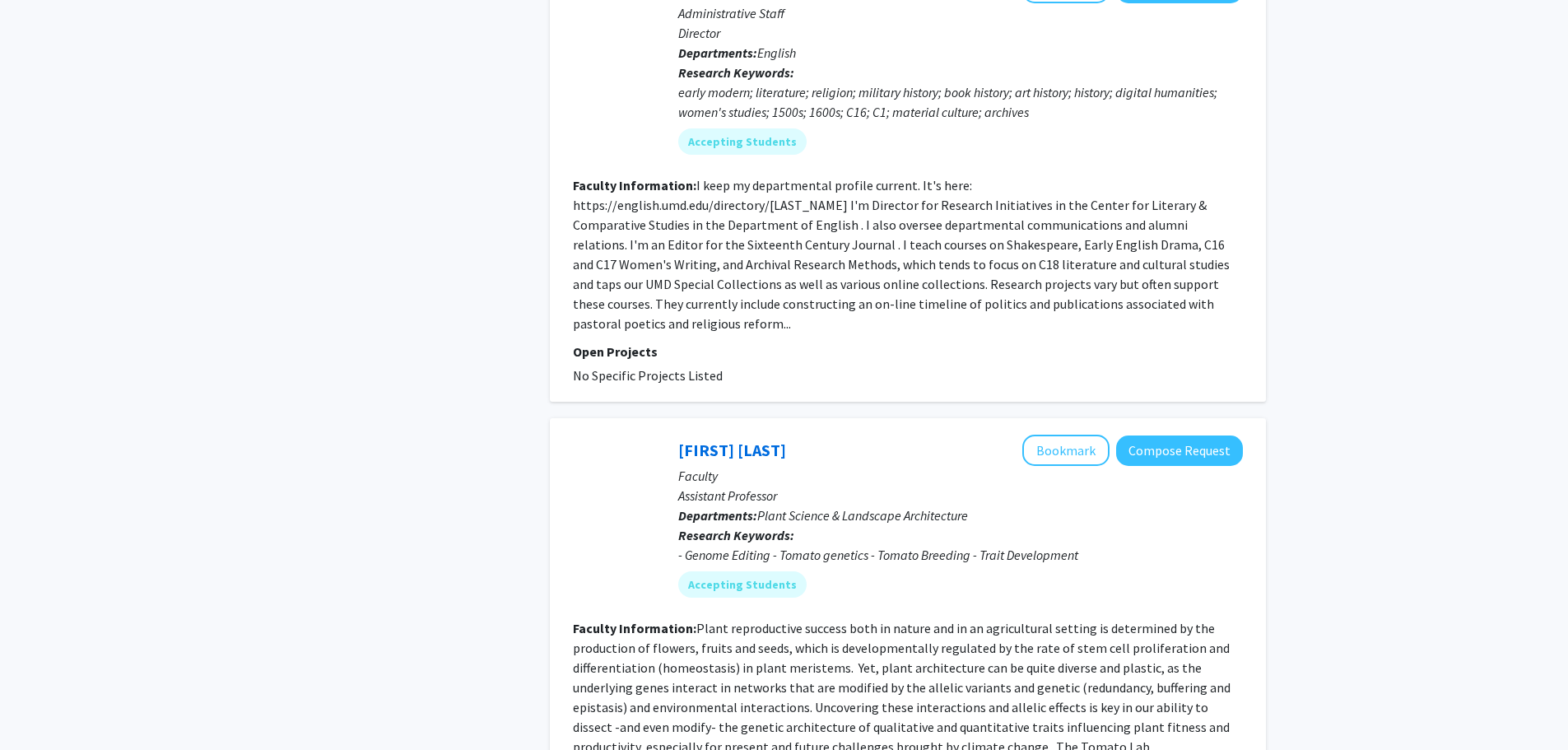 scroll, scrollTop: 1564, scrollLeft: 0, axis: vertical 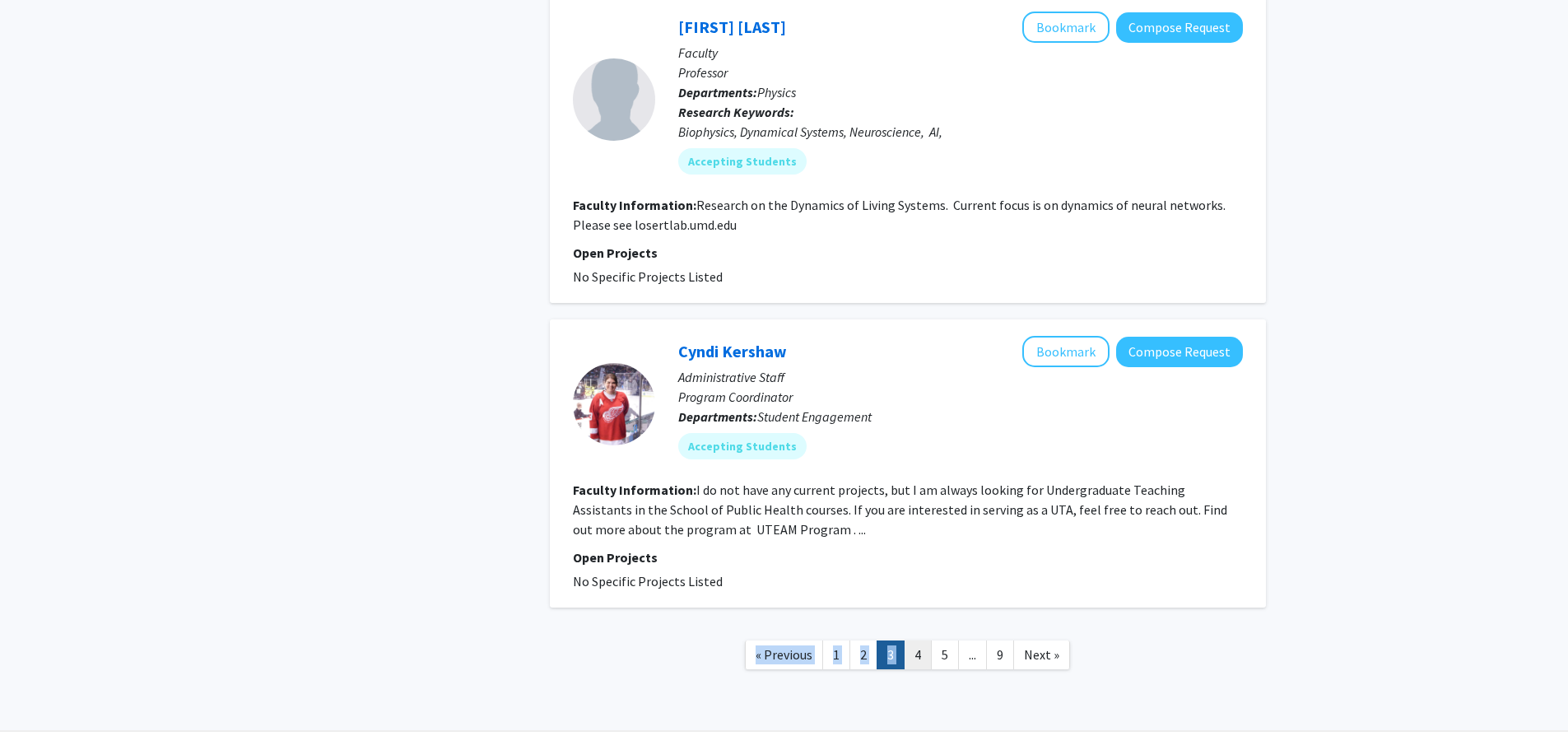 click on "« Previous  1   2   3   4   5  ...  9  Next »" 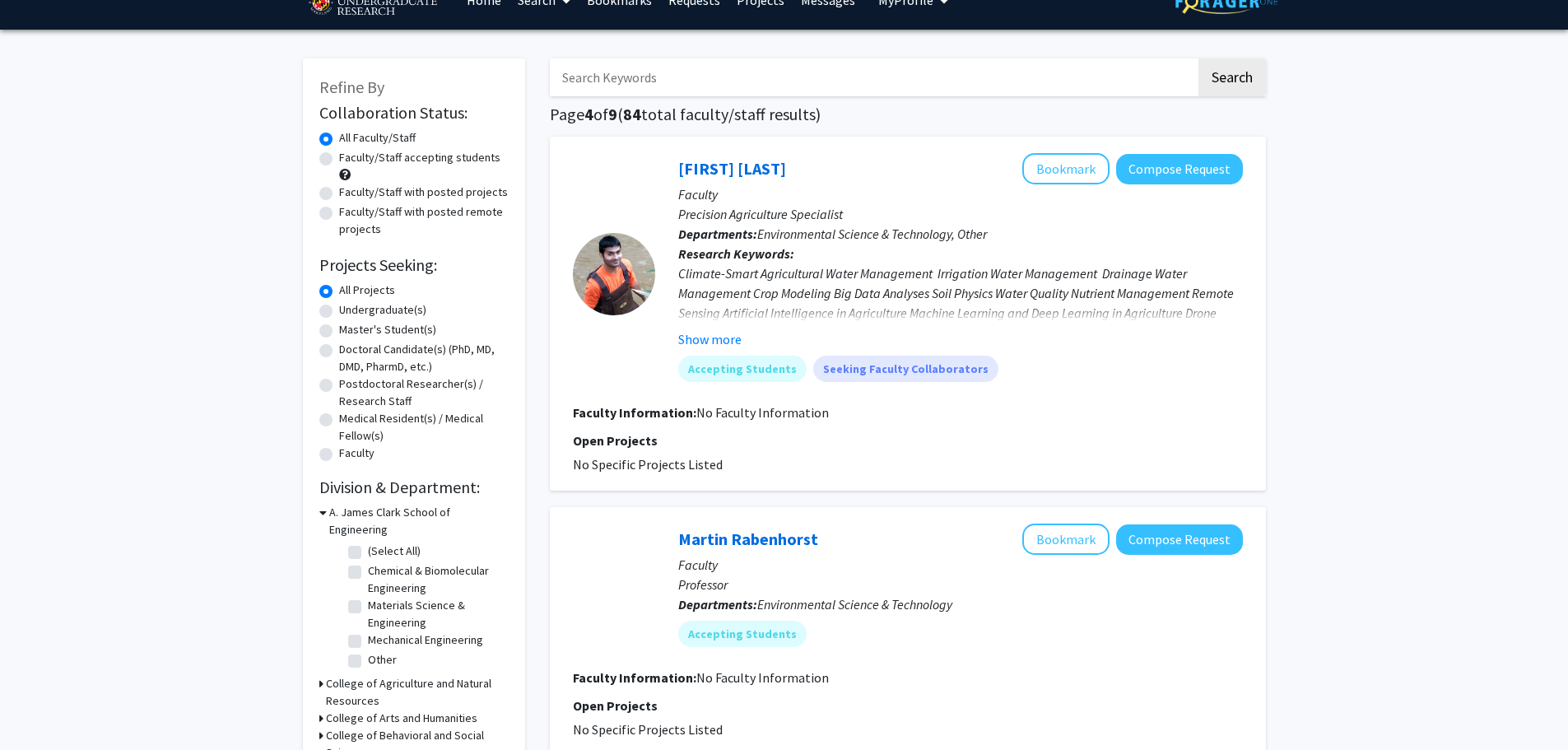 scroll, scrollTop: 0, scrollLeft: 0, axis: both 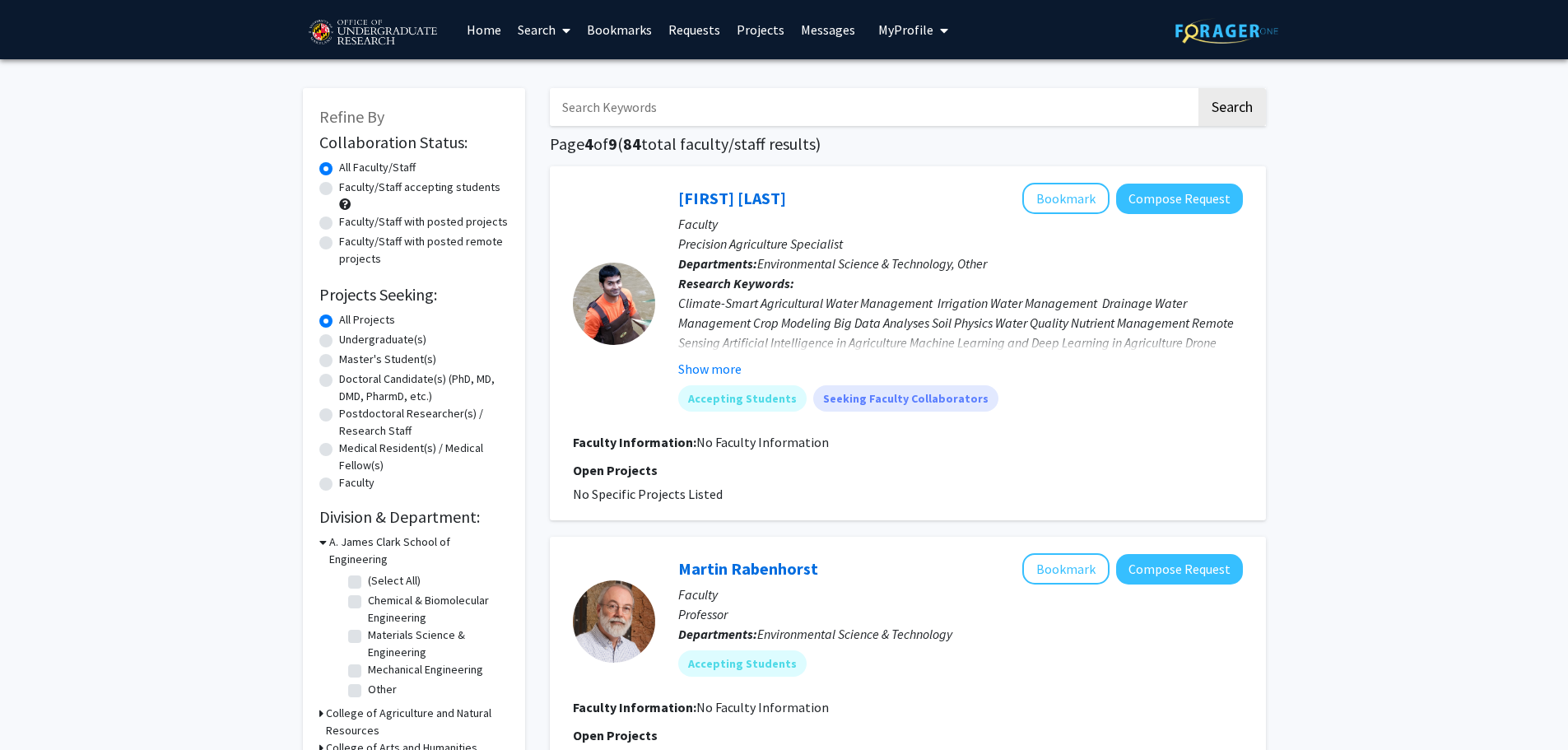 click at bounding box center [872, 107] 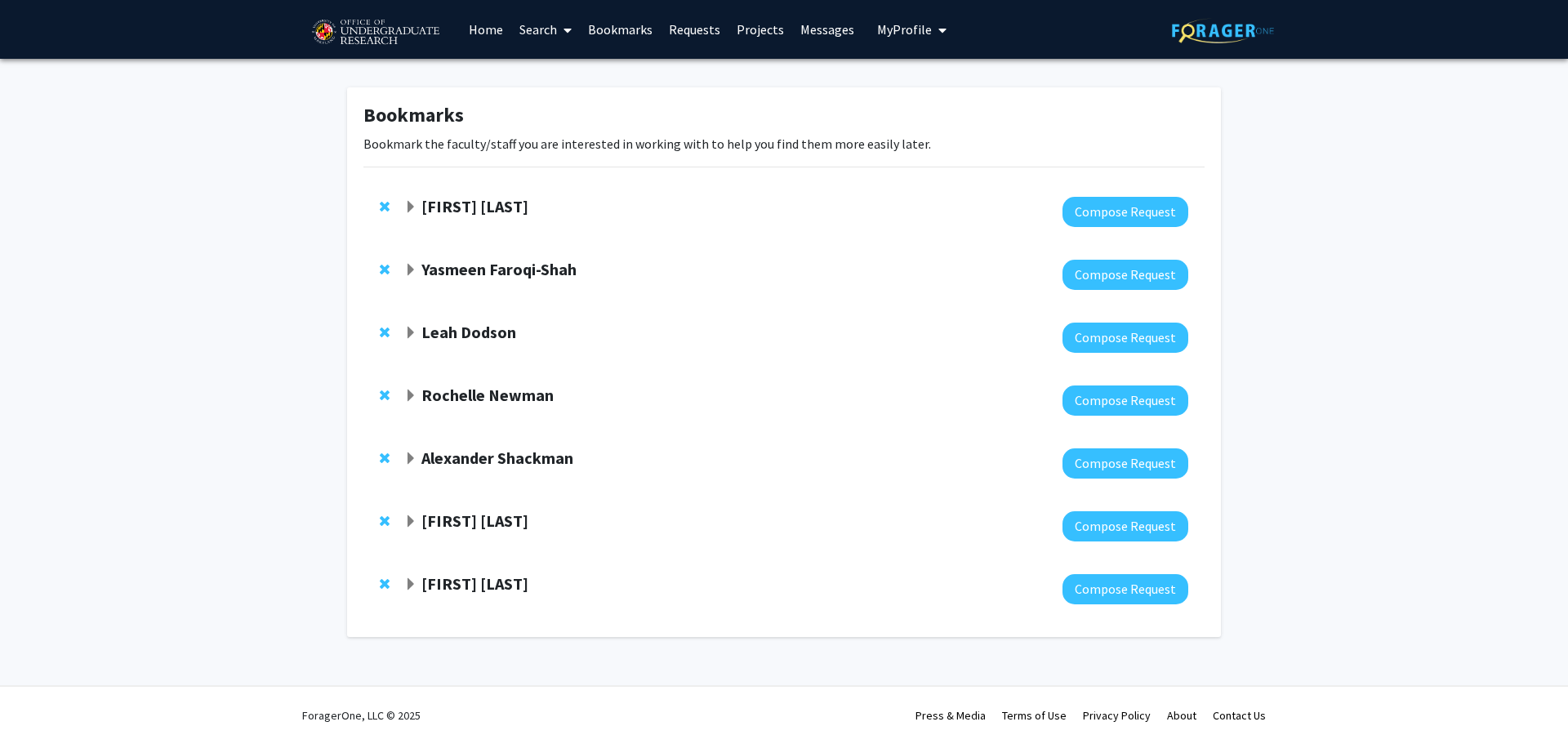 click on "Requests" at bounding box center [694, 29] 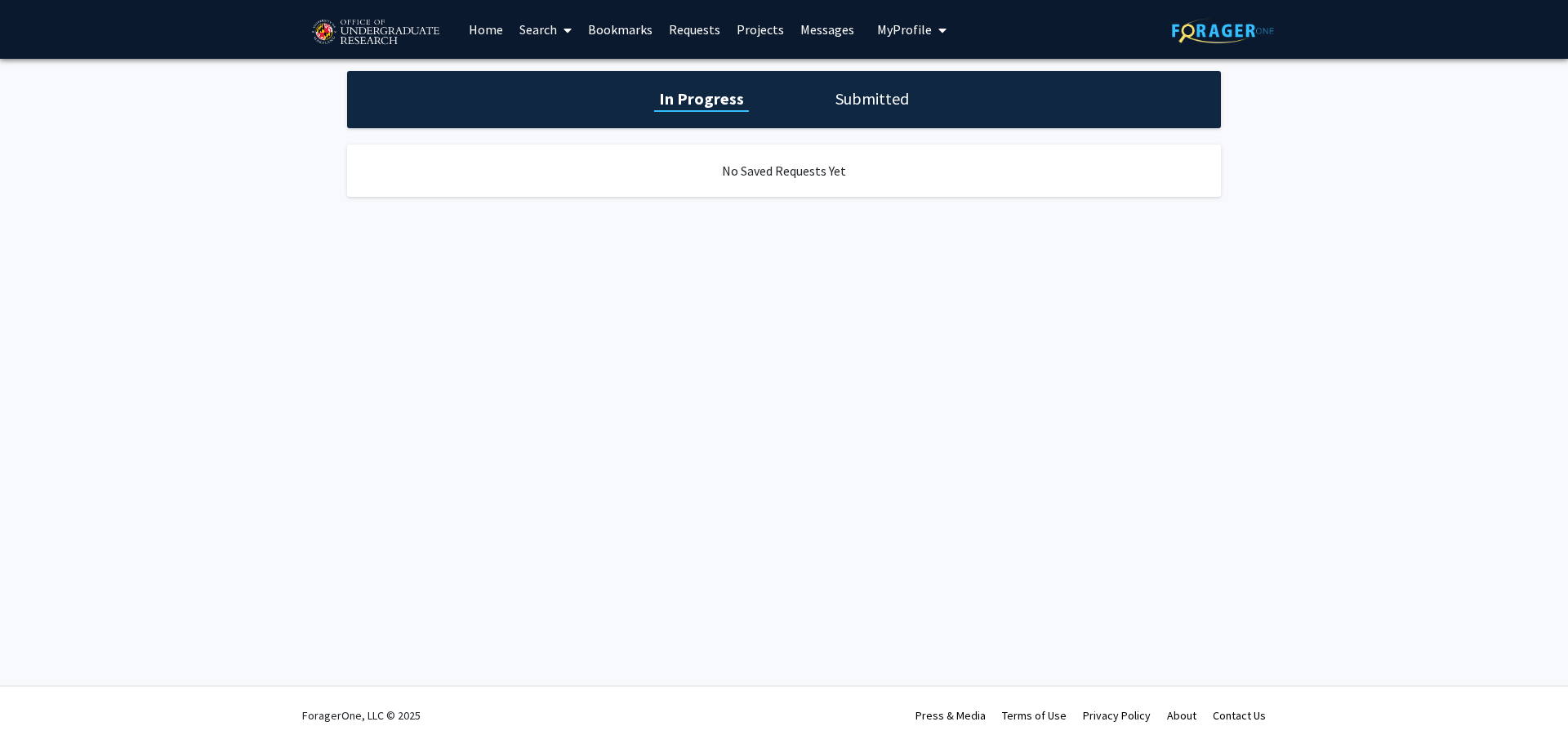 click on "Projects" at bounding box center (760, 29) 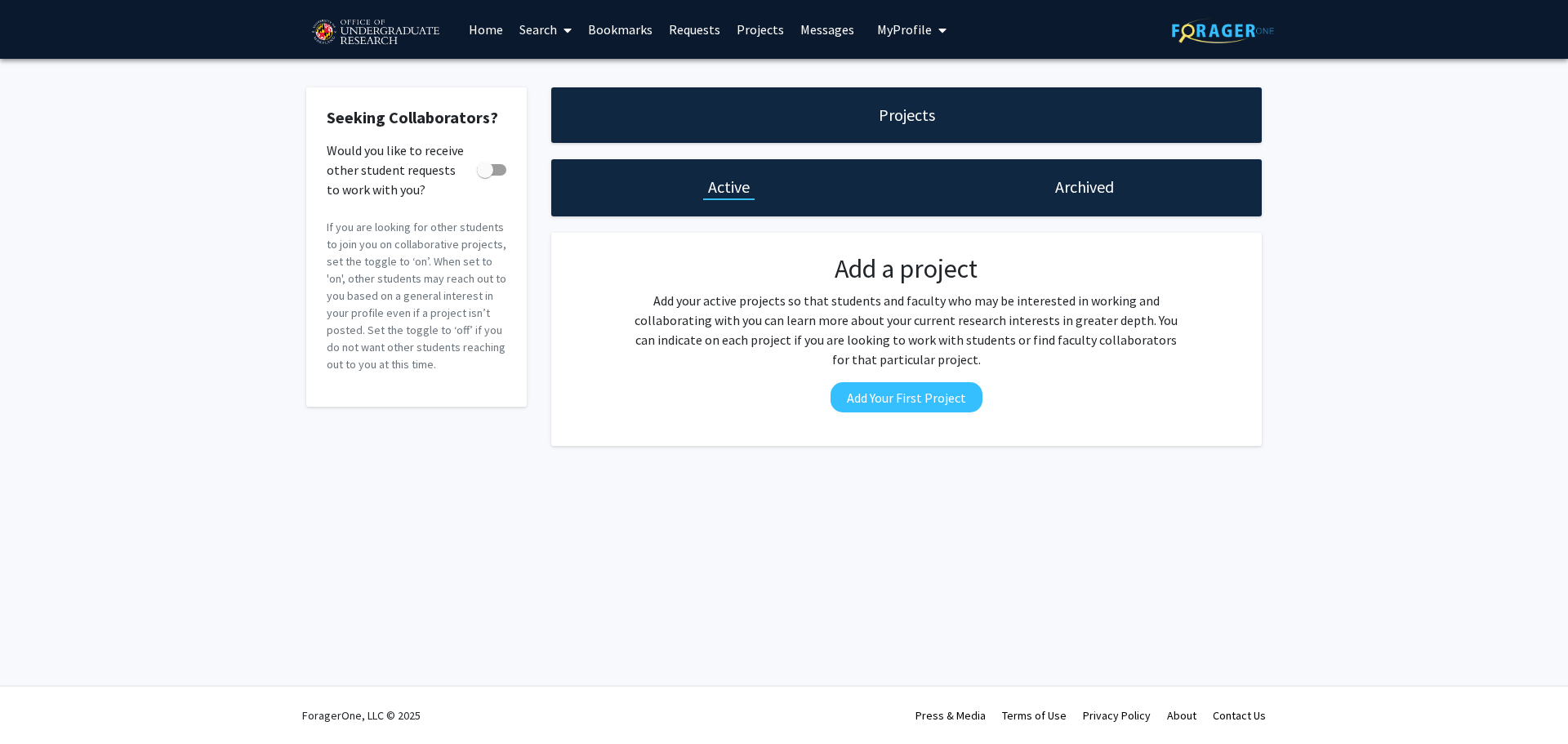 click on "Messages" at bounding box center (827, 29) 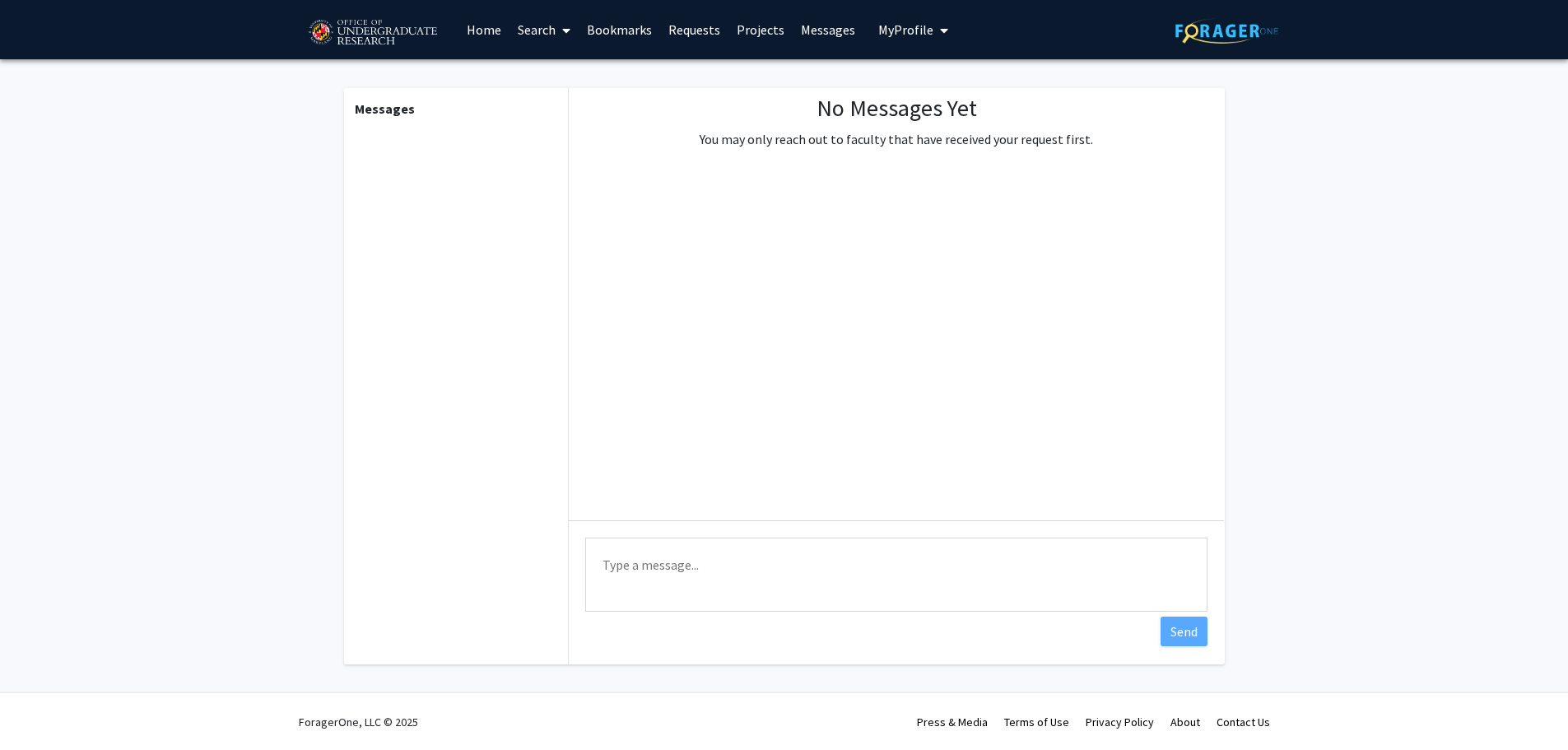 click on "My   Profile" at bounding box center [913, 30] 